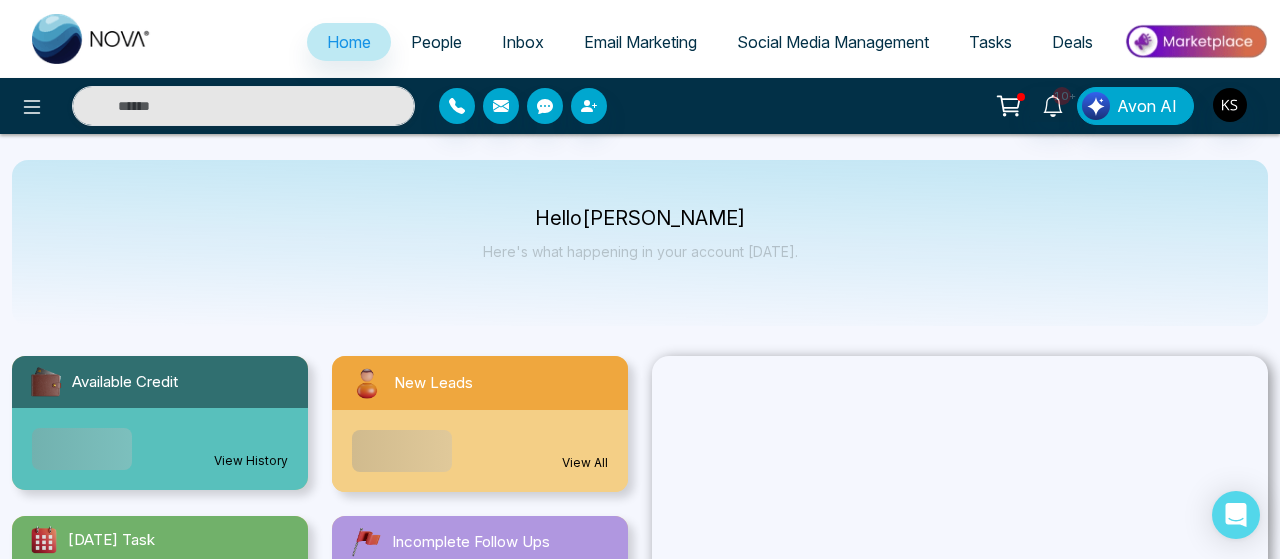 select on "*" 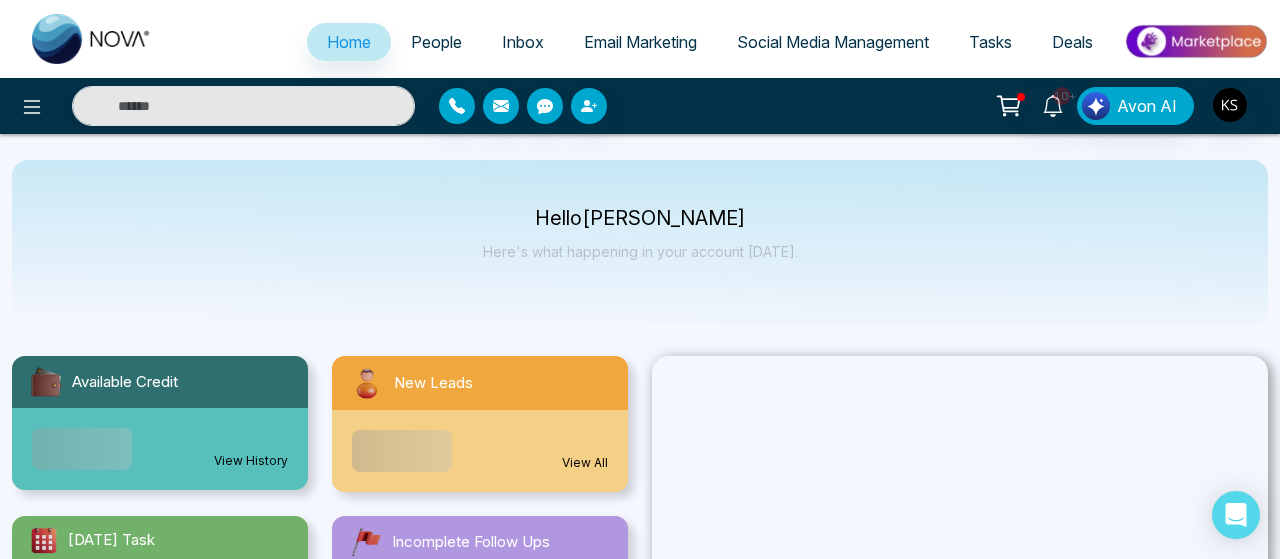 select on "*" 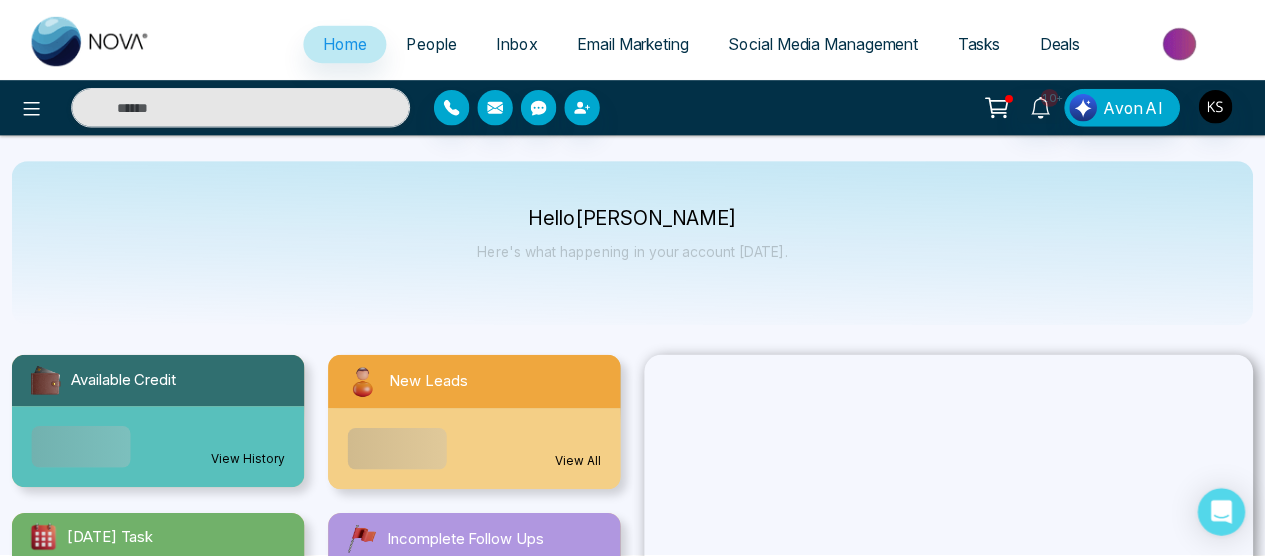 scroll, scrollTop: 0, scrollLeft: 0, axis: both 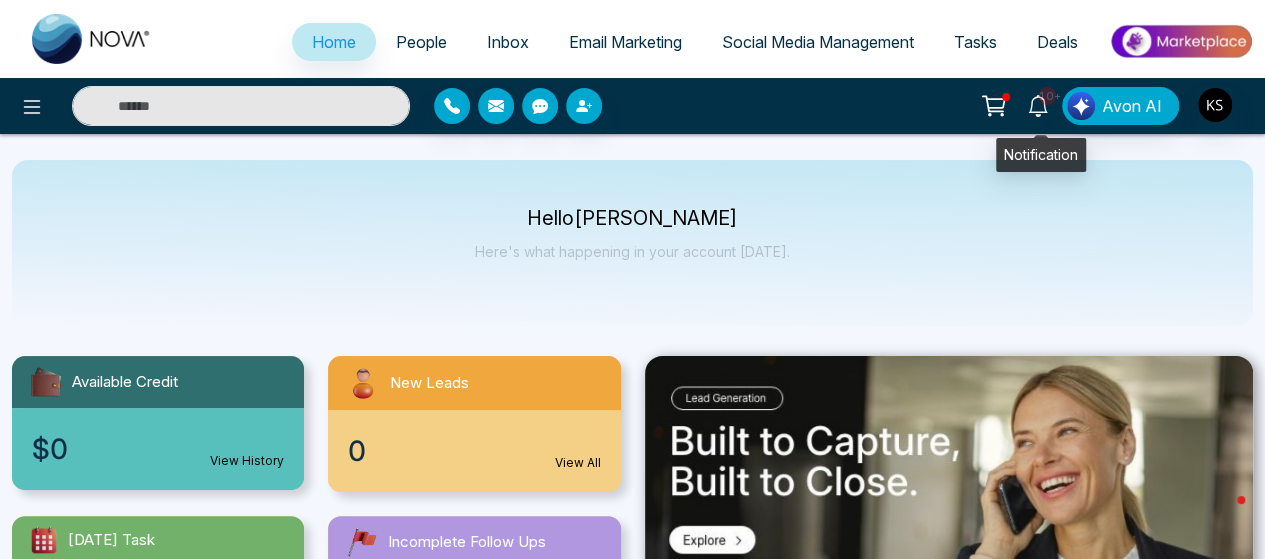click 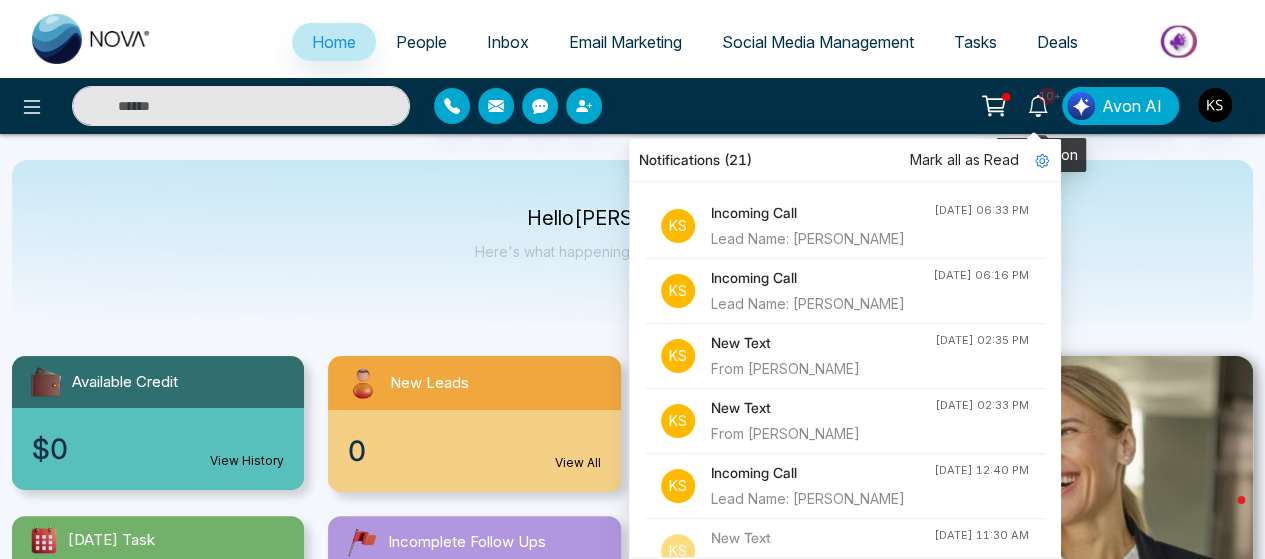 click 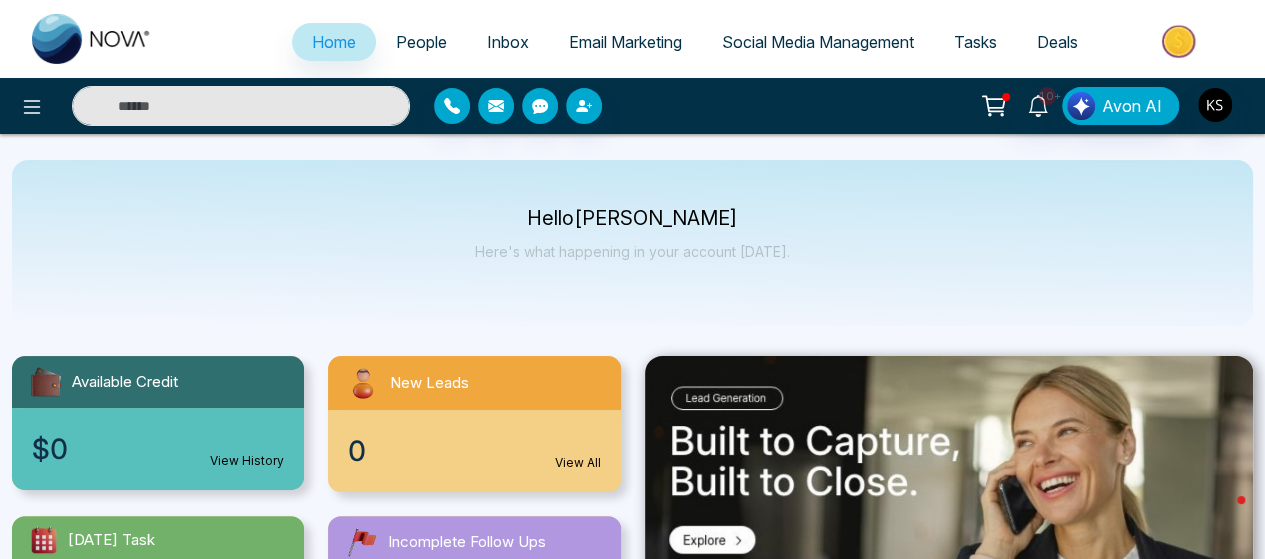 click at bounding box center [241, 106] 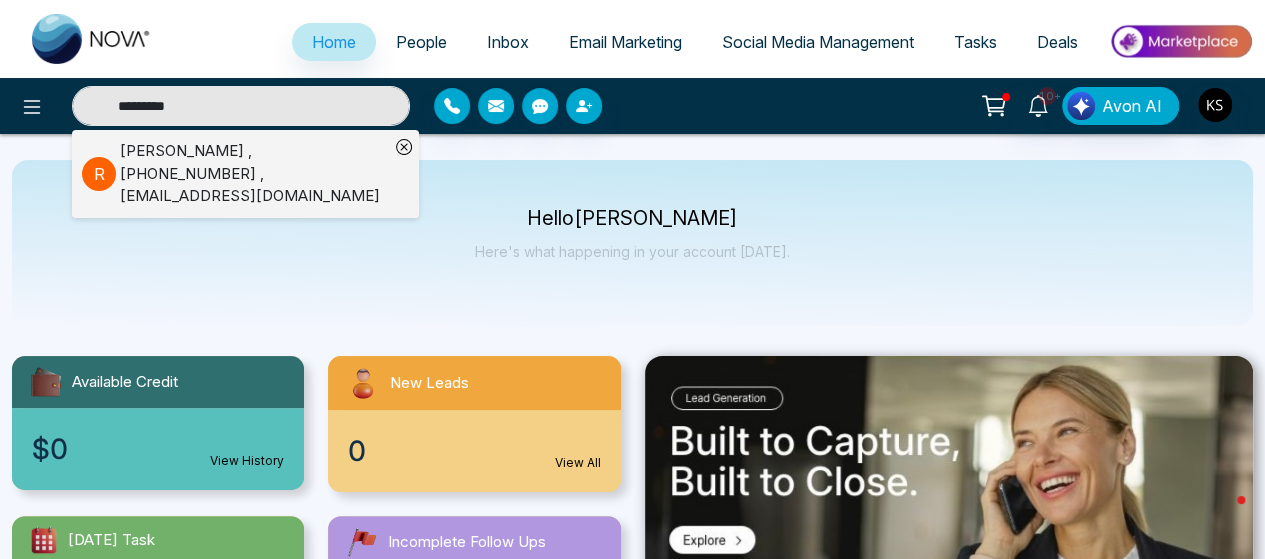 type on "*********" 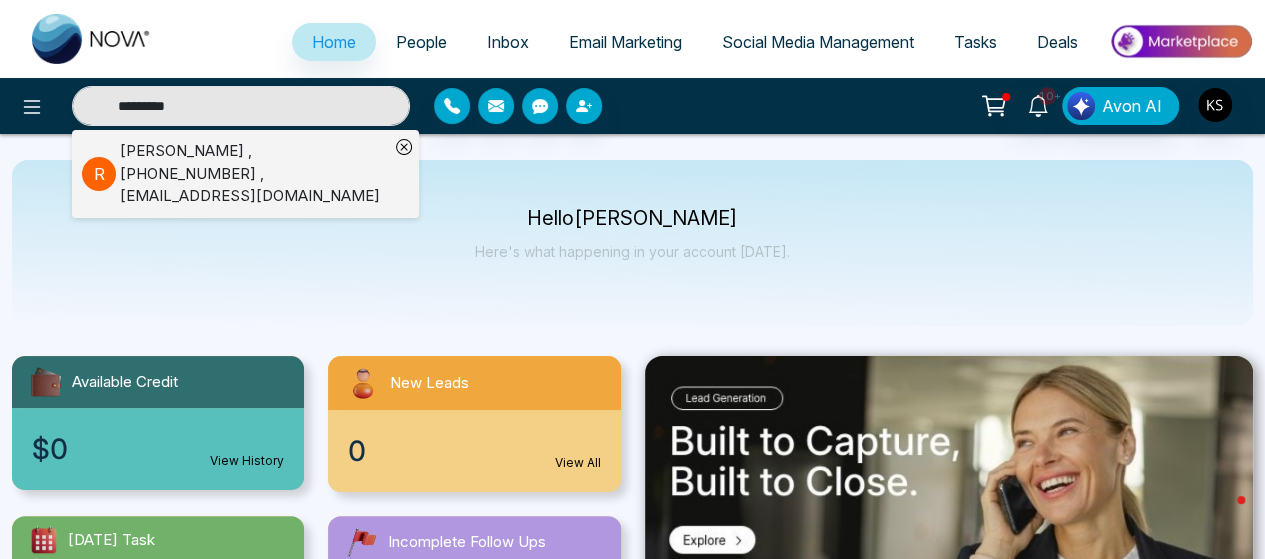 click on "[PERSON_NAME]     , [PHONE_NUMBER]   , [EMAIL_ADDRESS][DOMAIN_NAME]" at bounding box center (254, 174) 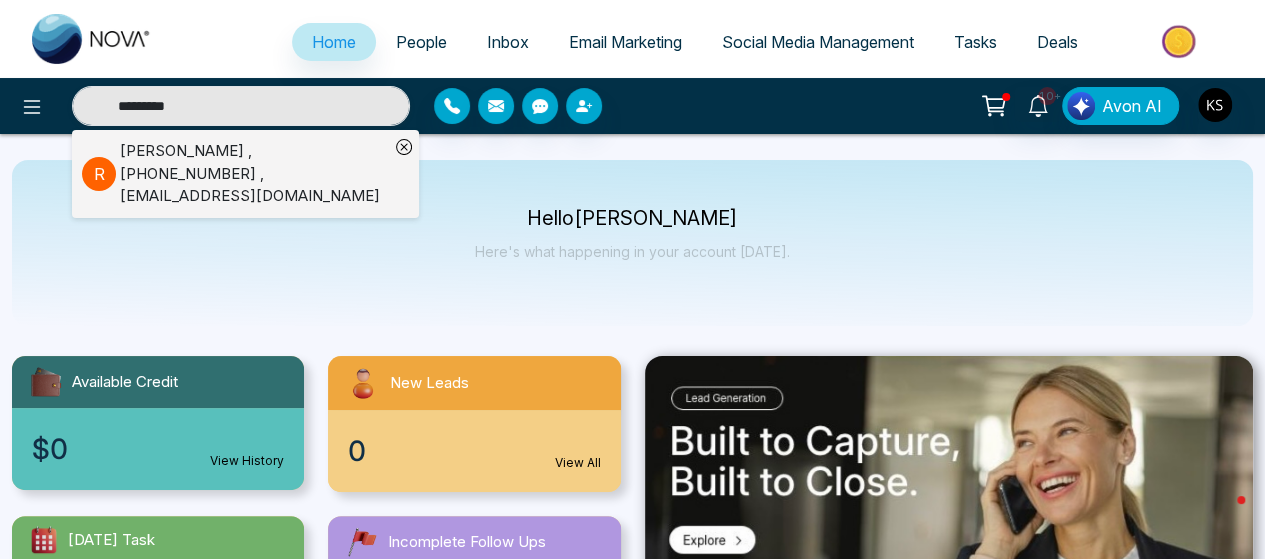 type 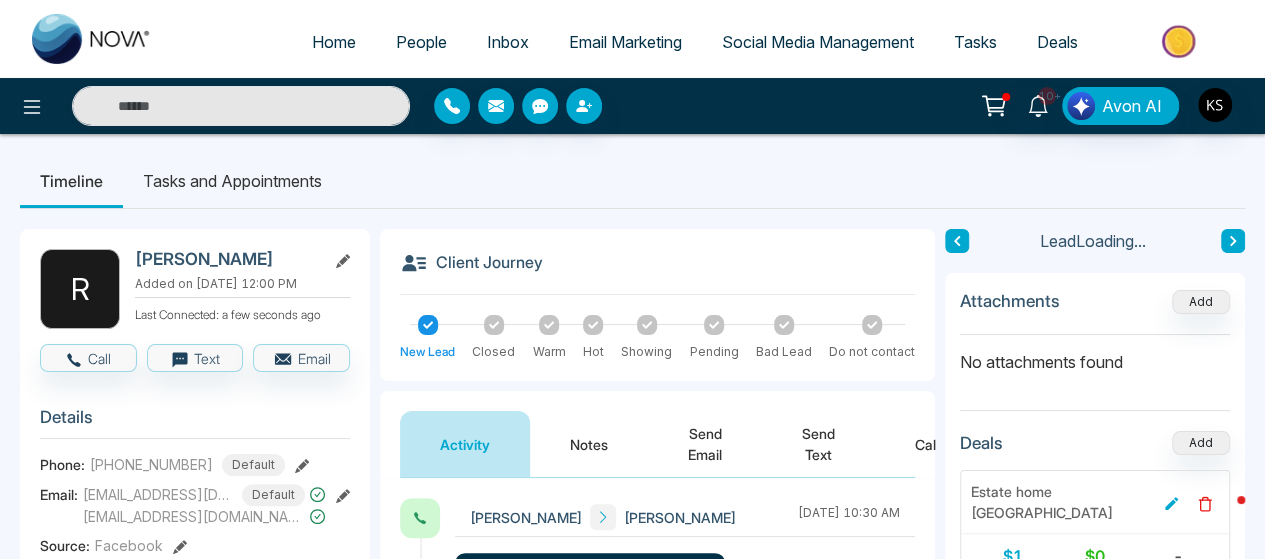 click on "Notes" at bounding box center (589, 444) 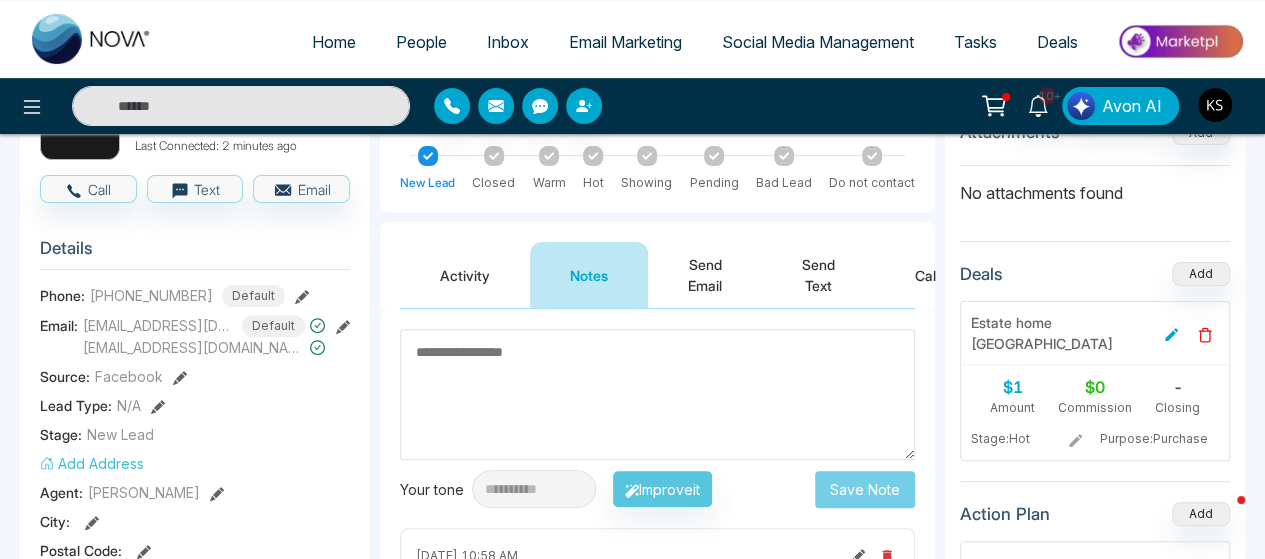 scroll, scrollTop: 0, scrollLeft: 0, axis: both 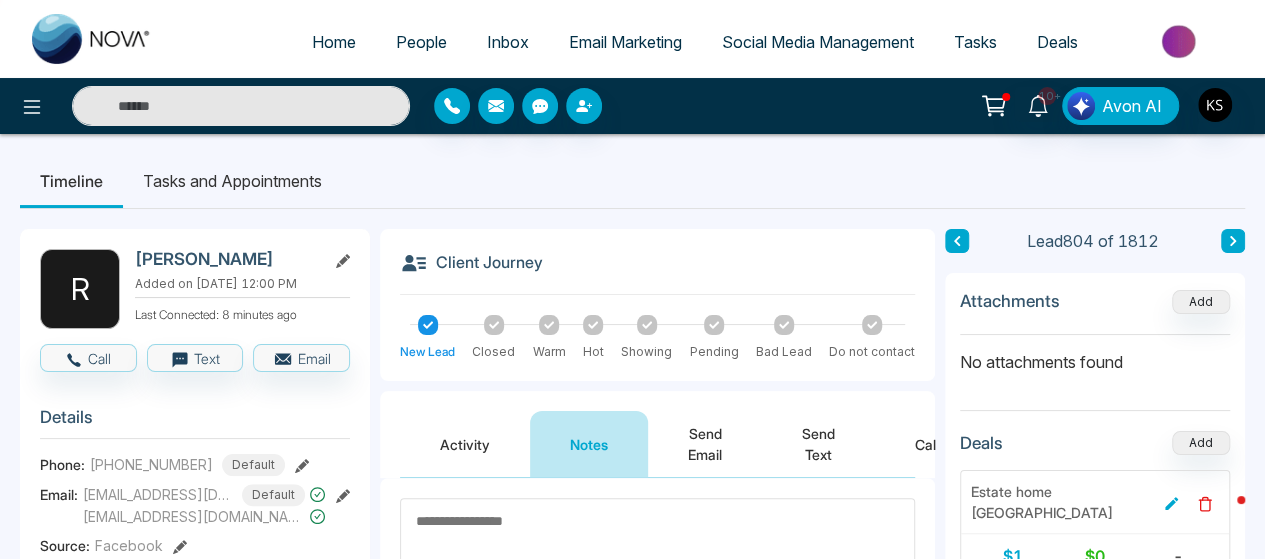 click at bounding box center [241, 106] 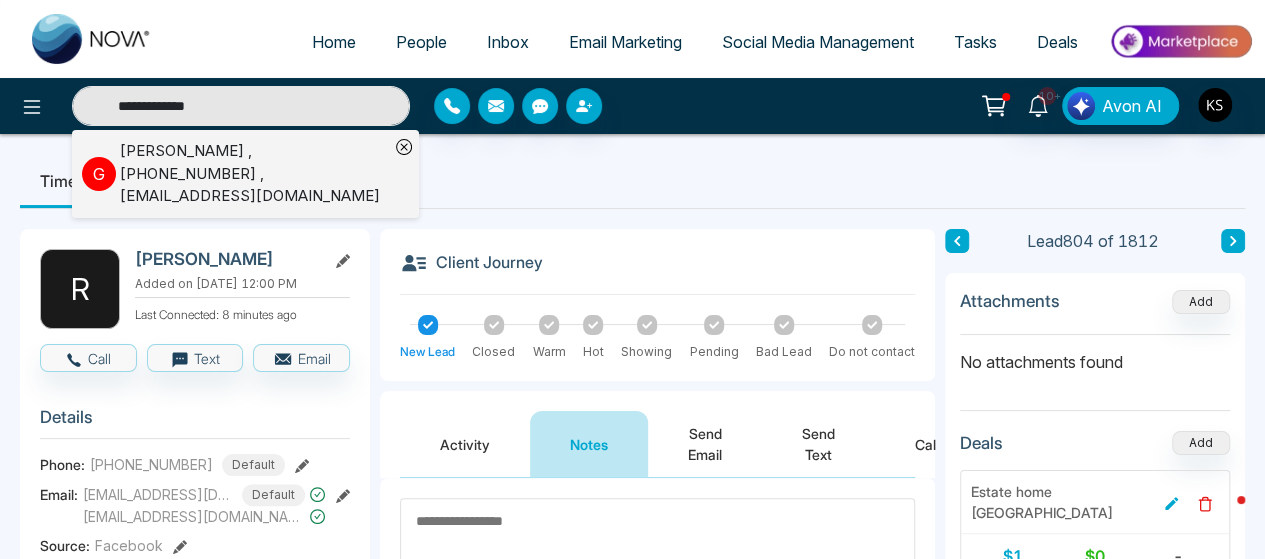 type on "**********" 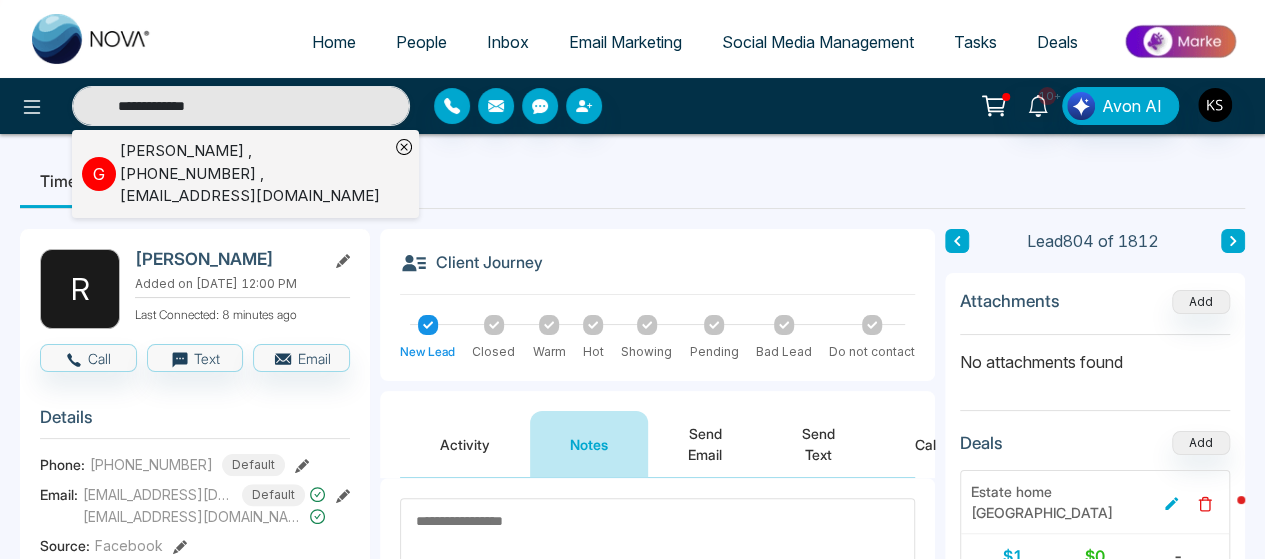 click on "[PERSON_NAME]     , [PHONE_NUMBER]   , [EMAIL_ADDRESS][DOMAIN_NAME]" at bounding box center (254, 174) 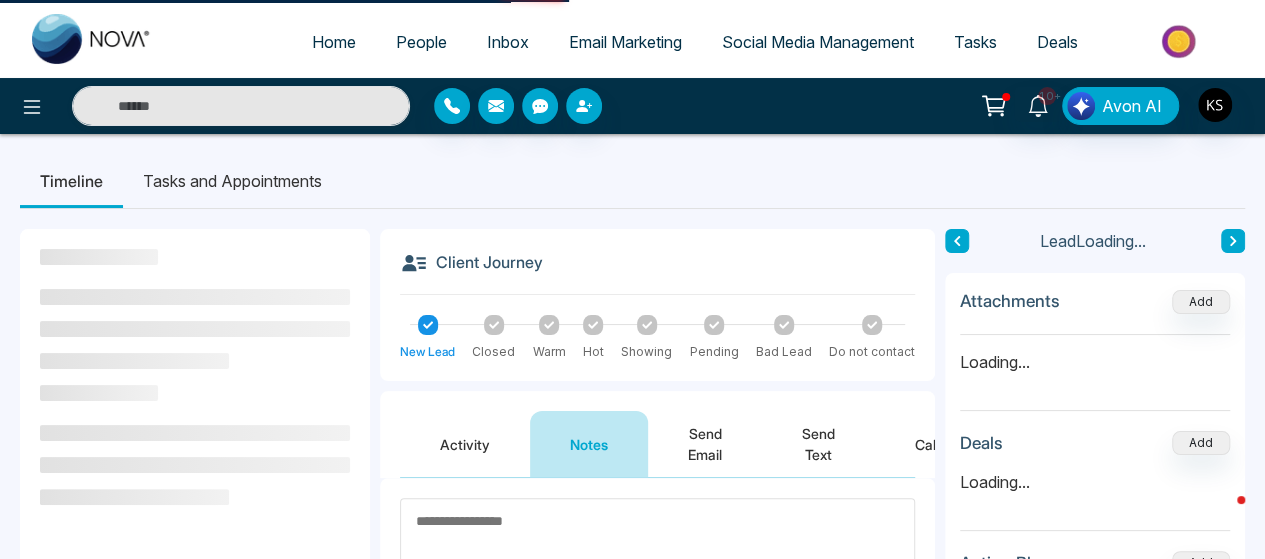 type on "**********" 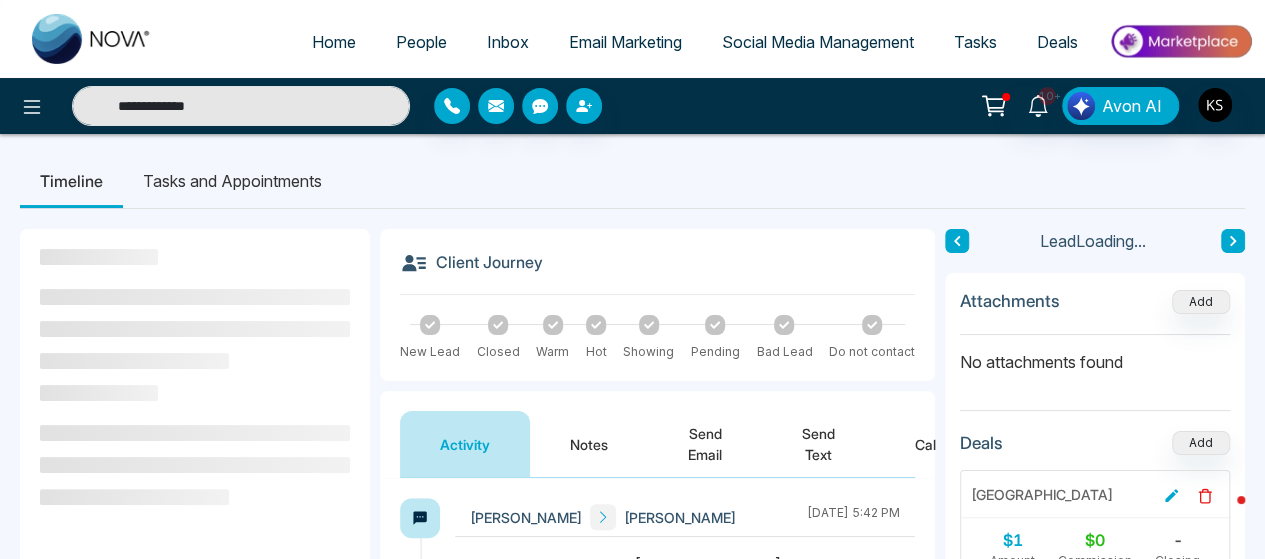 click on "Notes" at bounding box center (589, 444) 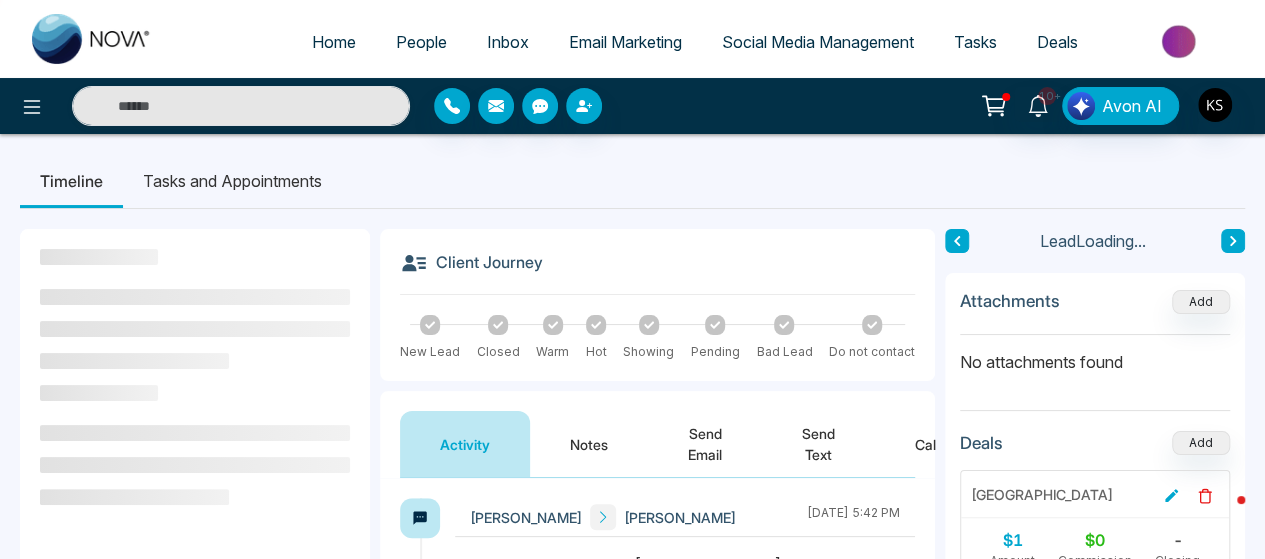 type on "**********" 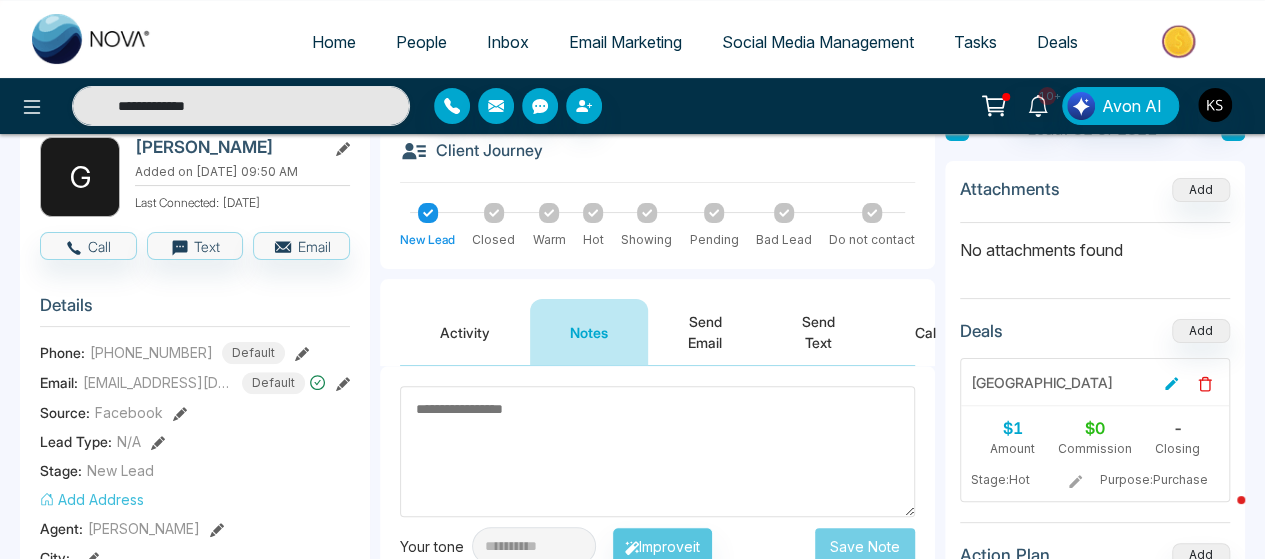 scroll, scrollTop: 84, scrollLeft: 0, axis: vertical 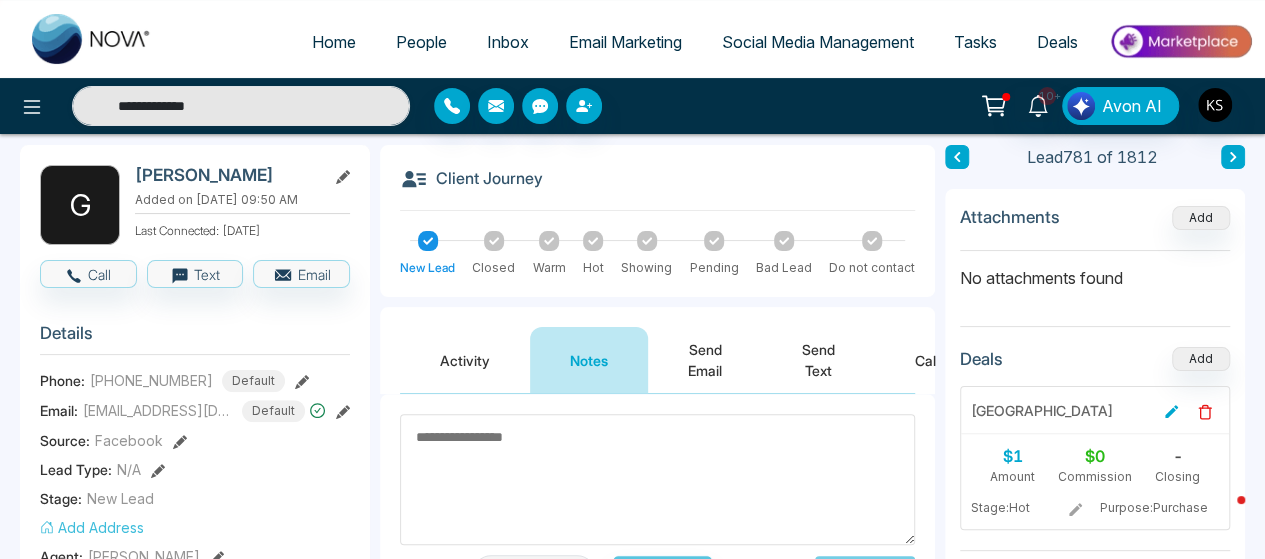 click at bounding box center [657, 479] 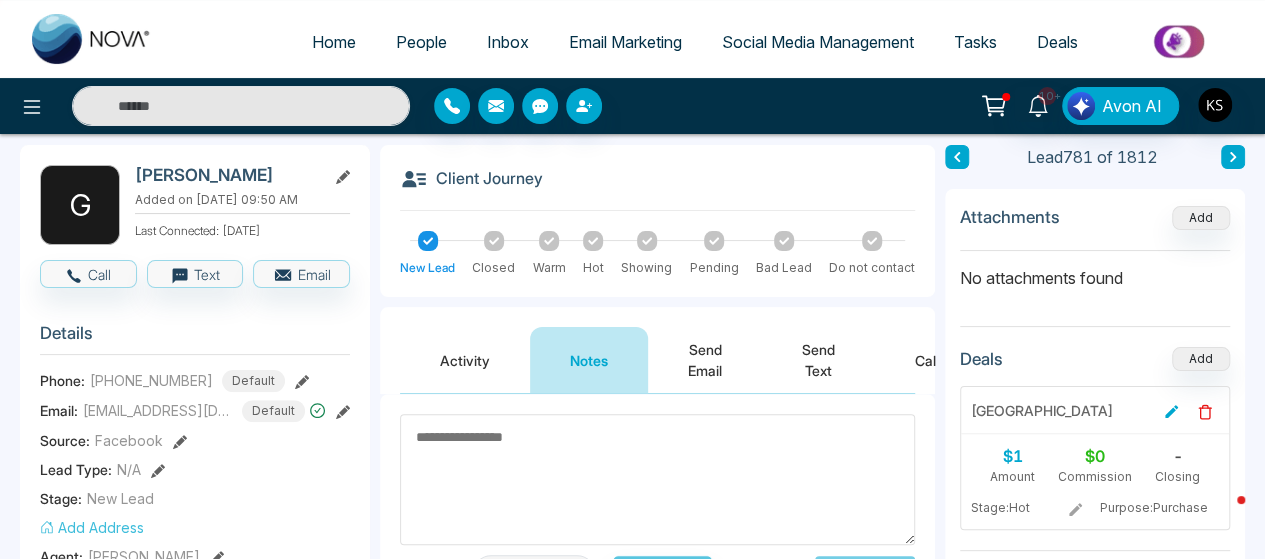 type on "**********" 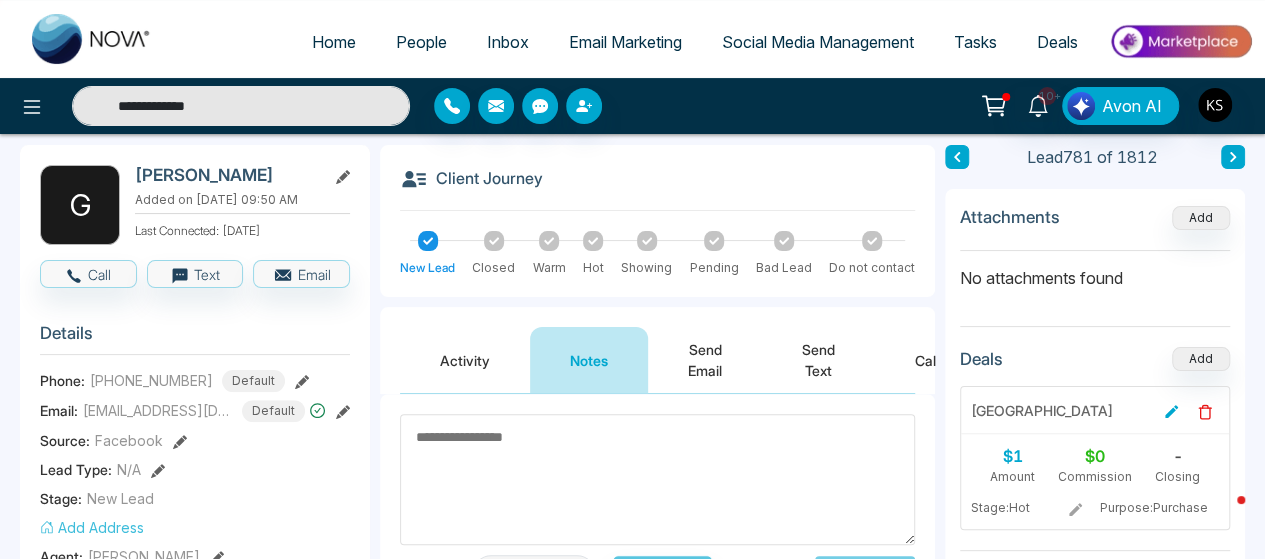click on "**********" at bounding box center [241, 106] 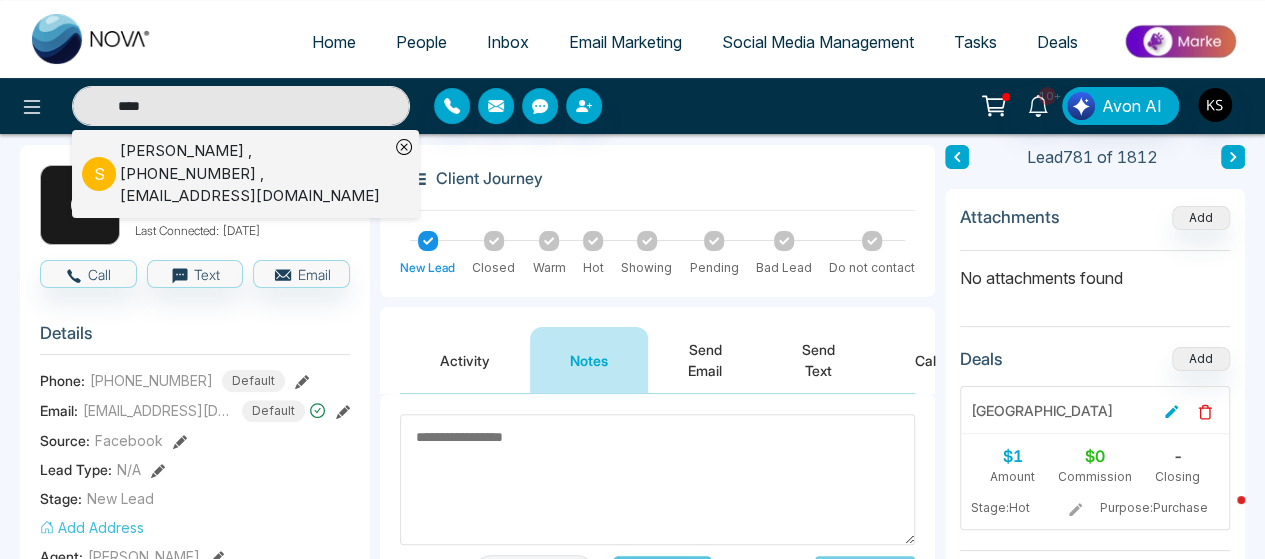 type on "****" 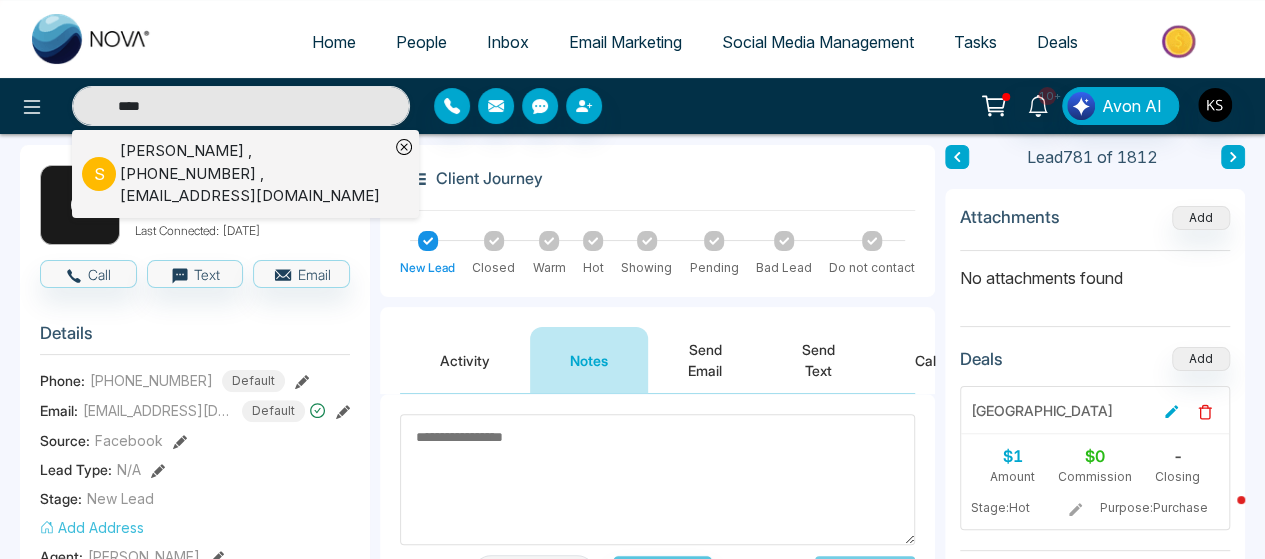 click on "[PERSON_NAME]     , [PHONE_NUMBER]   , [EMAIL_ADDRESS][DOMAIN_NAME]" at bounding box center (254, 174) 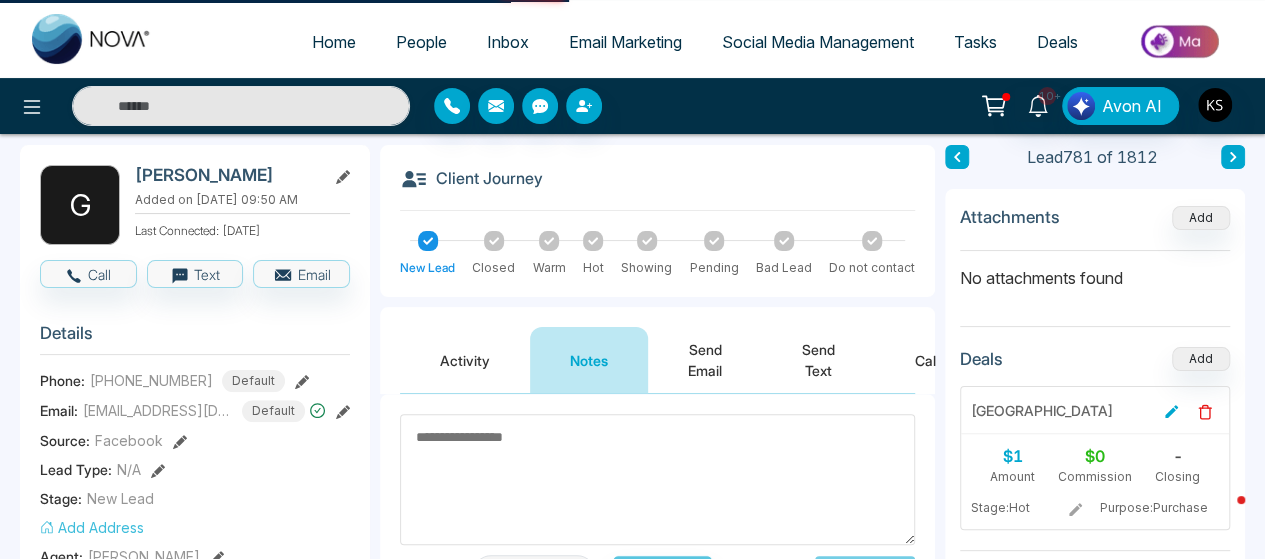type on "****" 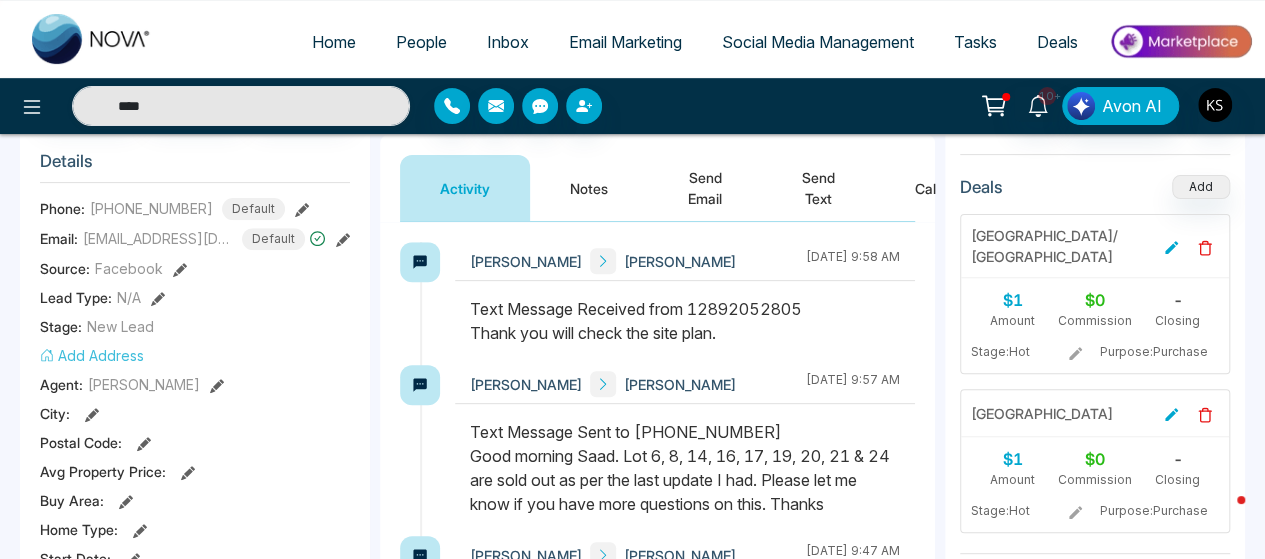 scroll, scrollTop: 264, scrollLeft: 0, axis: vertical 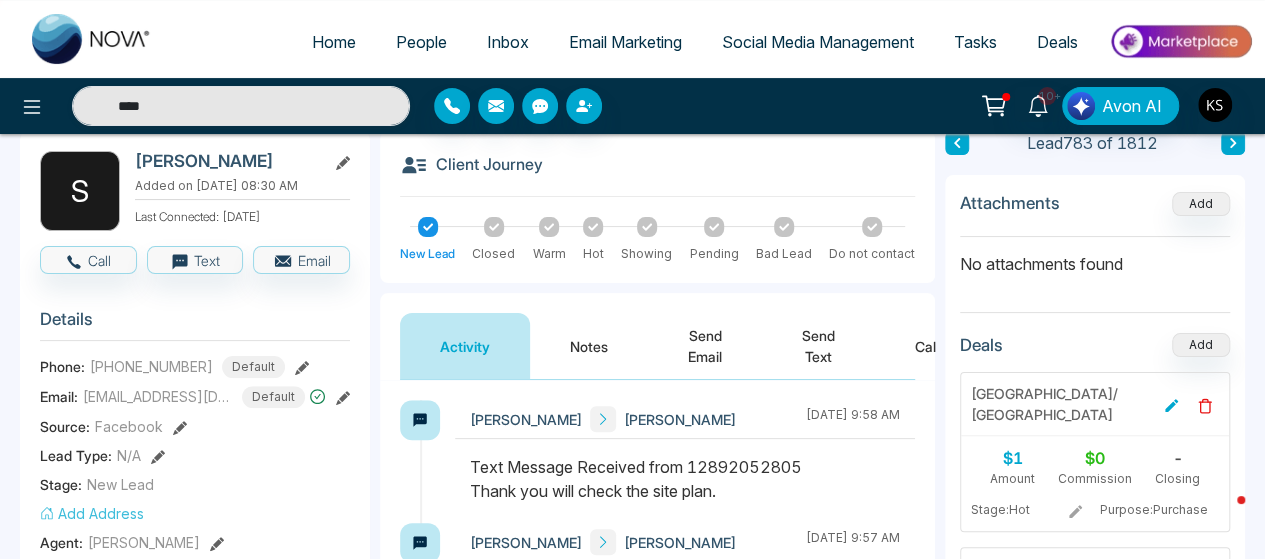 click on "Send Text" at bounding box center [818, 346] 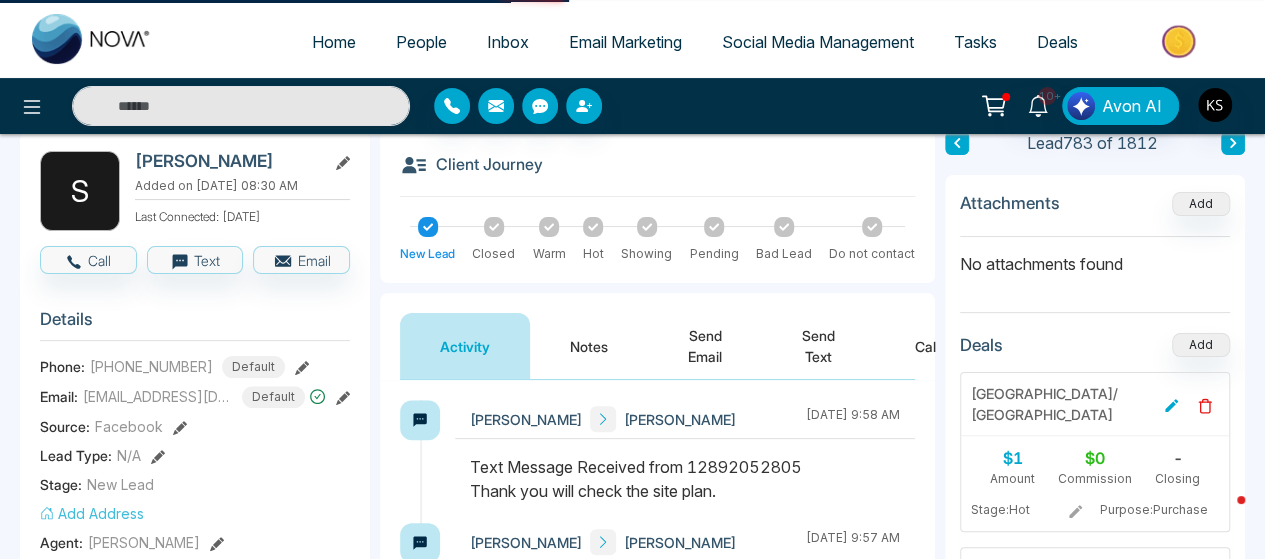 type on "****" 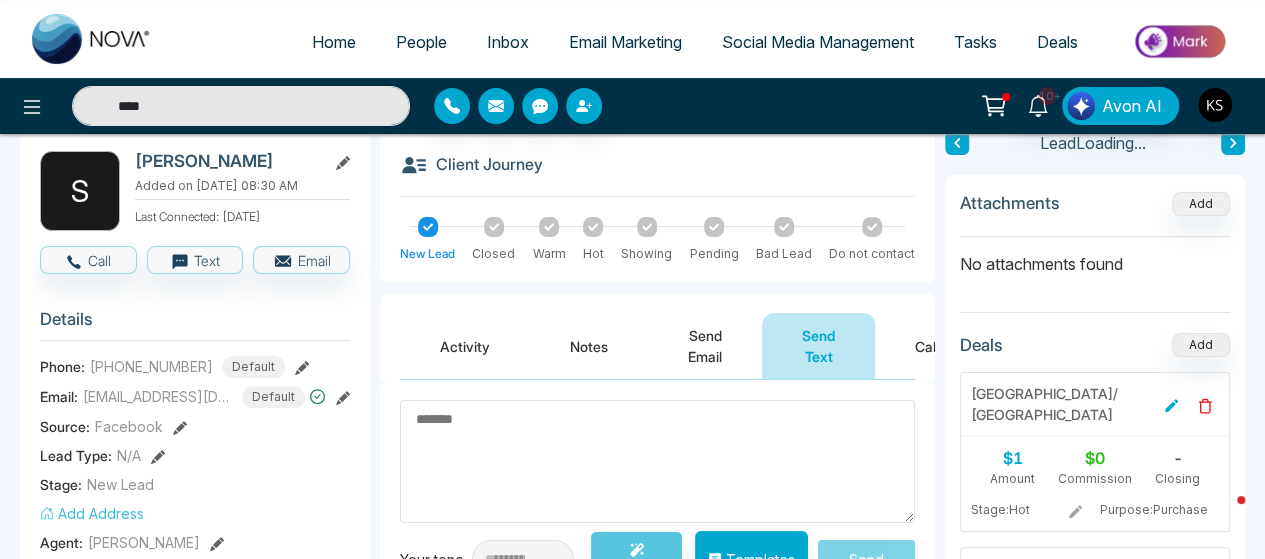 click at bounding box center (657, 461) 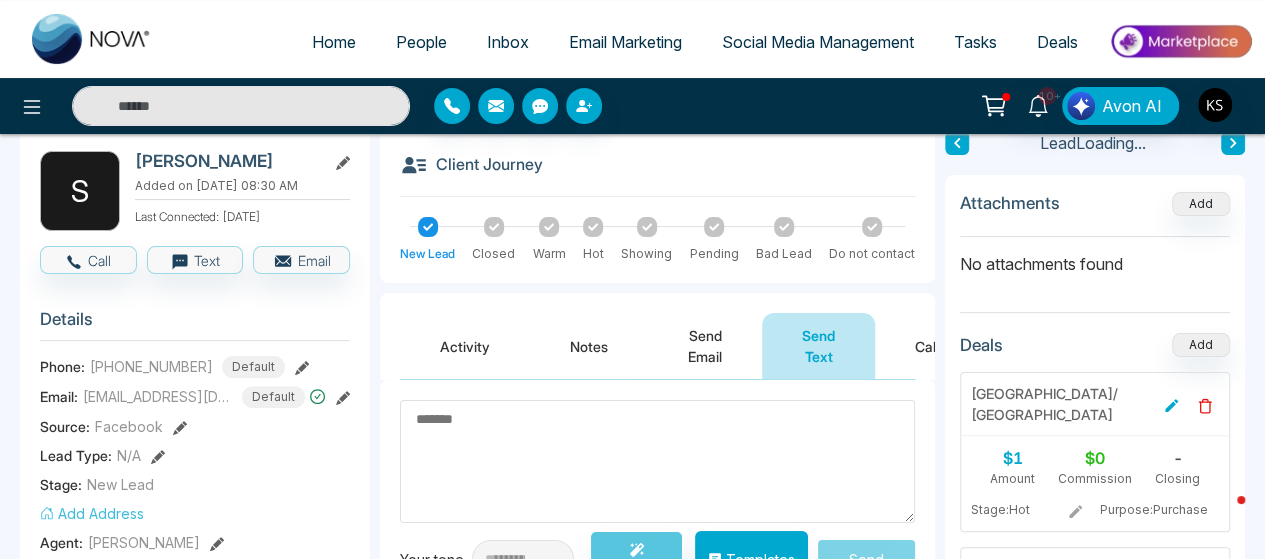 type on "****" 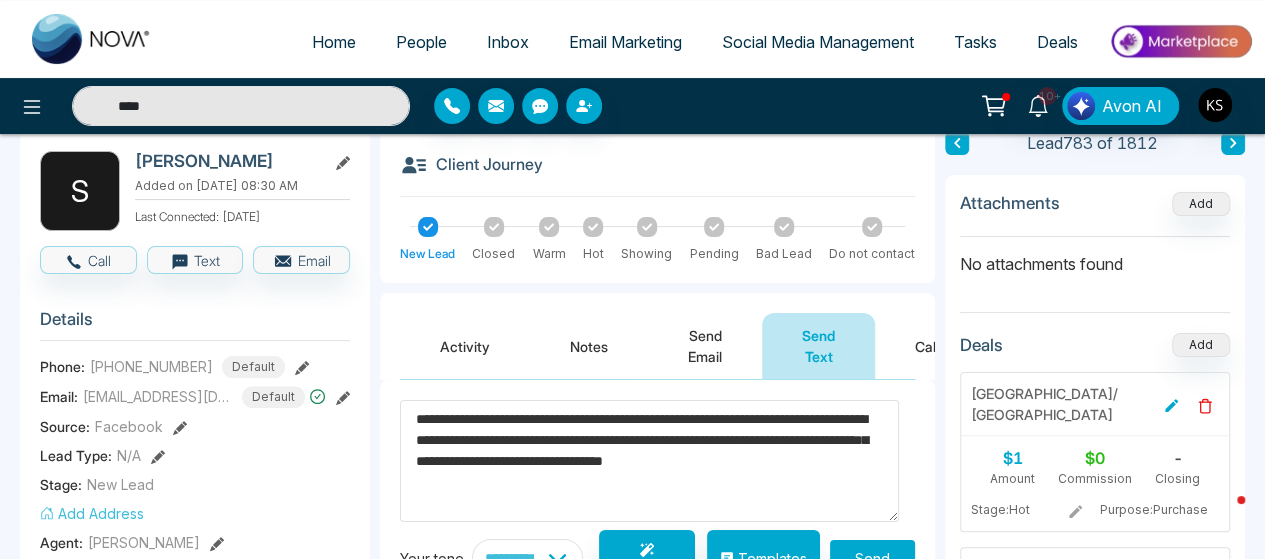 type on "**********" 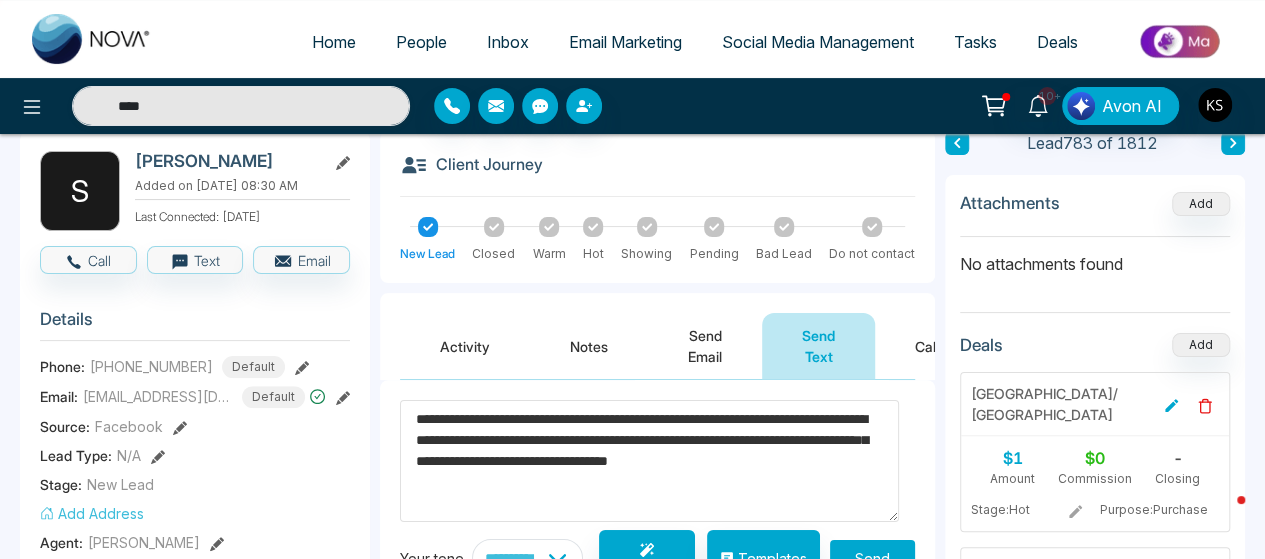 scroll, scrollTop: 436, scrollLeft: 0, axis: vertical 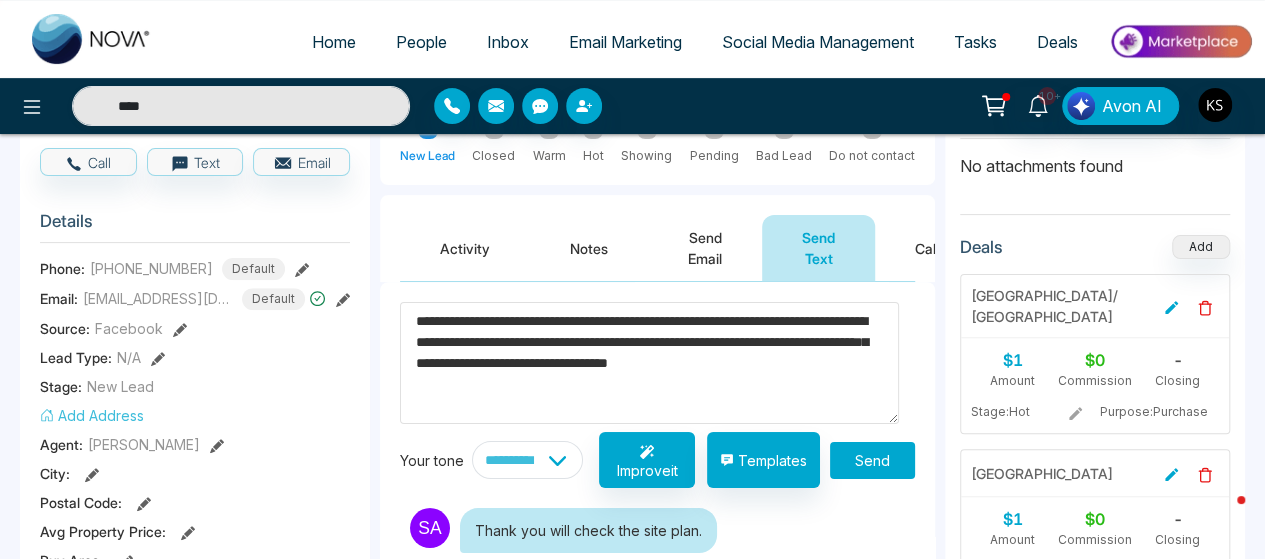 drag, startPoint x: 535, startPoint y: 387, endPoint x: 831, endPoint y: 367, distance: 296.6749 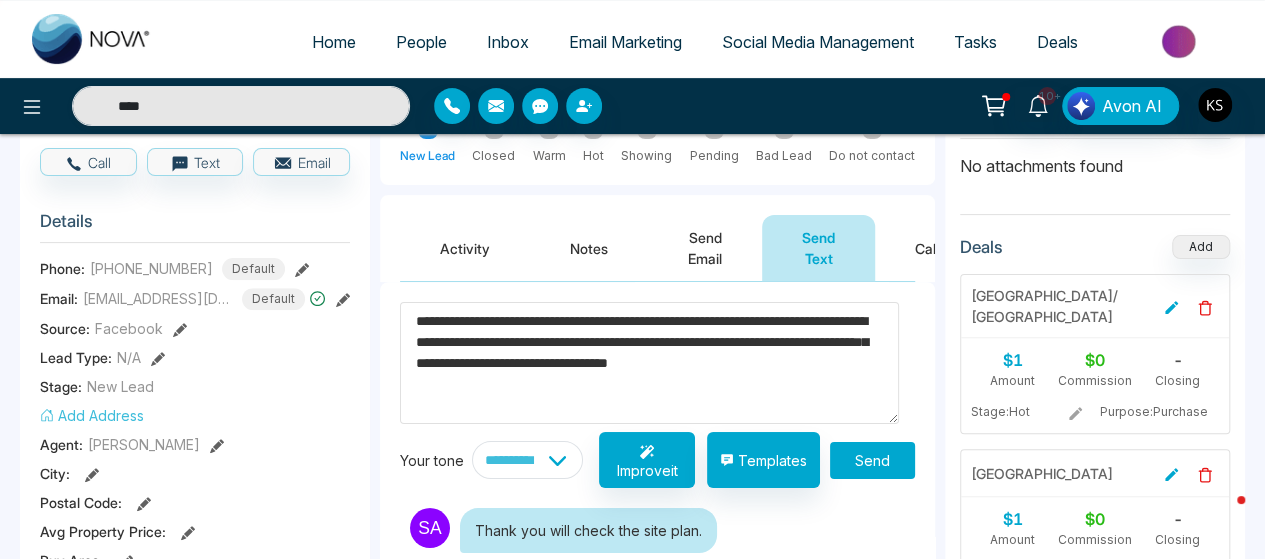 click on "**********" at bounding box center [649, 363] 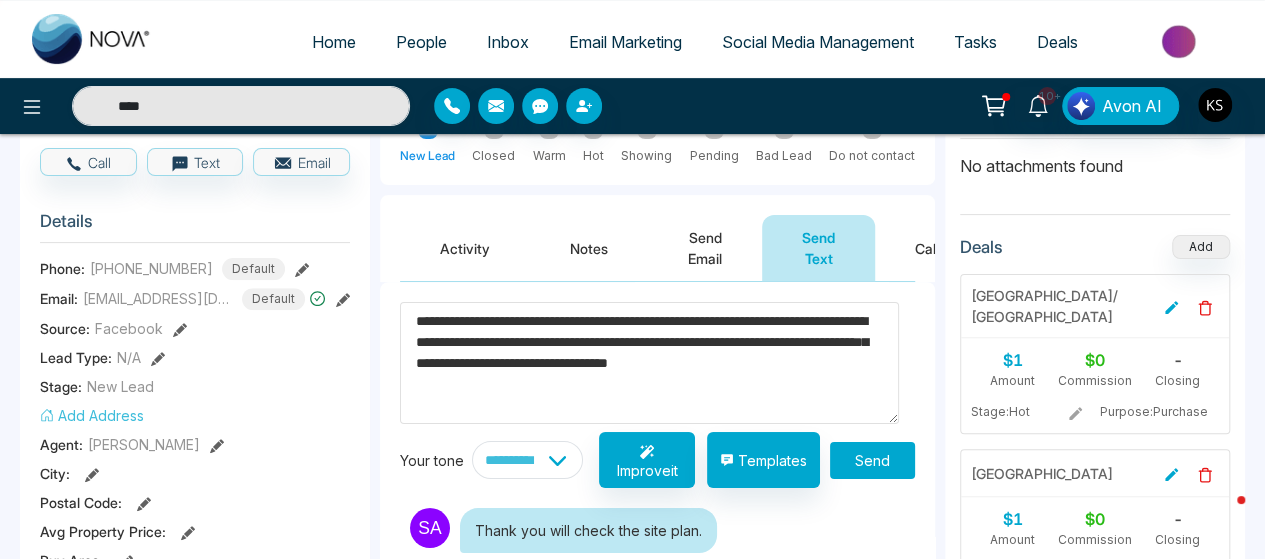 type 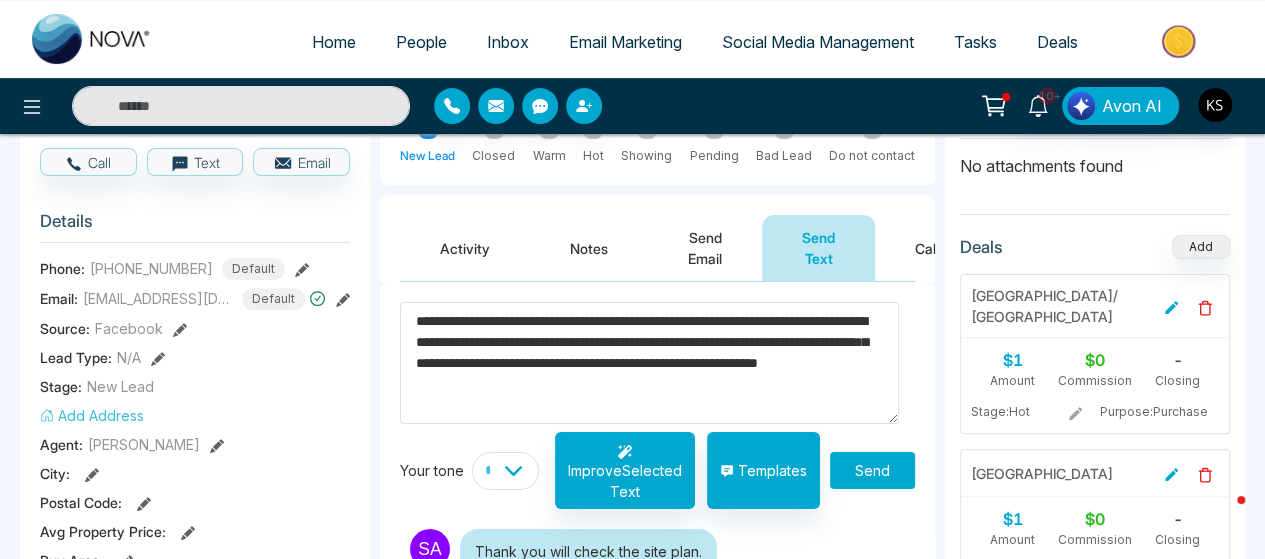 type on "**********" 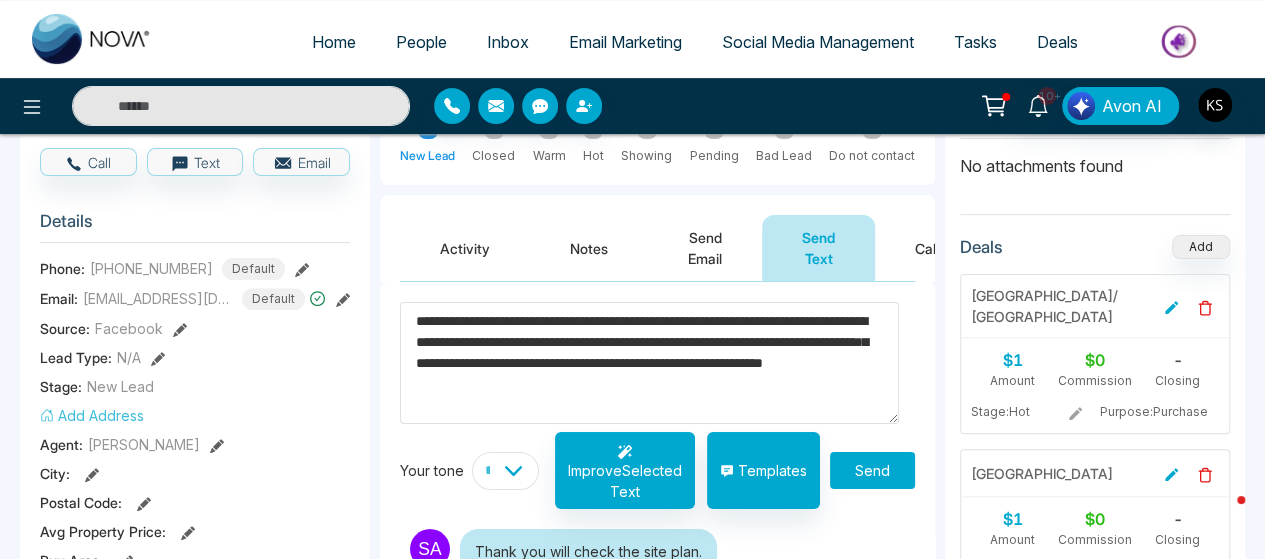 type on "****" 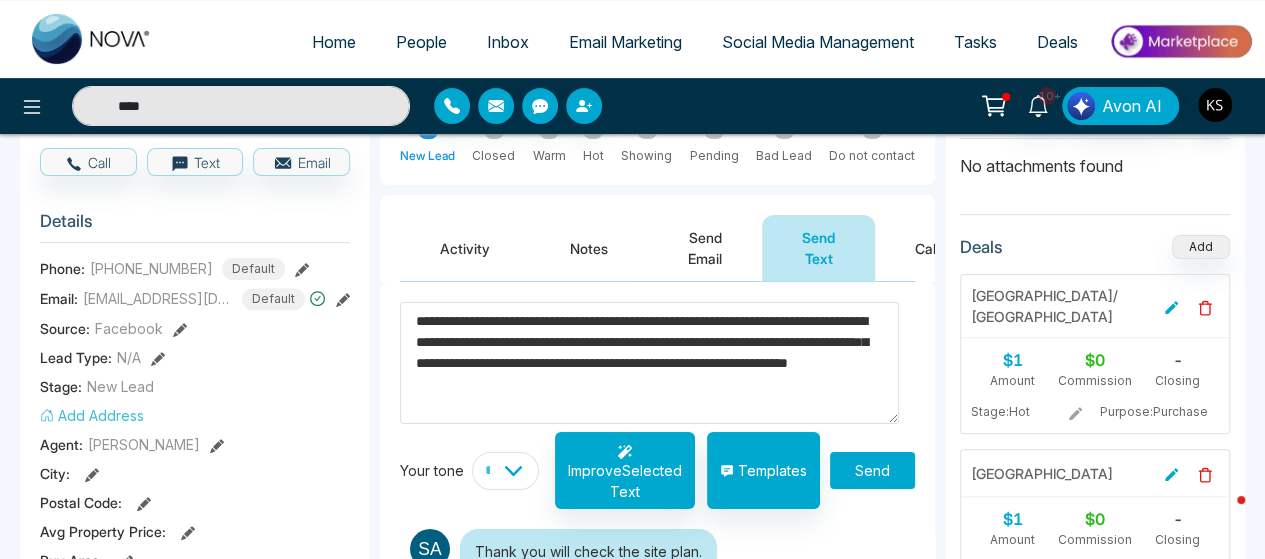 type on "**********" 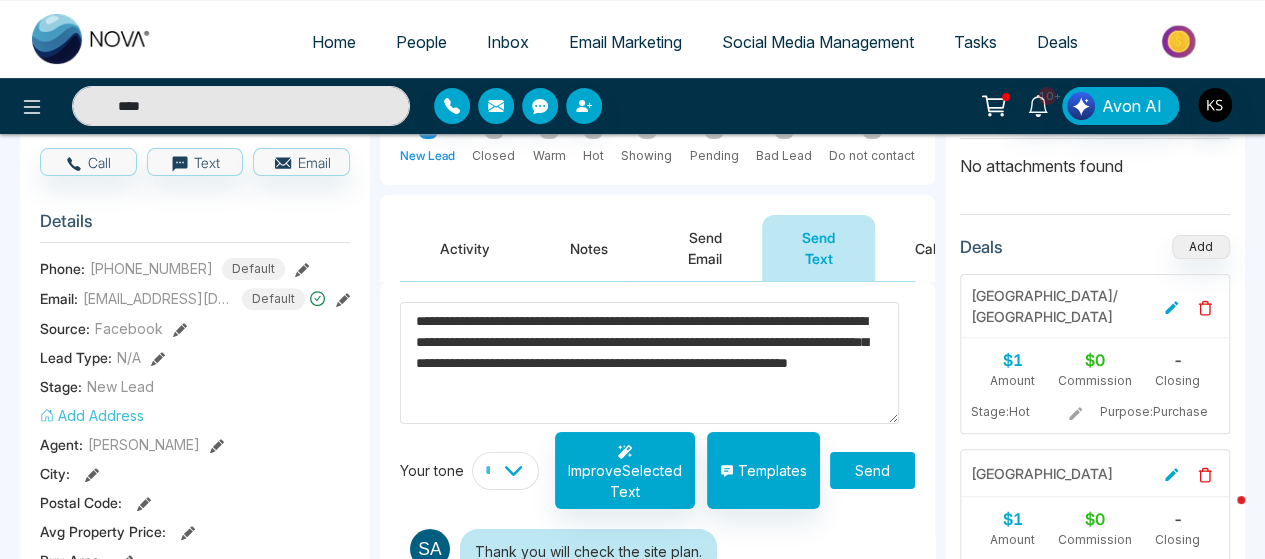 click on "Send" at bounding box center (872, 470) 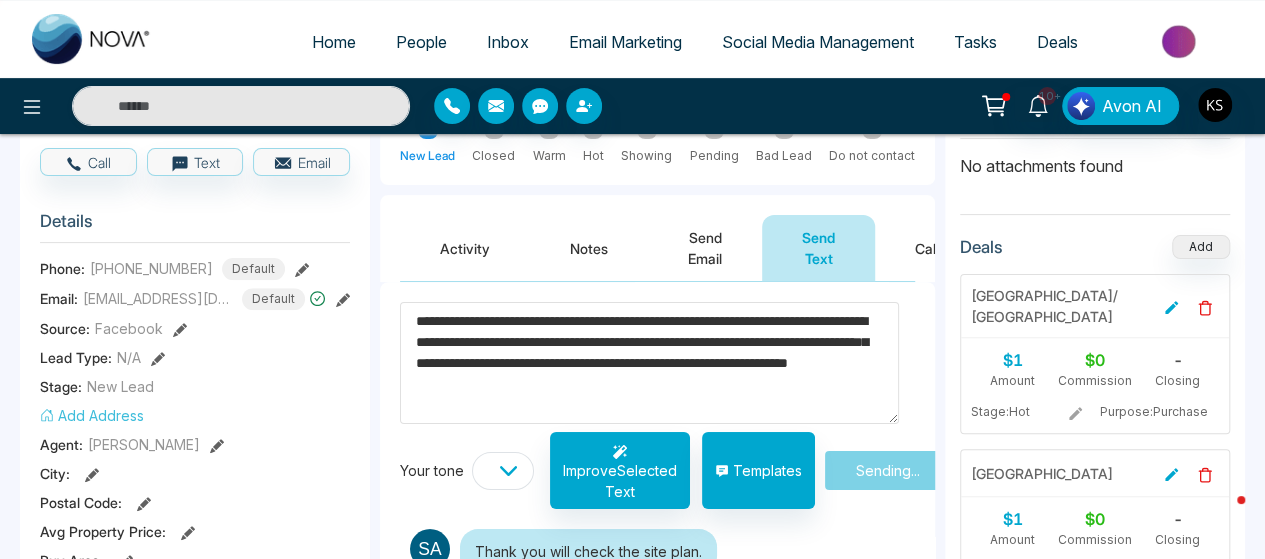 type on "****" 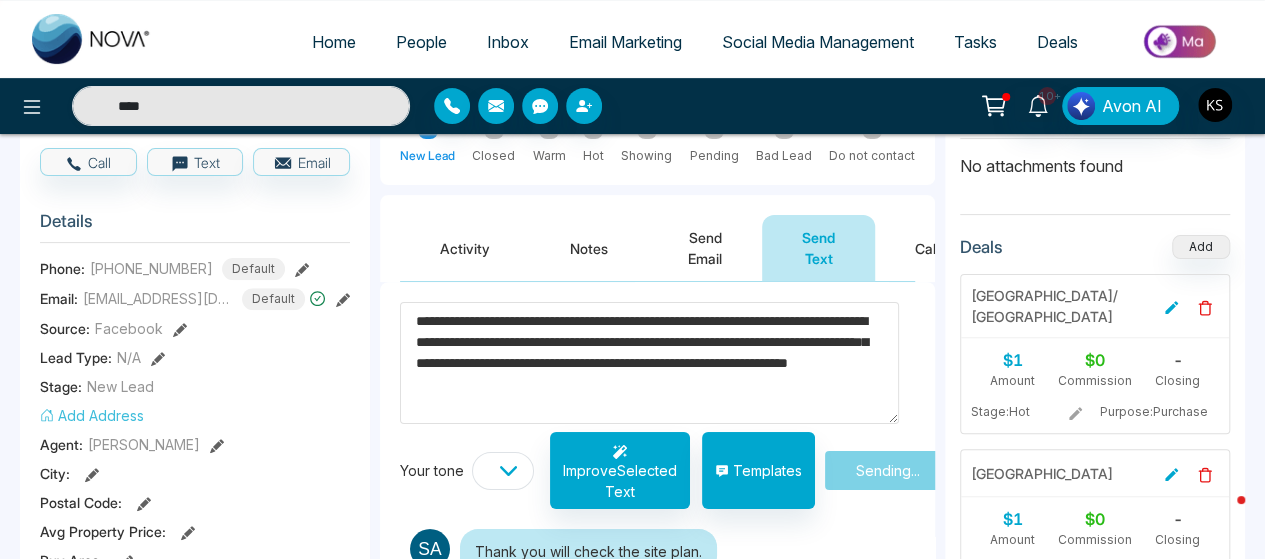 type 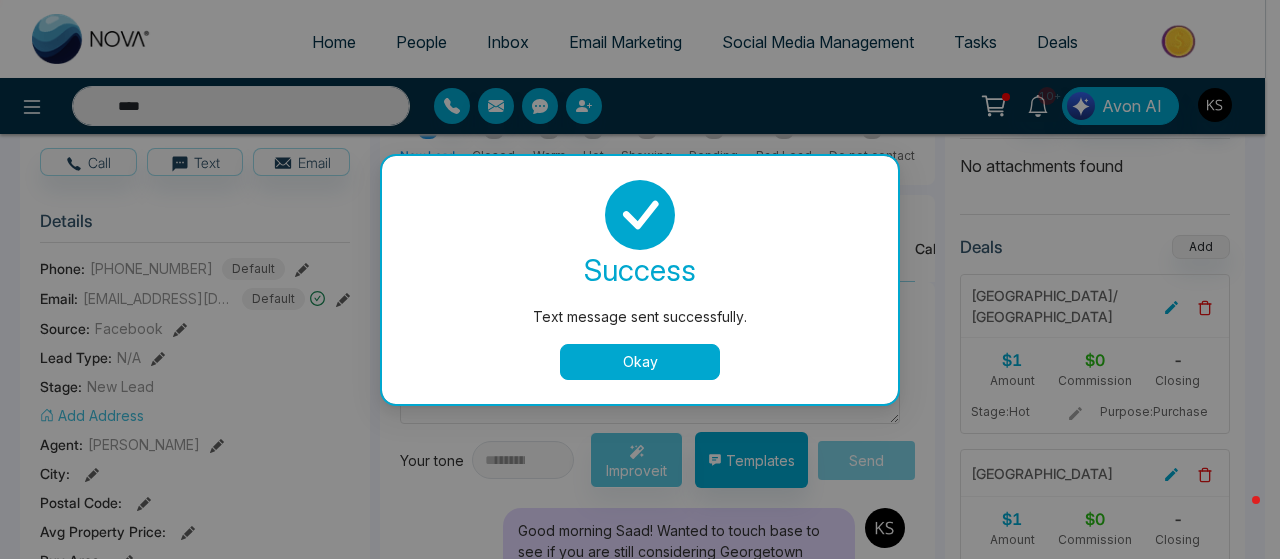 click on "Okay" at bounding box center [640, 362] 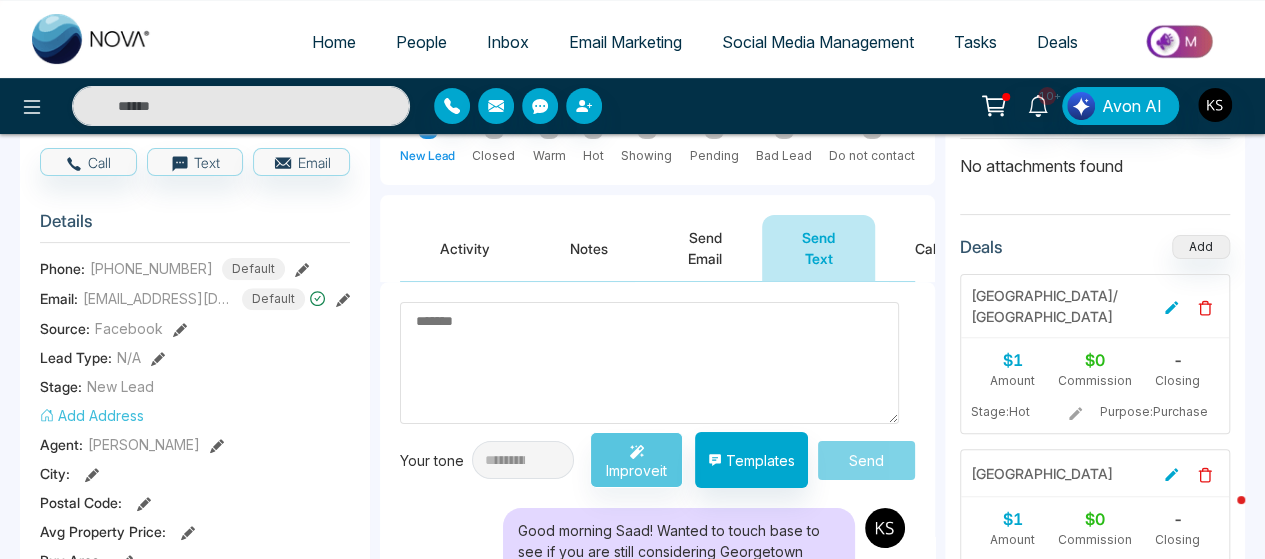 type on "****" 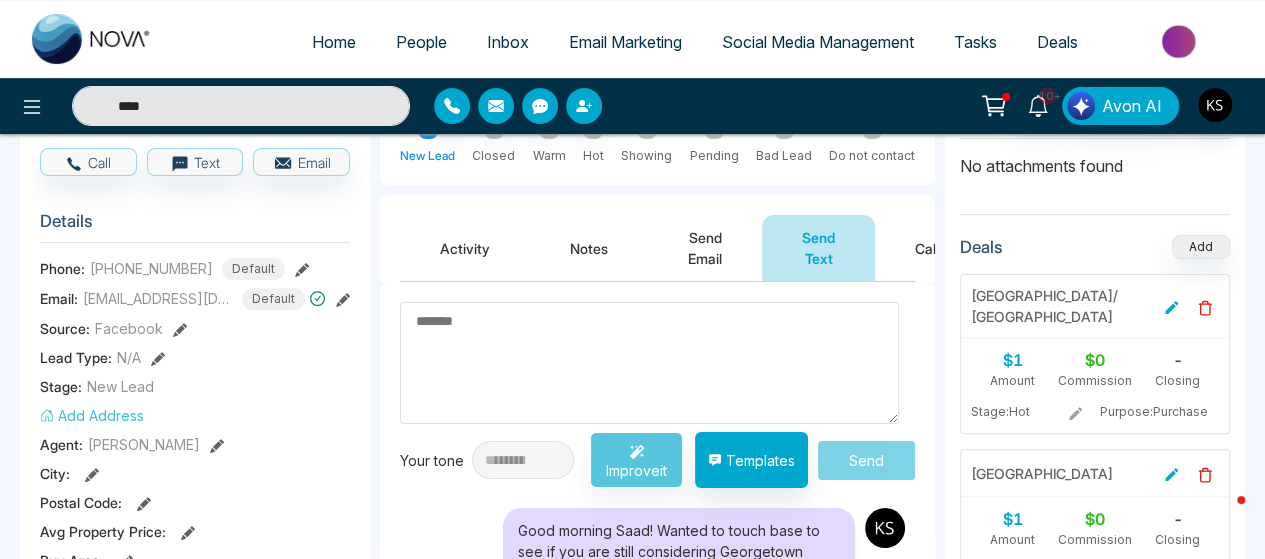 click on "****" at bounding box center (241, 106) 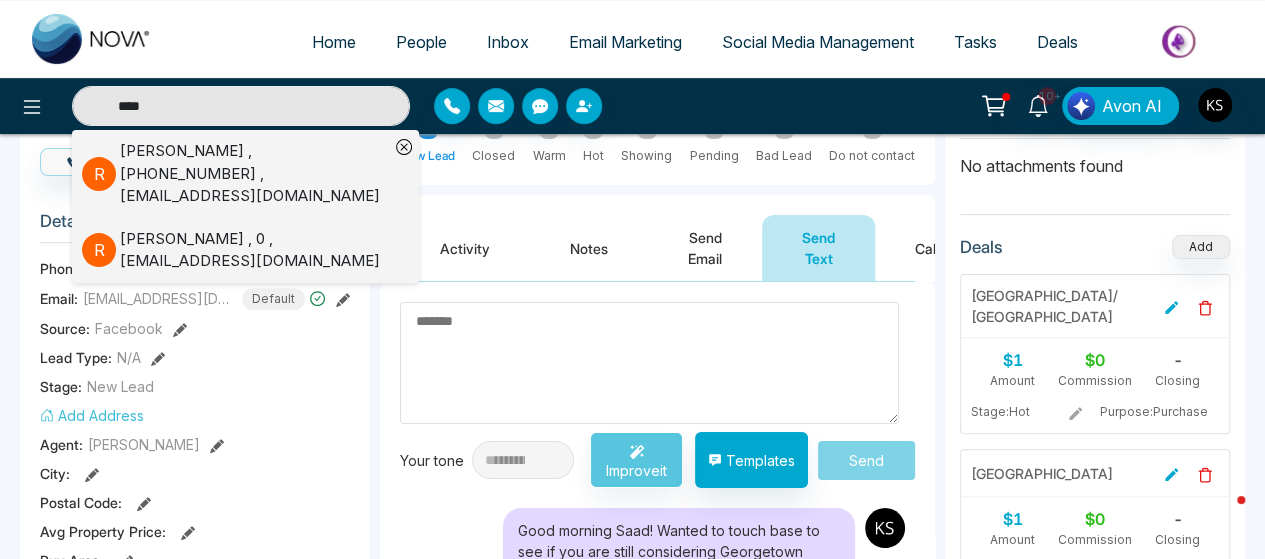 type on "****" 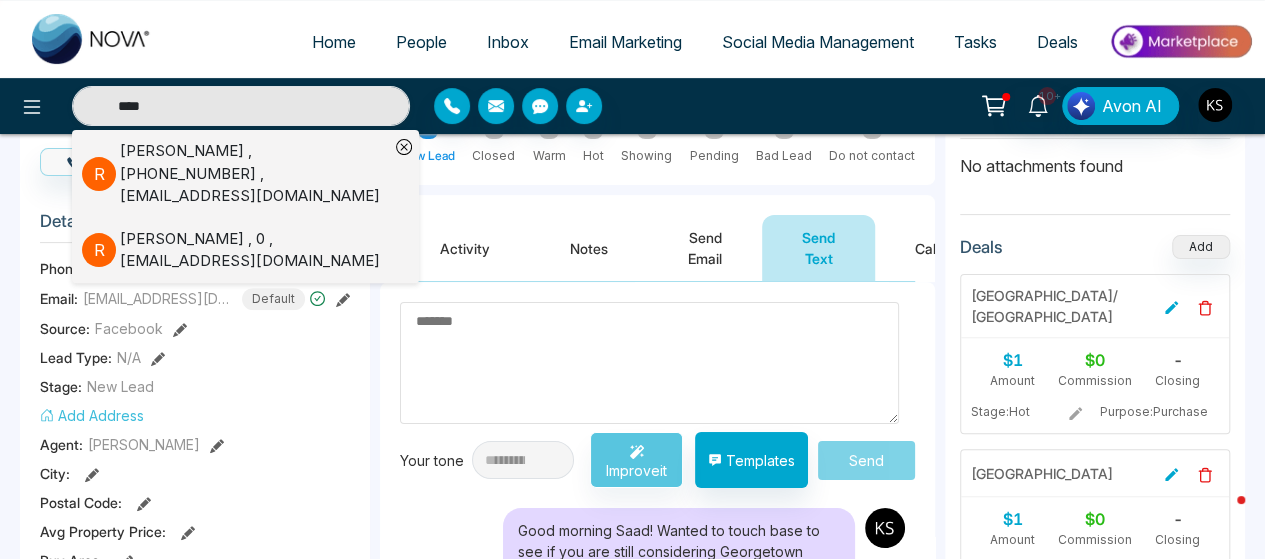 click on "[PERSON_NAME]     , [PHONE_NUMBER]   , [EMAIL_ADDRESS][DOMAIN_NAME]" at bounding box center (254, 174) 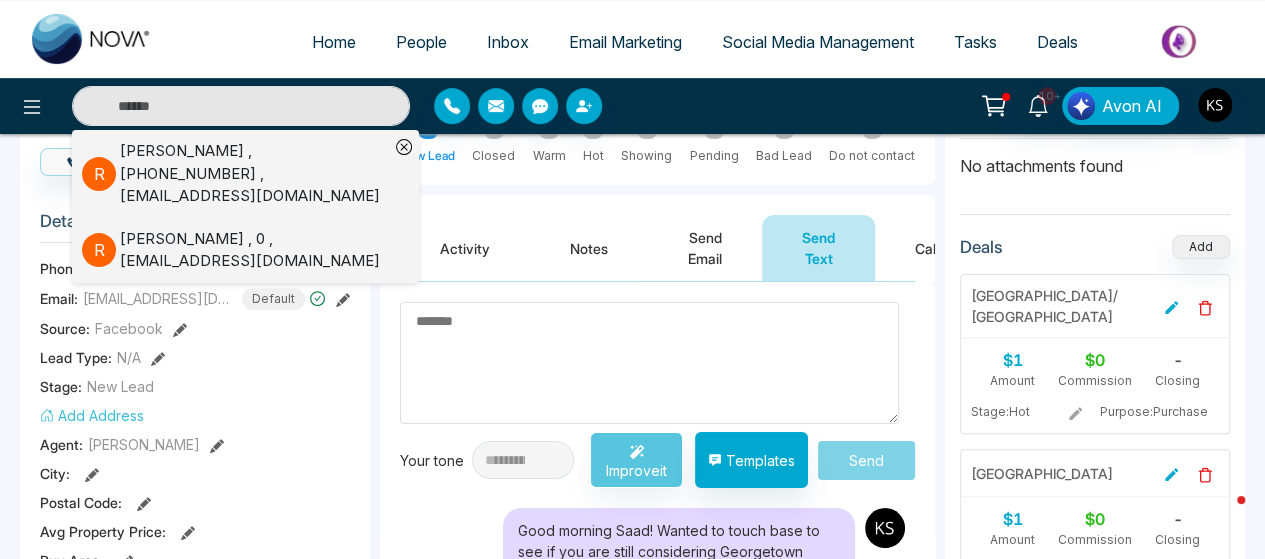 type on "****" 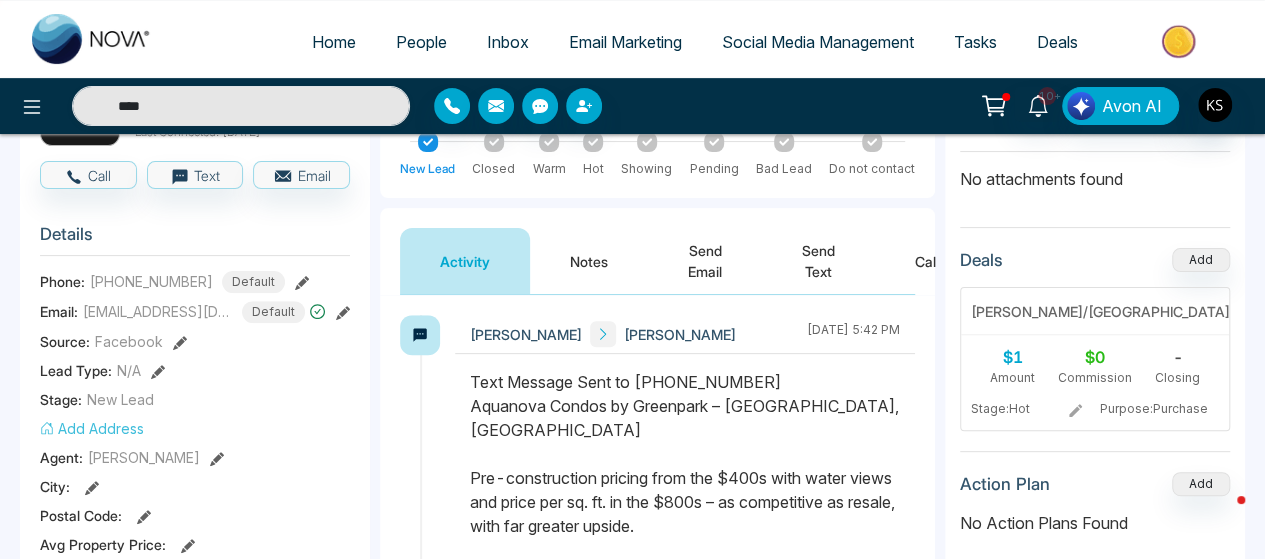 scroll, scrollTop: 184, scrollLeft: 0, axis: vertical 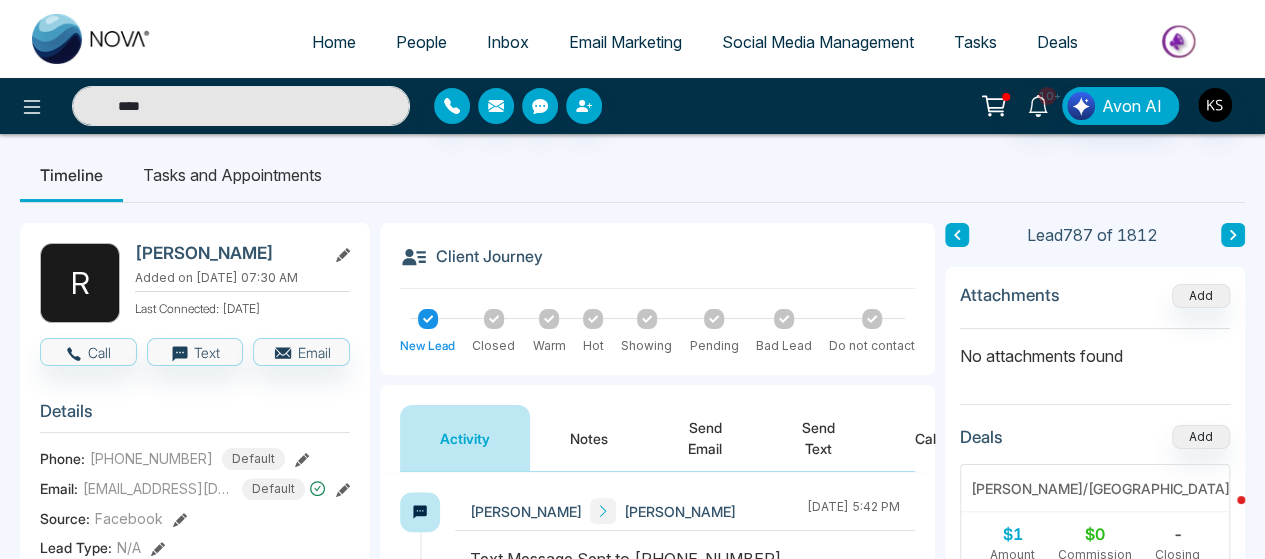 click on "Call" at bounding box center (927, 438) 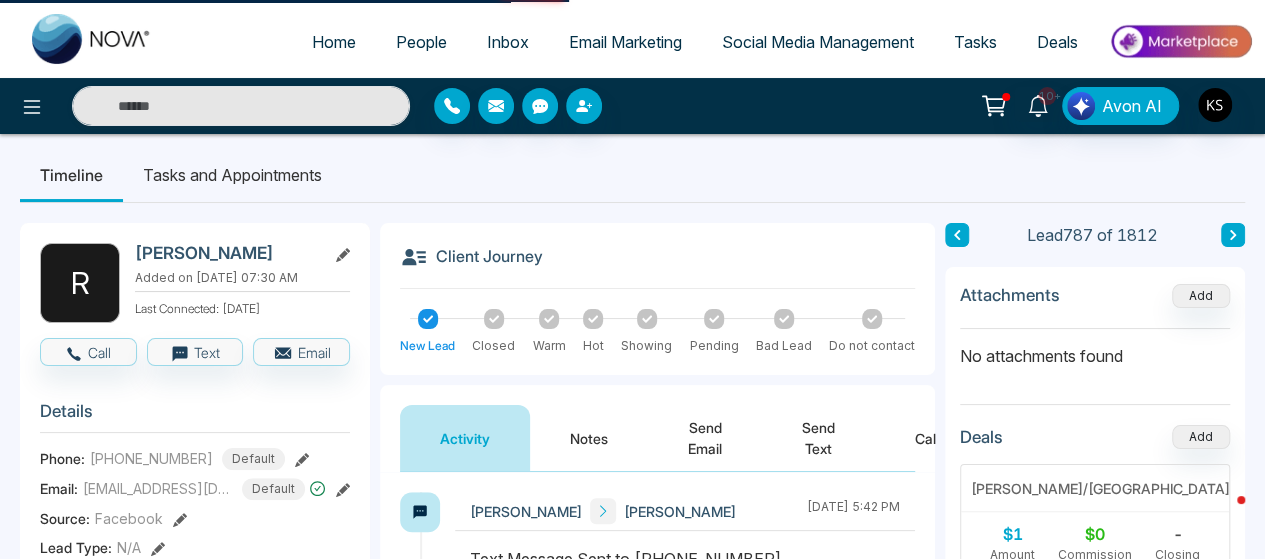 type on "****" 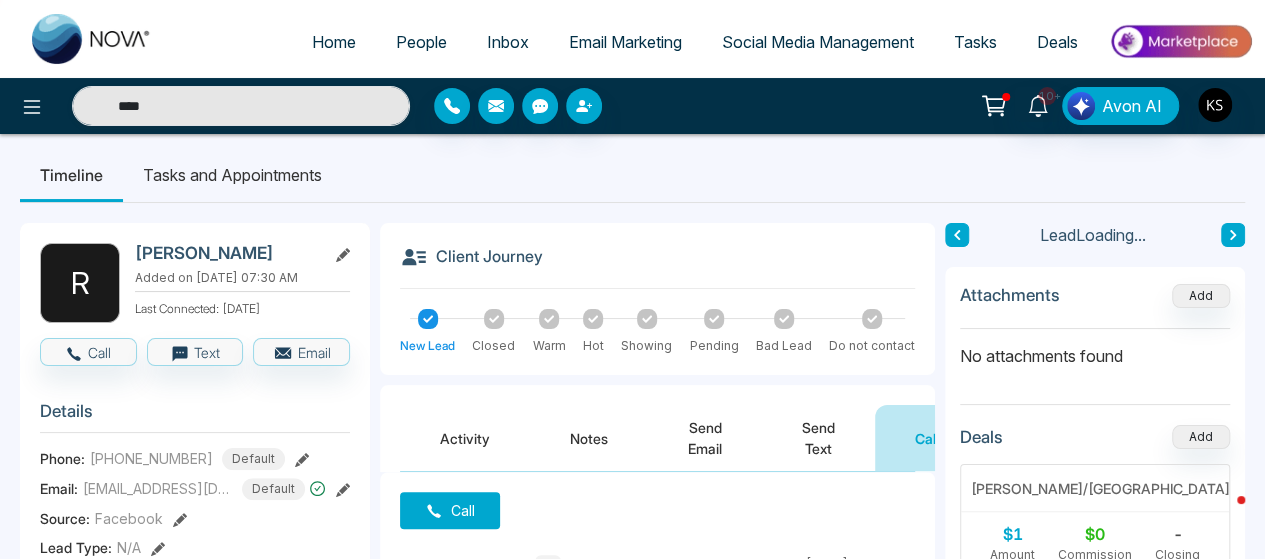 scroll, scrollTop: 0, scrollLeft: 0, axis: both 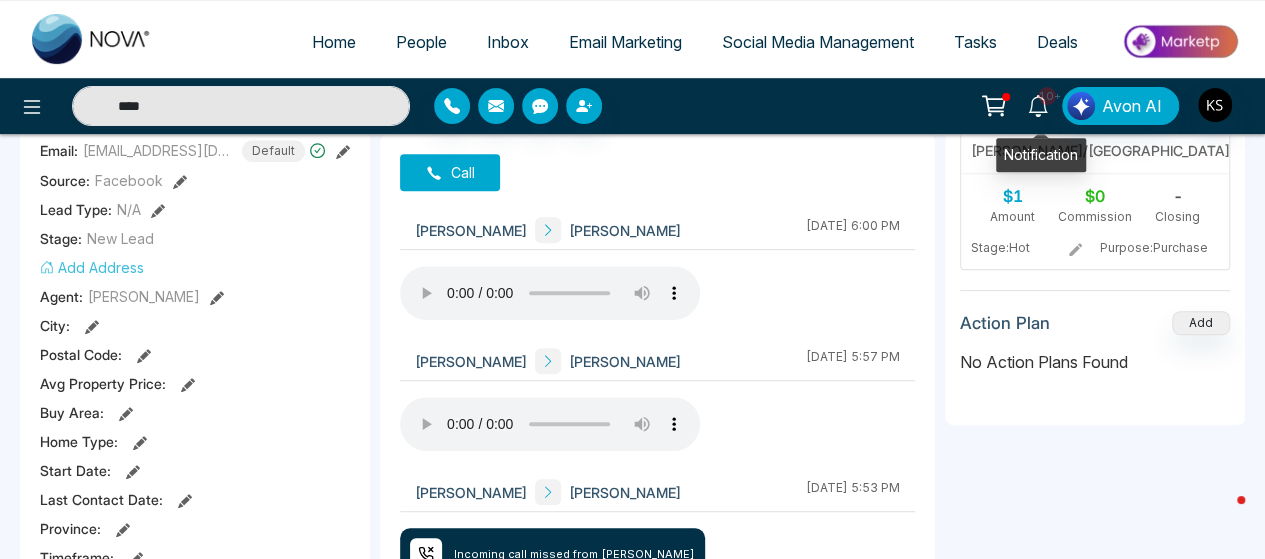 click 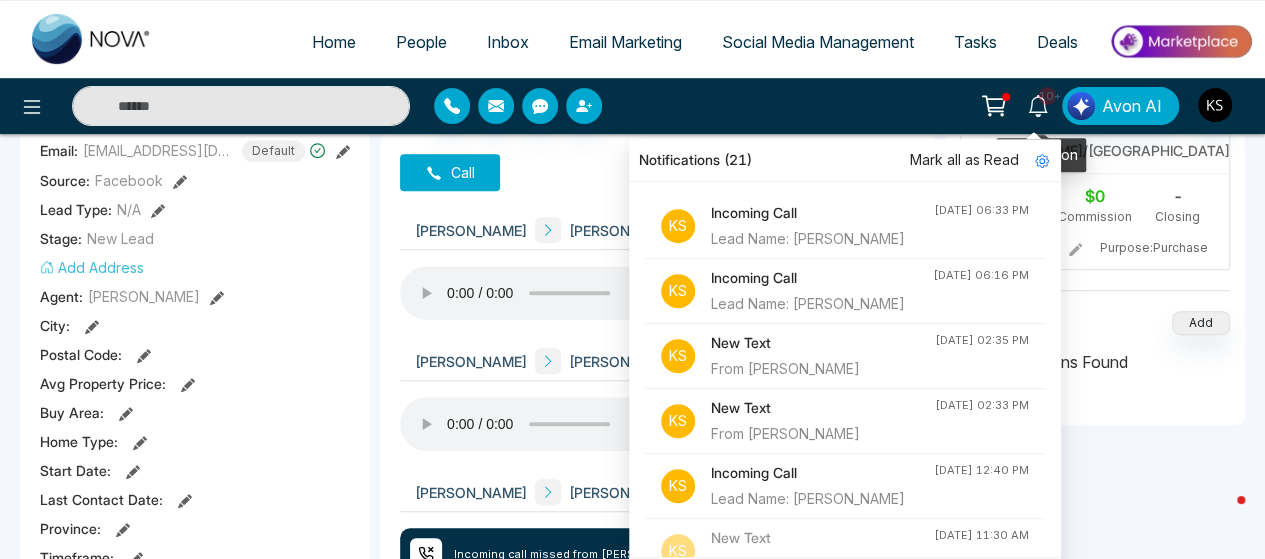 type on "****" 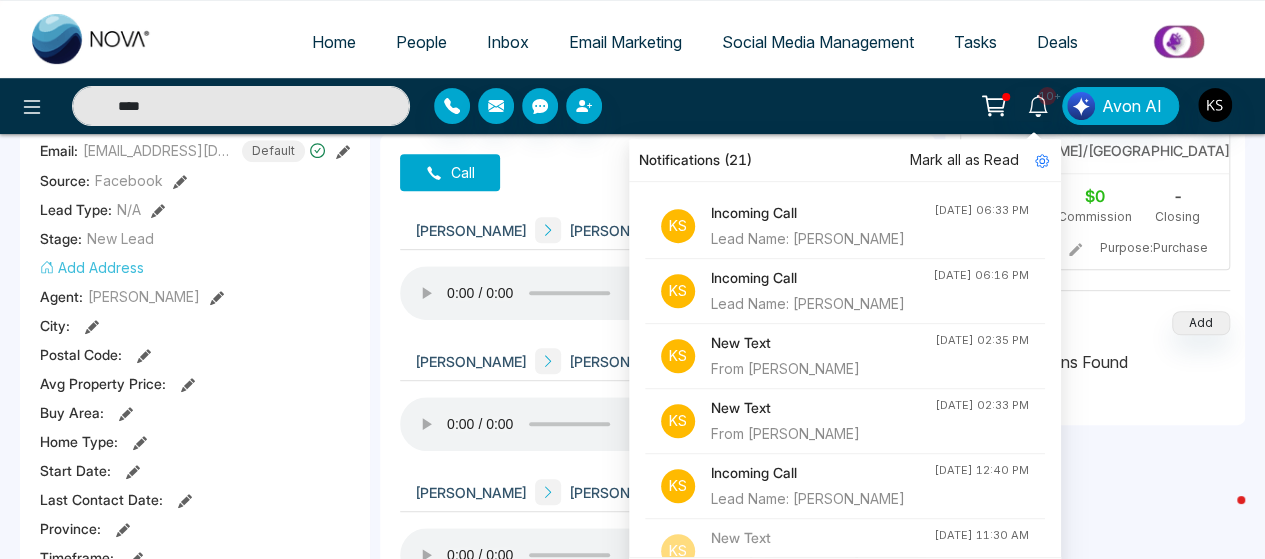 click on "****" at bounding box center [241, 106] 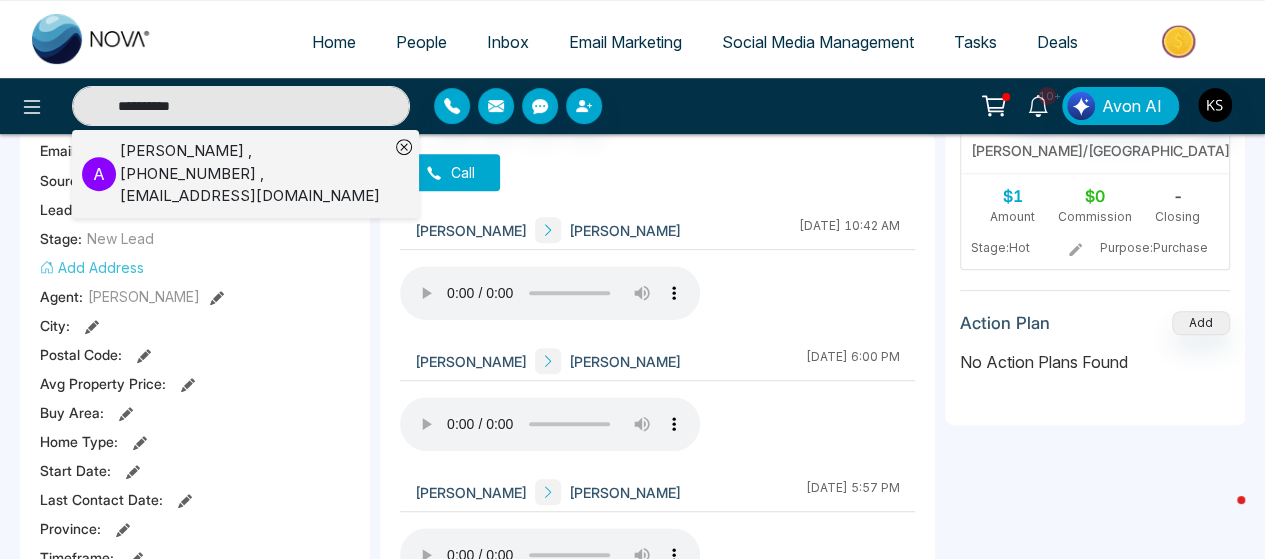 type on "**********" 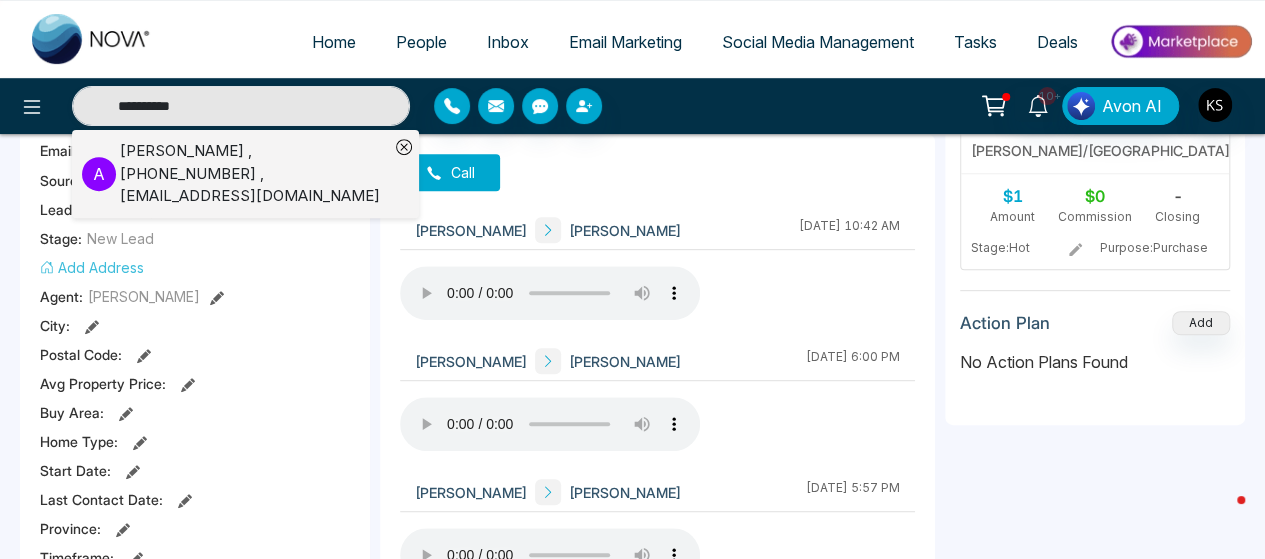click on "[PERSON_NAME]     , [PHONE_NUMBER]   , [EMAIL_ADDRESS][DOMAIN_NAME]" at bounding box center (254, 174) 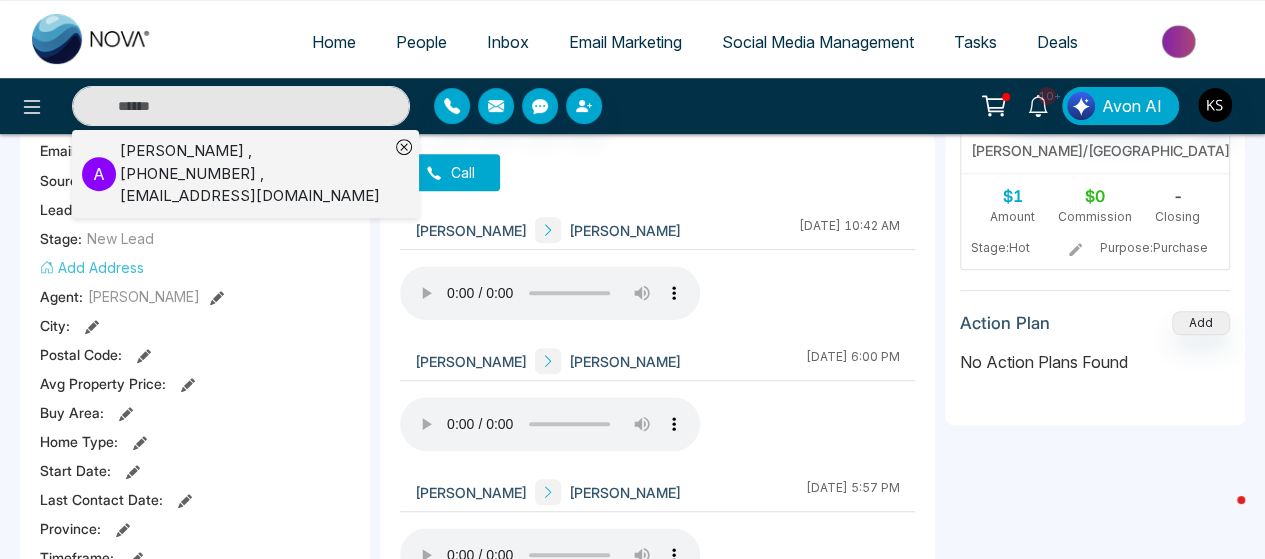 type on "**********" 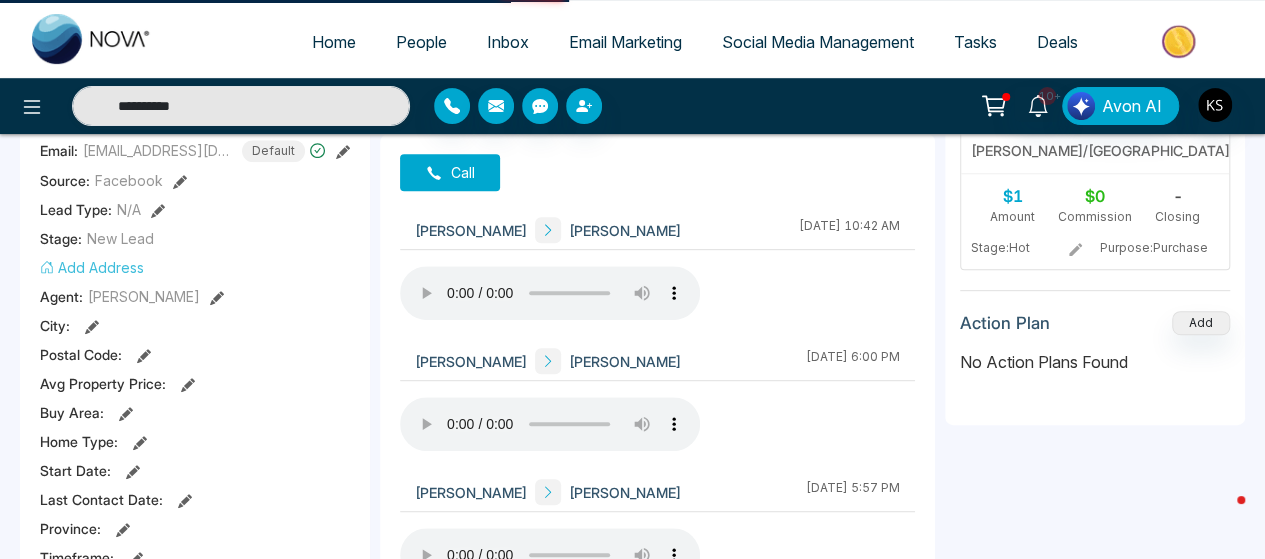 scroll, scrollTop: 0, scrollLeft: 0, axis: both 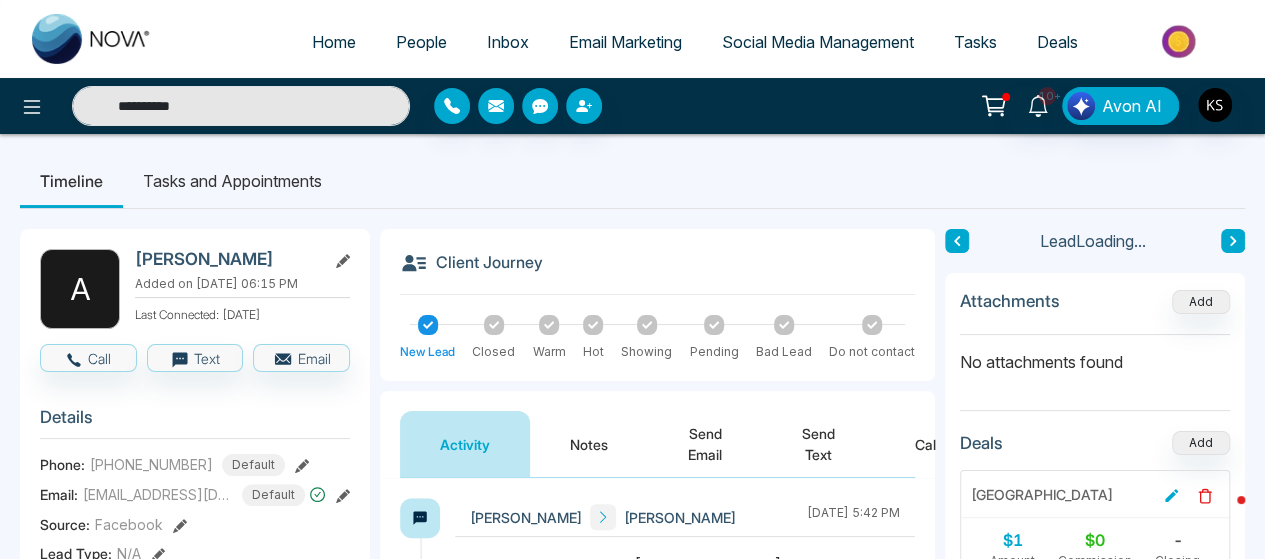 click on "Notes" at bounding box center [589, 444] 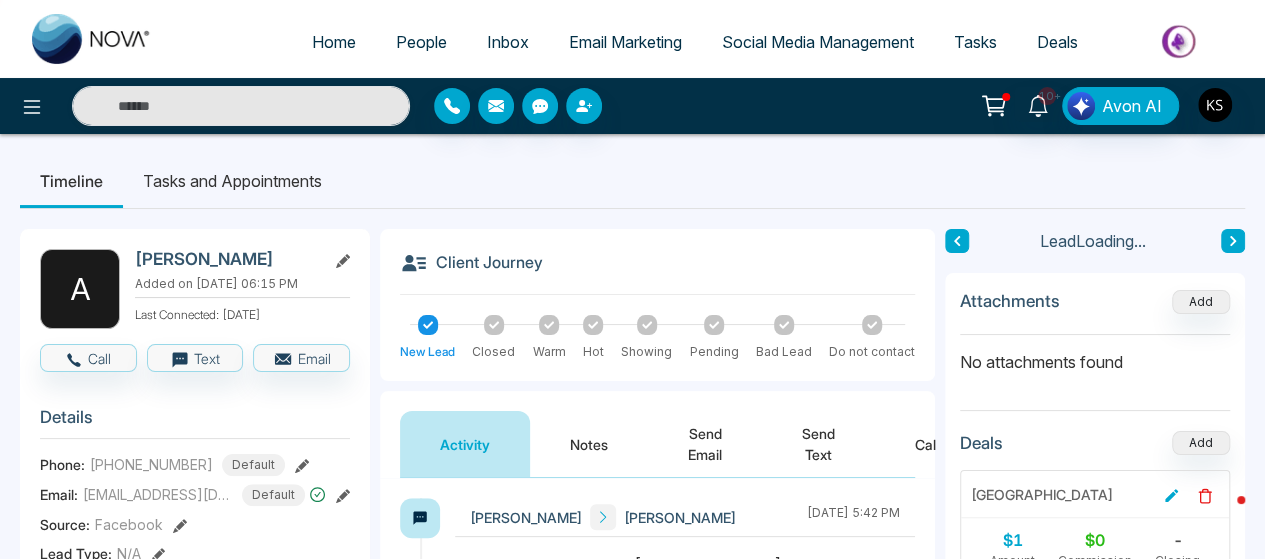 type on "**********" 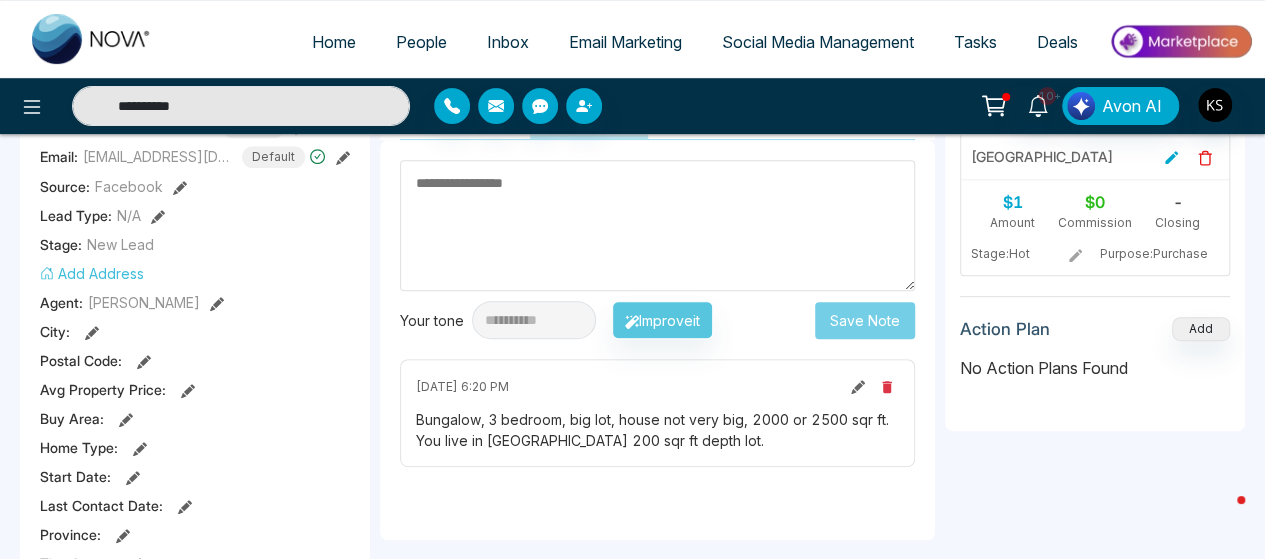 scroll, scrollTop: 109, scrollLeft: 0, axis: vertical 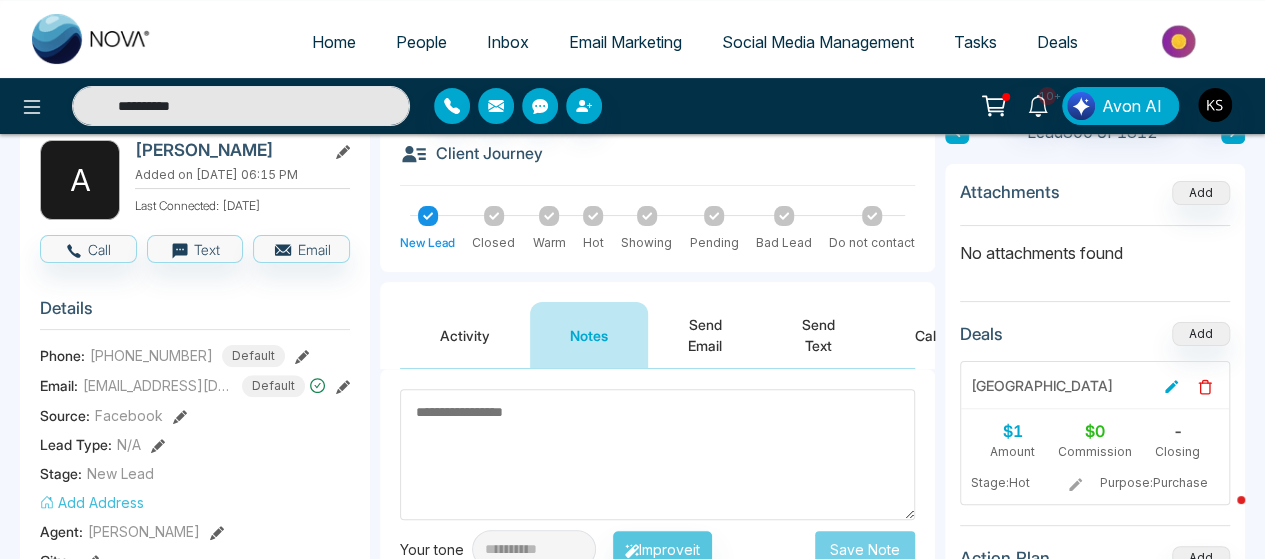 click at bounding box center [657, 454] 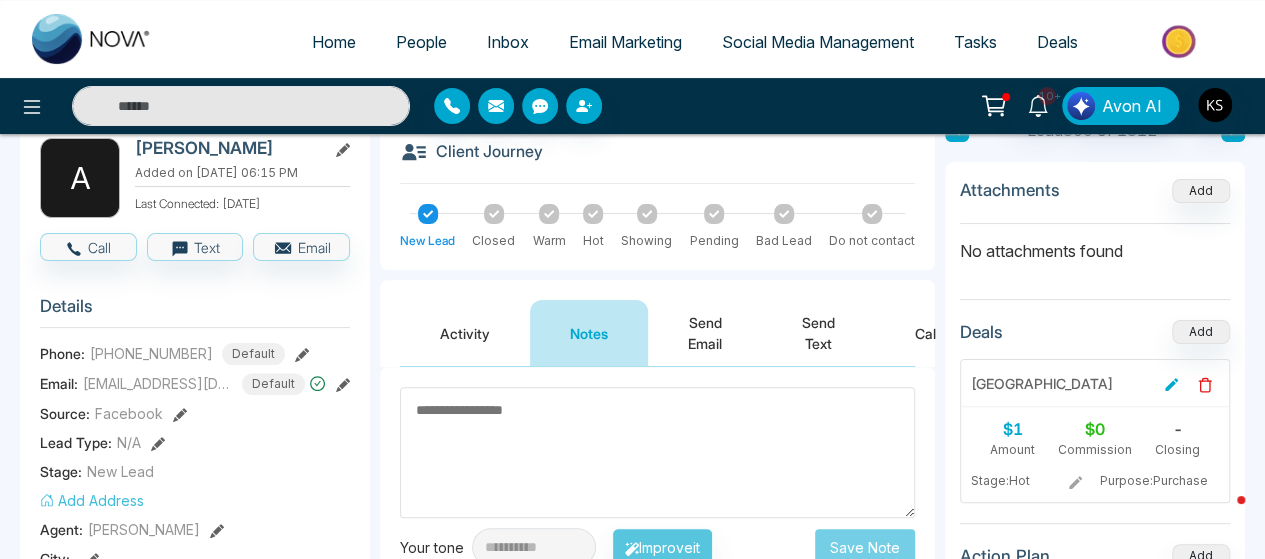 scroll, scrollTop: 94, scrollLeft: 0, axis: vertical 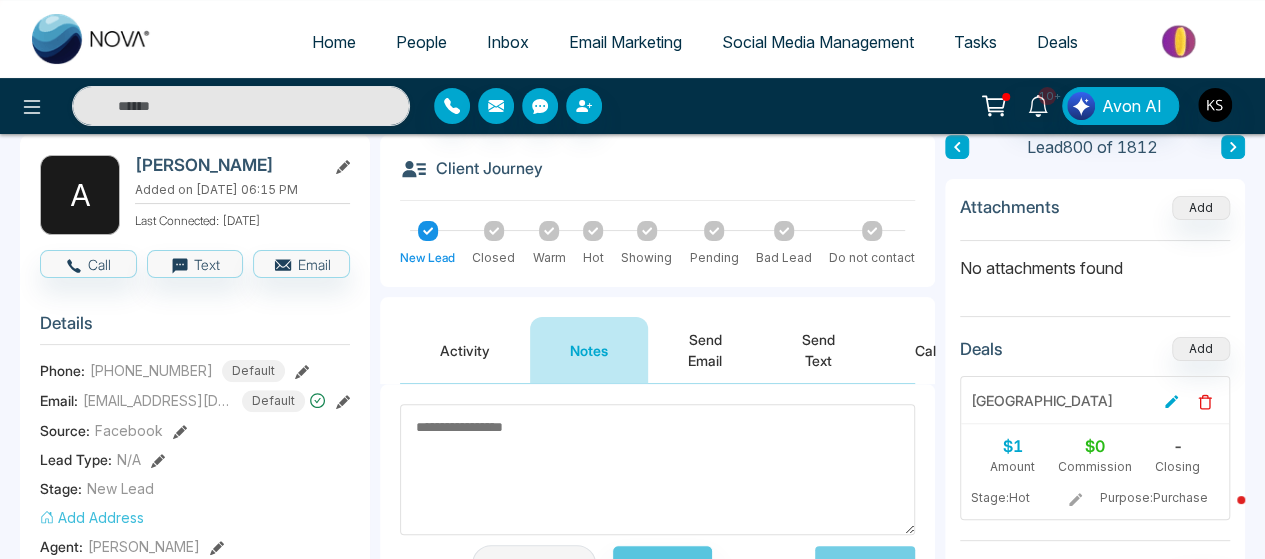 type on "**********" 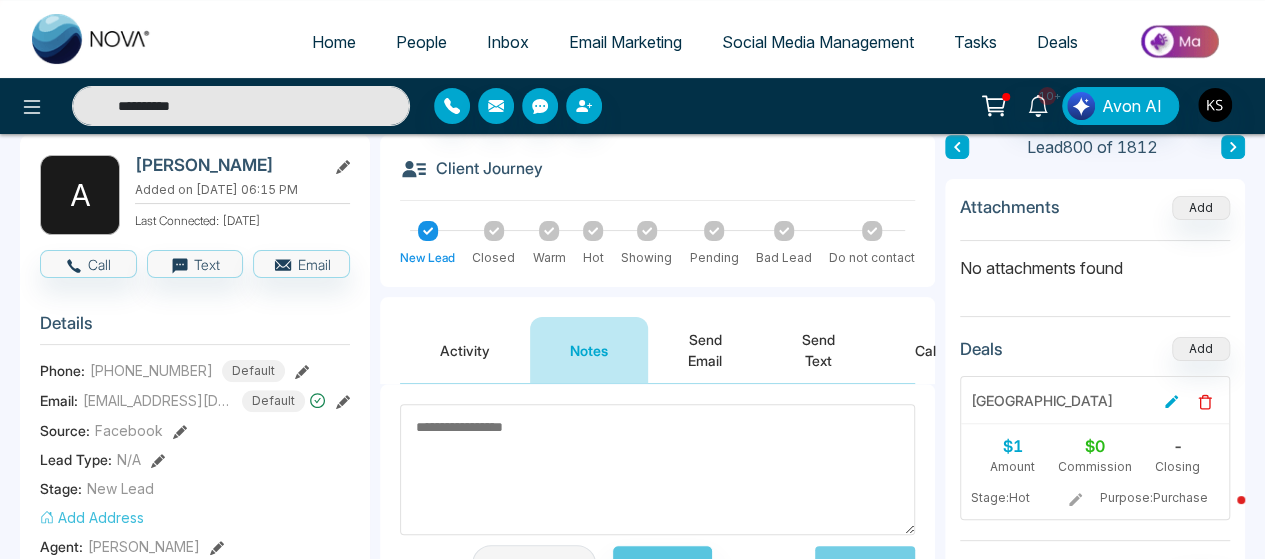 click on "**********" at bounding box center (241, 106) 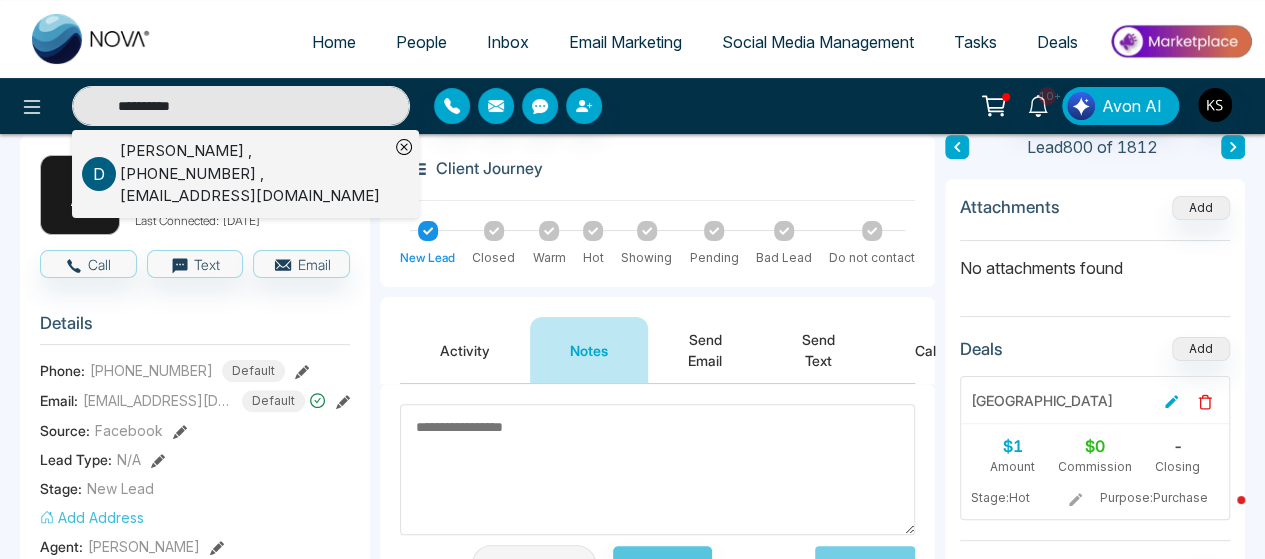 type on "**********" 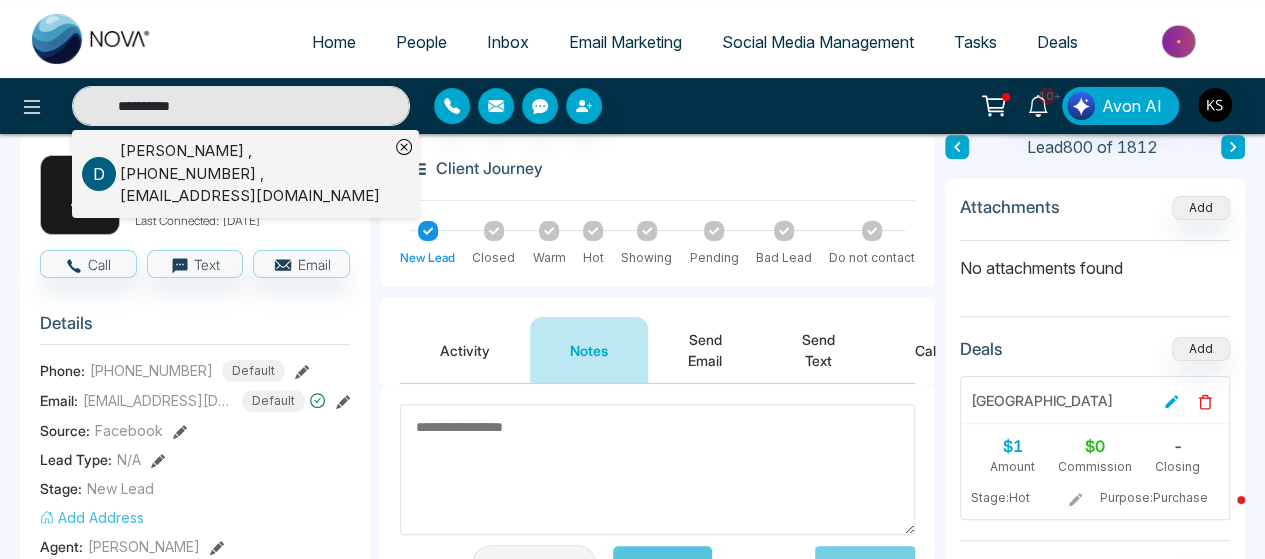 click on "[PERSON_NAME]     , [PHONE_NUMBER]   , [EMAIL_ADDRESS][DOMAIN_NAME]" at bounding box center (254, 174) 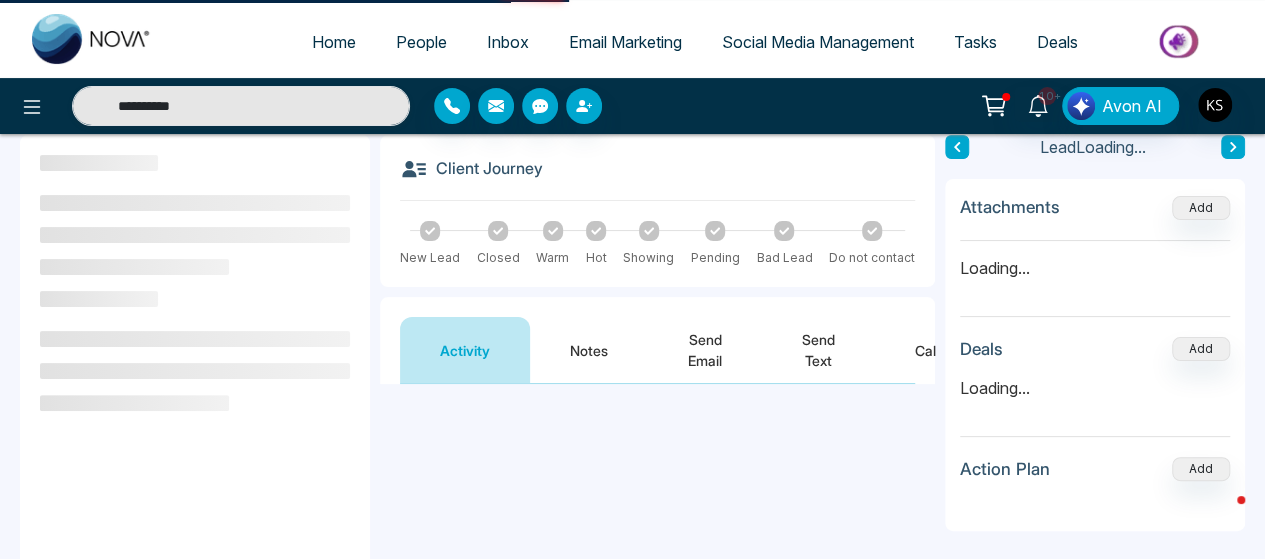 scroll, scrollTop: 0, scrollLeft: 0, axis: both 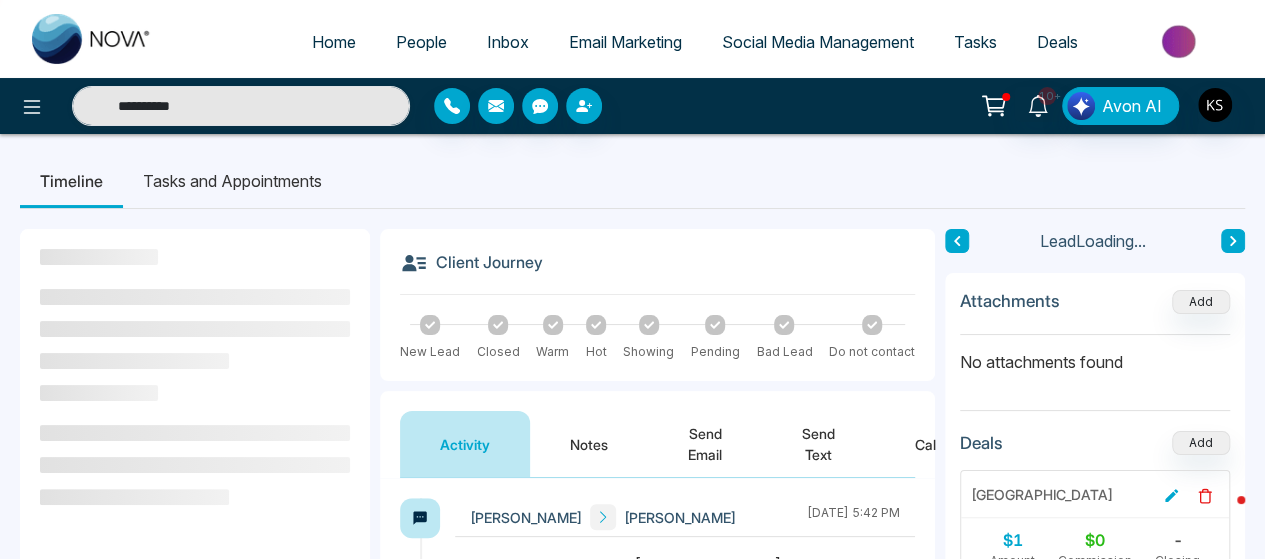 click on "Notes" at bounding box center (589, 444) 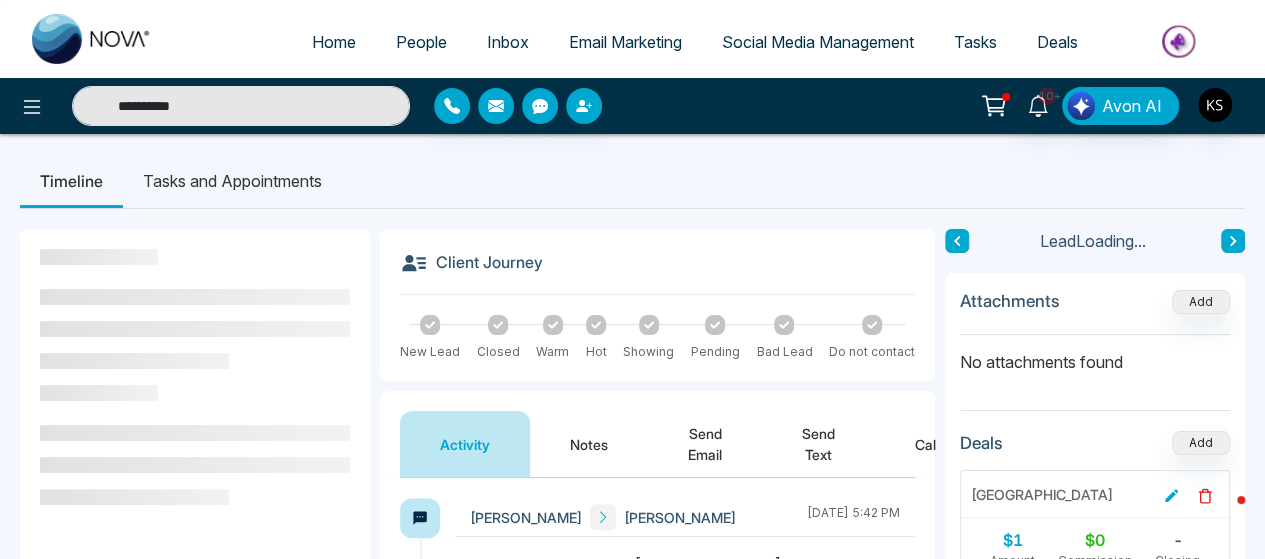 type on "**********" 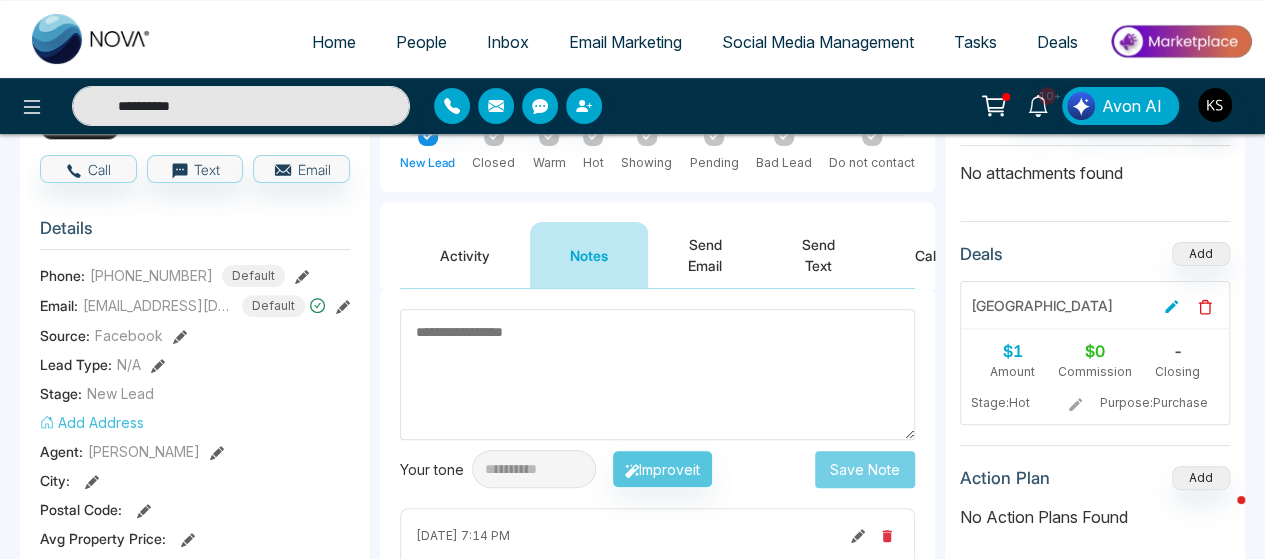 scroll, scrollTop: 178, scrollLeft: 0, axis: vertical 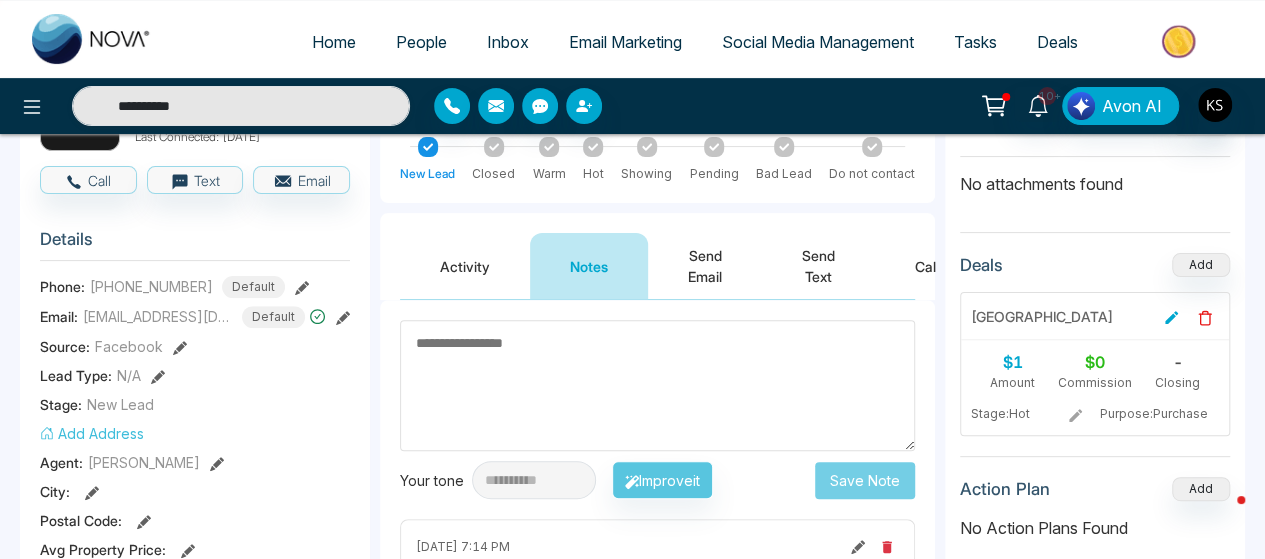 click at bounding box center (657, 385) 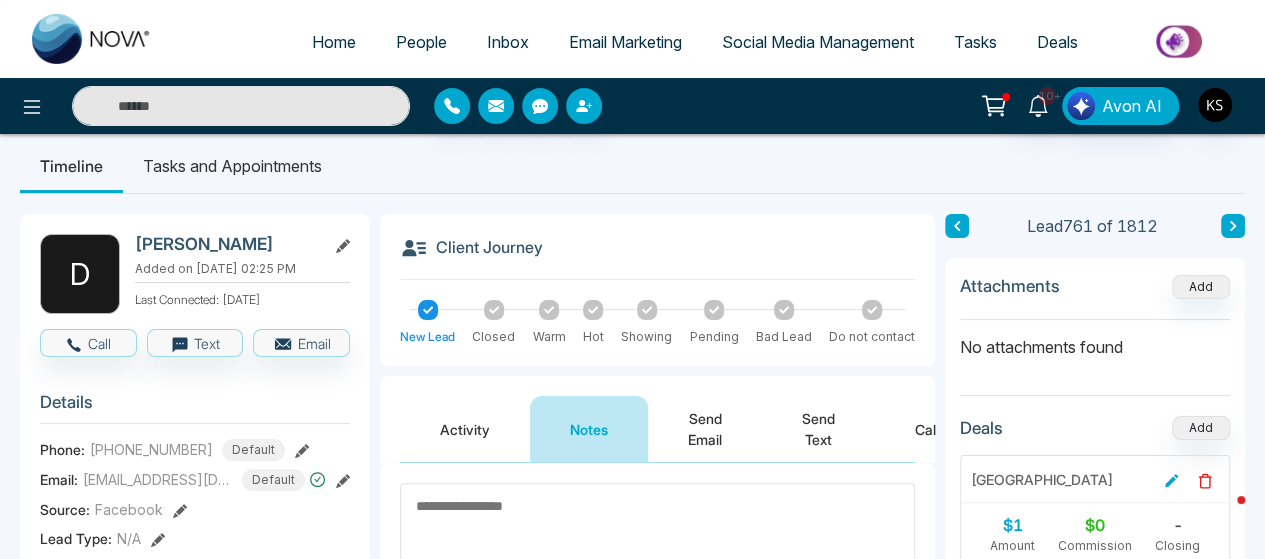 scroll, scrollTop: 12, scrollLeft: 0, axis: vertical 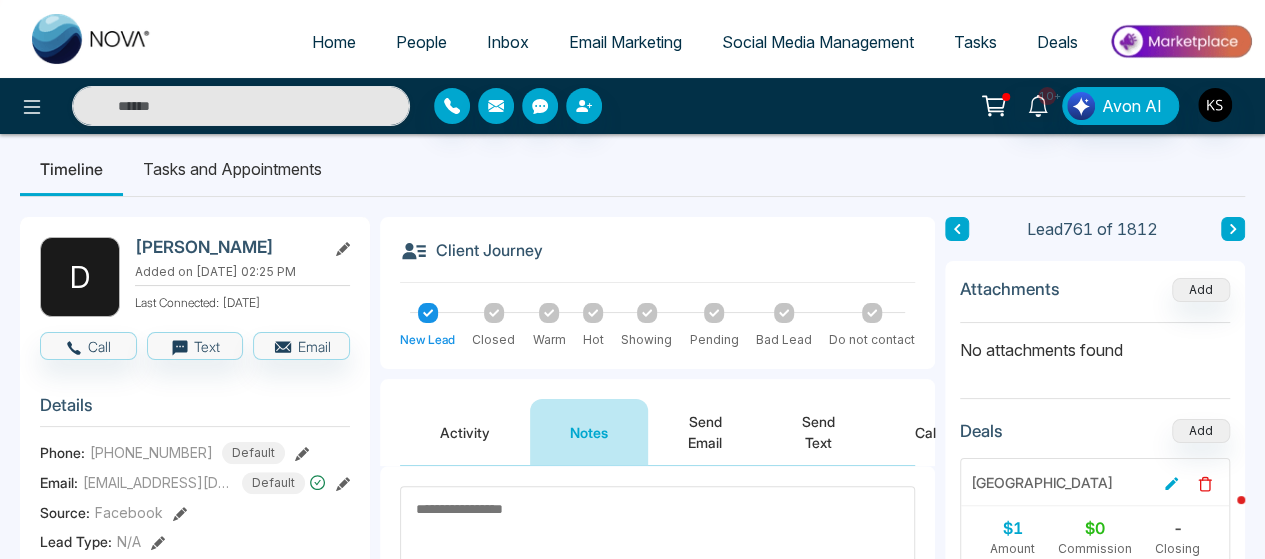 type on "**********" 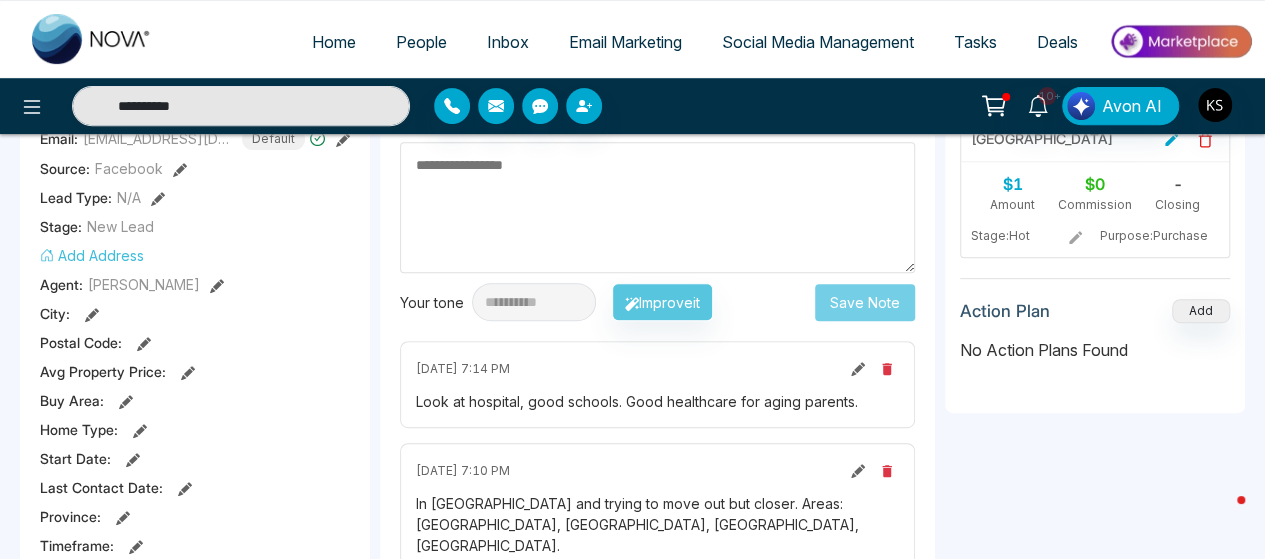scroll, scrollTop: 442, scrollLeft: 0, axis: vertical 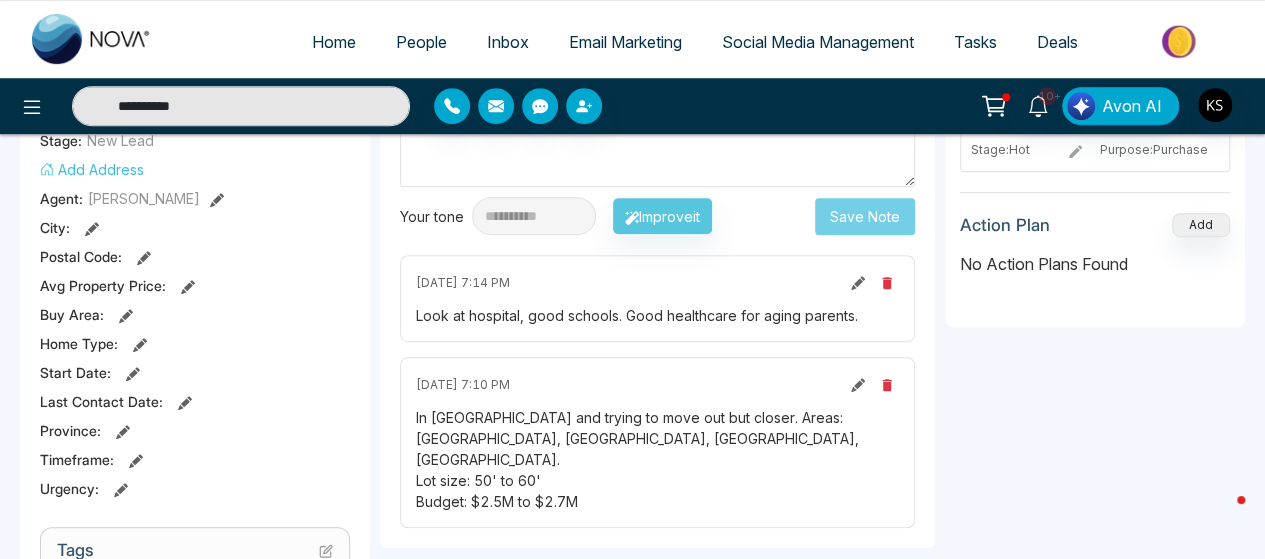 click on "In [GEOGRAPHIC_DATA] and trying to move out but closer. Areas: [GEOGRAPHIC_DATA], [GEOGRAPHIC_DATA], [GEOGRAPHIC_DATA], [GEOGRAPHIC_DATA].
Lot size: 50' to 60'
Budget: $2.5M to $2.7M" at bounding box center (657, 459) 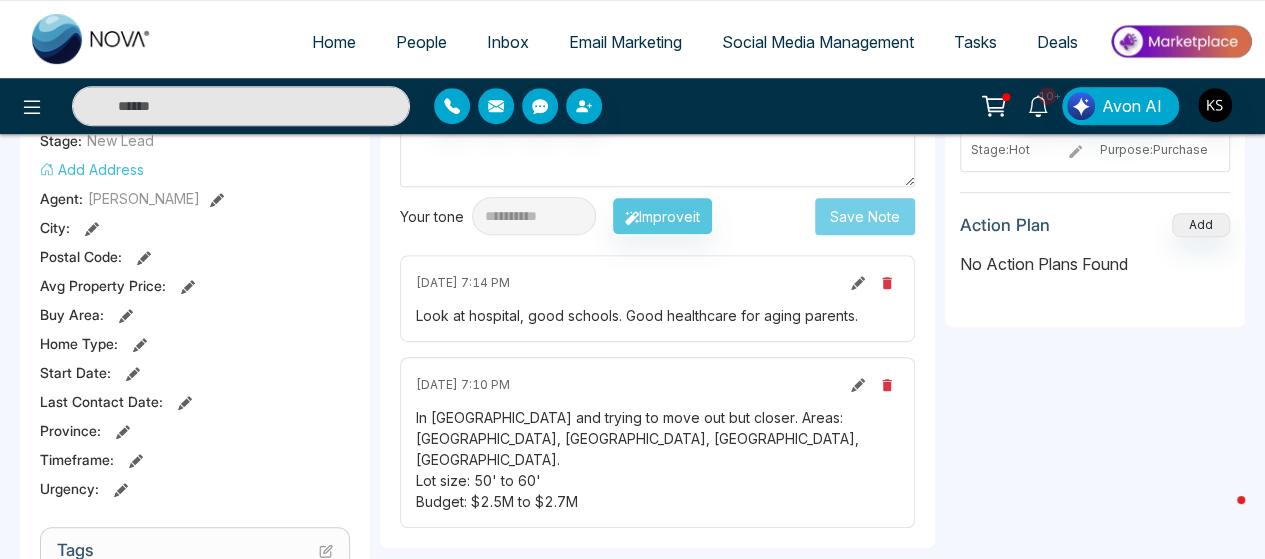 click on "In [GEOGRAPHIC_DATA] and trying to move out but closer. Areas: [GEOGRAPHIC_DATA], [GEOGRAPHIC_DATA], [GEOGRAPHIC_DATA], [GEOGRAPHIC_DATA].
Lot size: 50' to 60'
Budget: $2.5M to $2.7M" at bounding box center (657, 459) 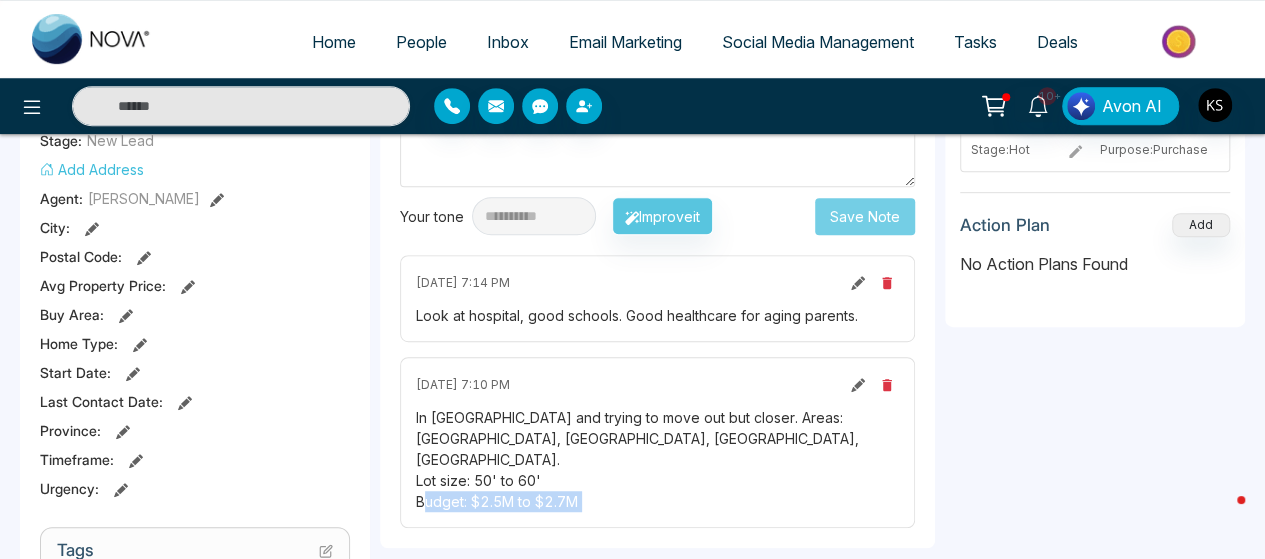 click on "In [GEOGRAPHIC_DATA] and trying to move out but closer. Areas: [GEOGRAPHIC_DATA], [GEOGRAPHIC_DATA], [GEOGRAPHIC_DATA], [GEOGRAPHIC_DATA].
Lot size: 50' to 60'
Budget: $2.5M to $2.7M" at bounding box center (657, 459) 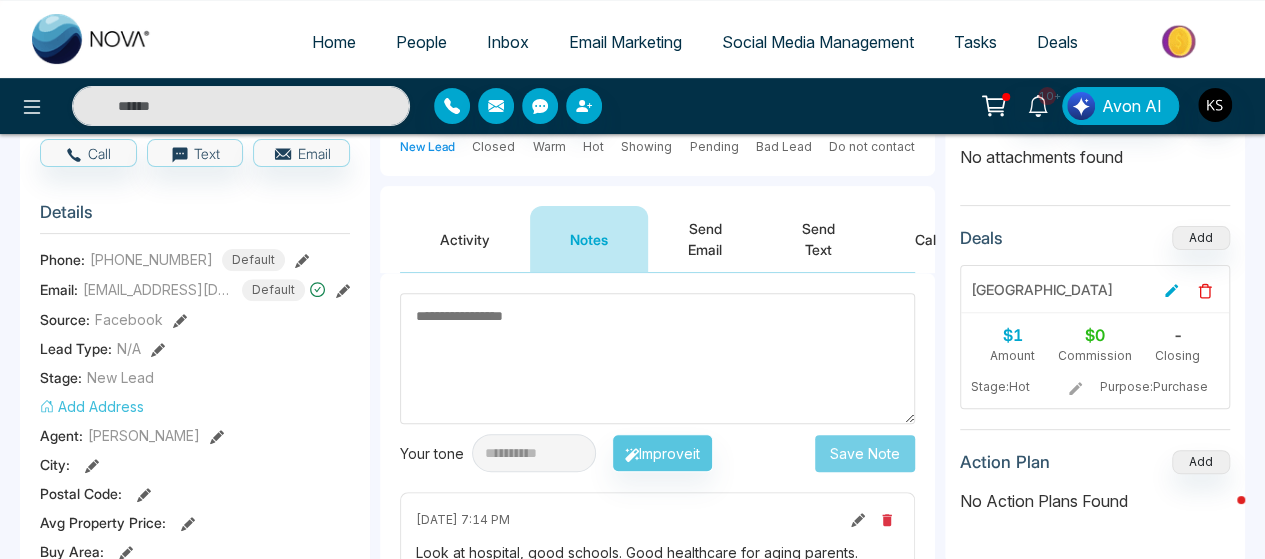 scroll, scrollTop: 203, scrollLeft: 0, axis: vertical 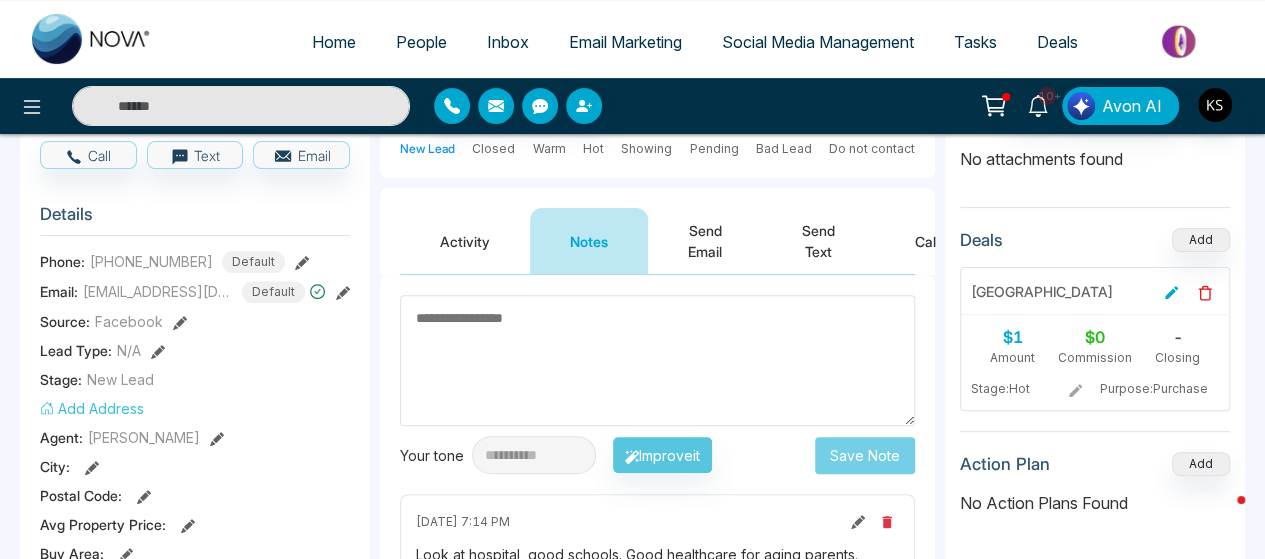 click at bounding box center [657, 360] 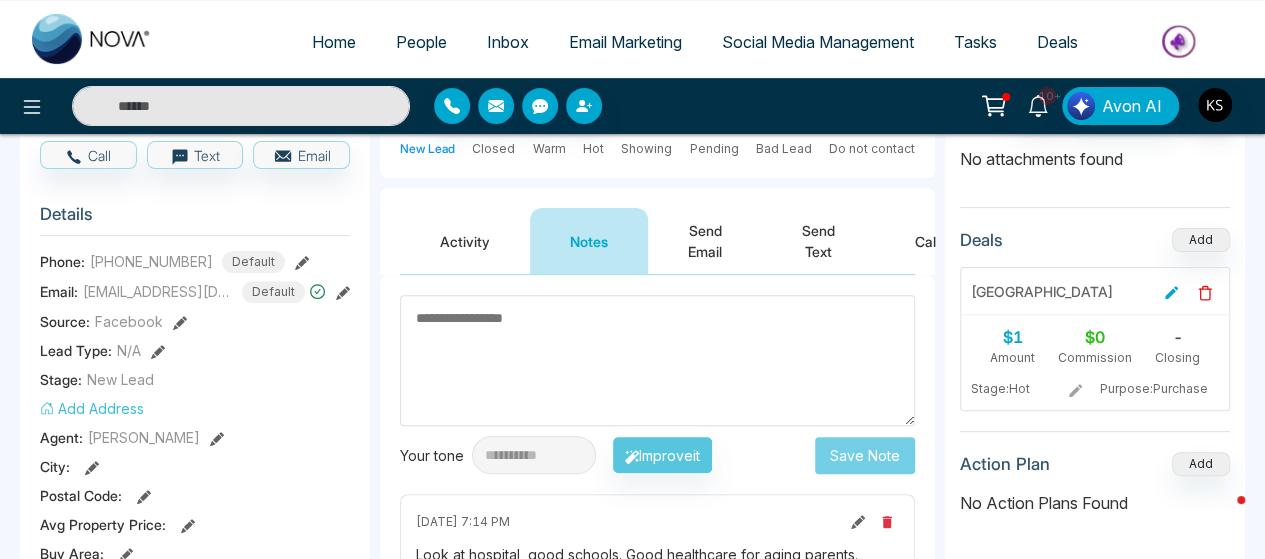 click at bounding box center (657, 360) 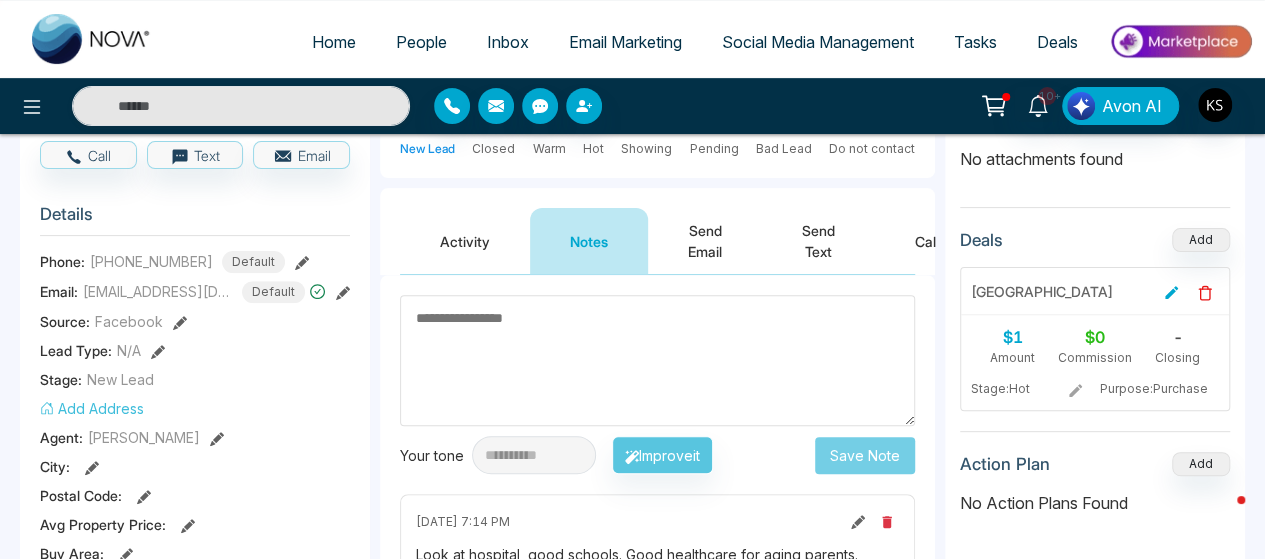 click at bounding box center (657, 360) 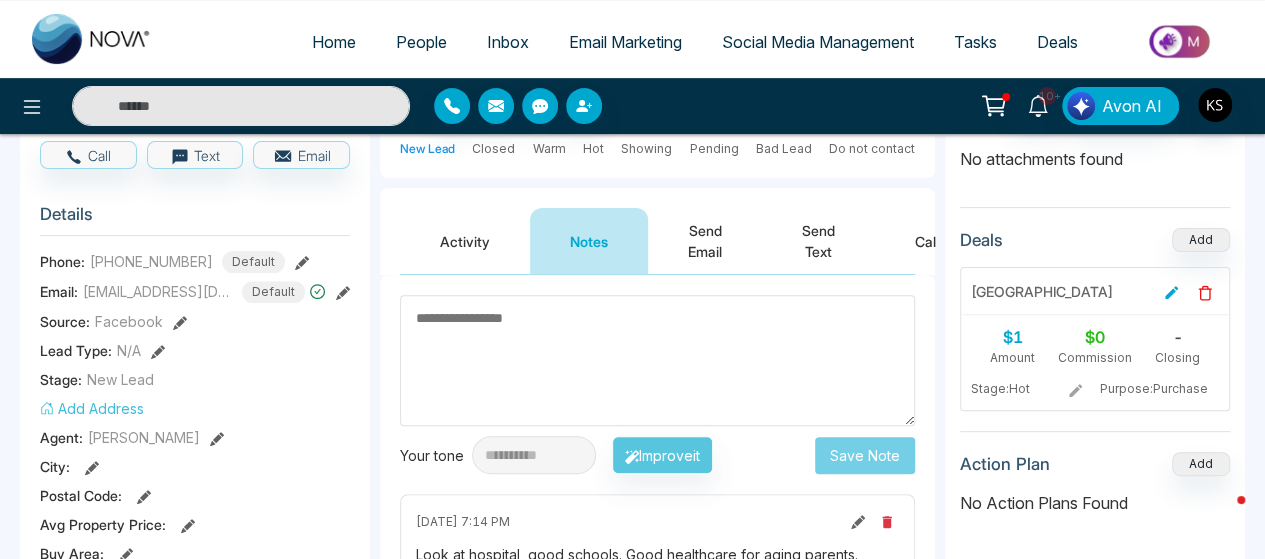 click at bounding box center (657, 360) 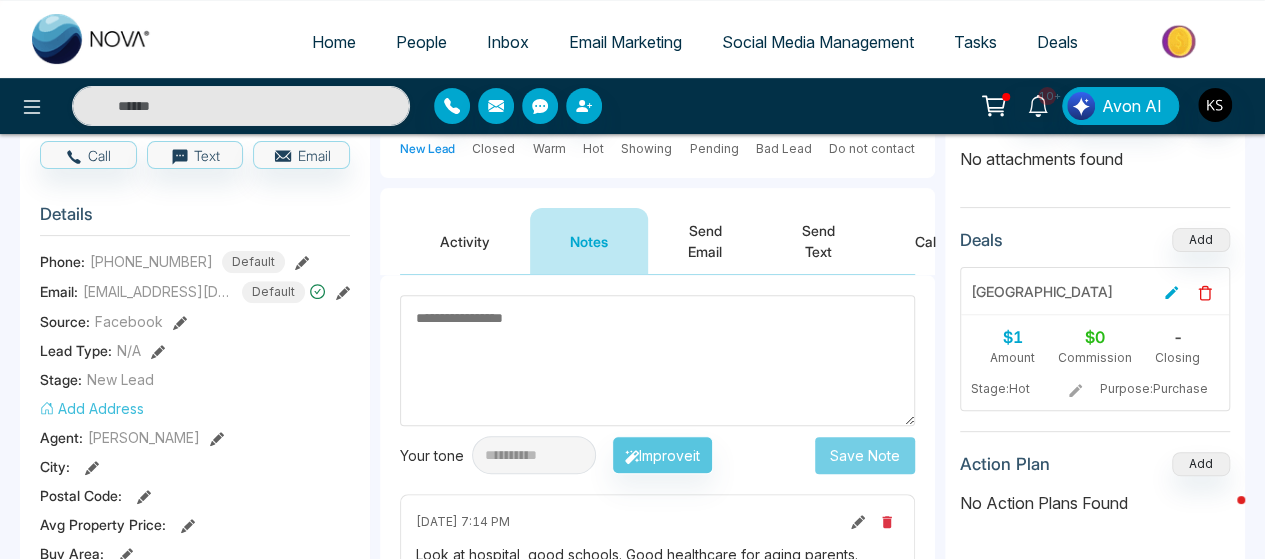 click at bounding box center [657, 360] 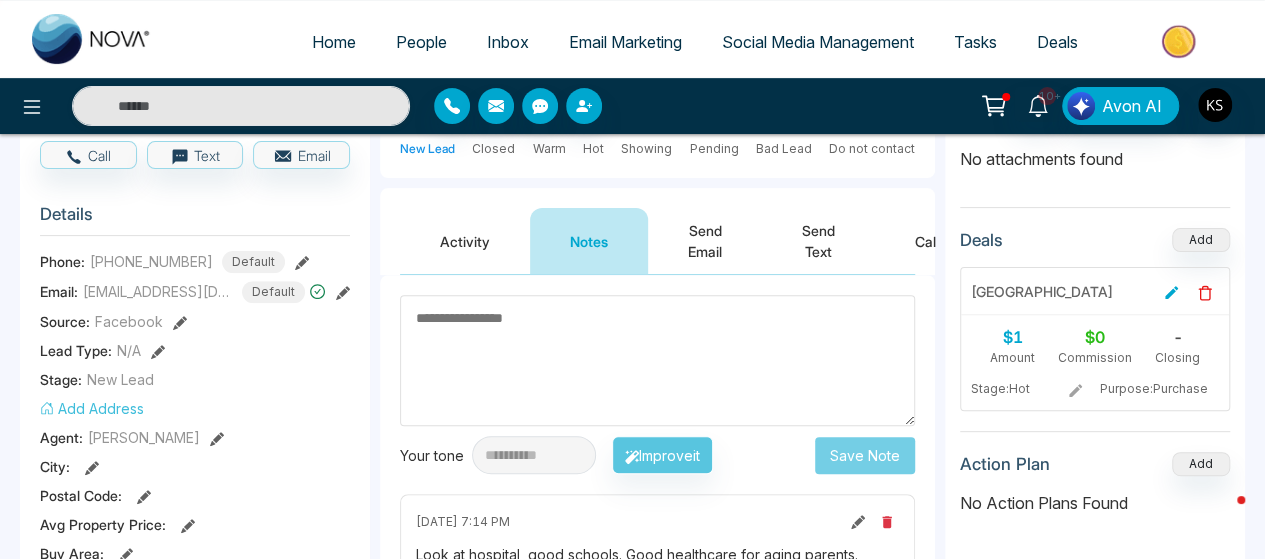 click at bounding box center (657, 360) 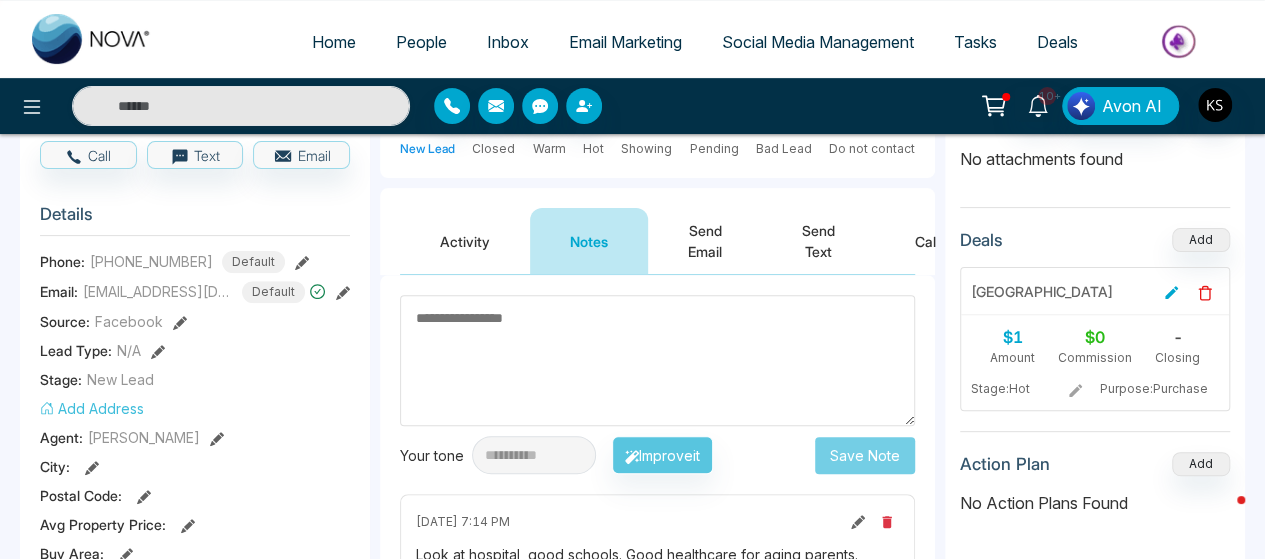 click at bounding box center [657, 360] 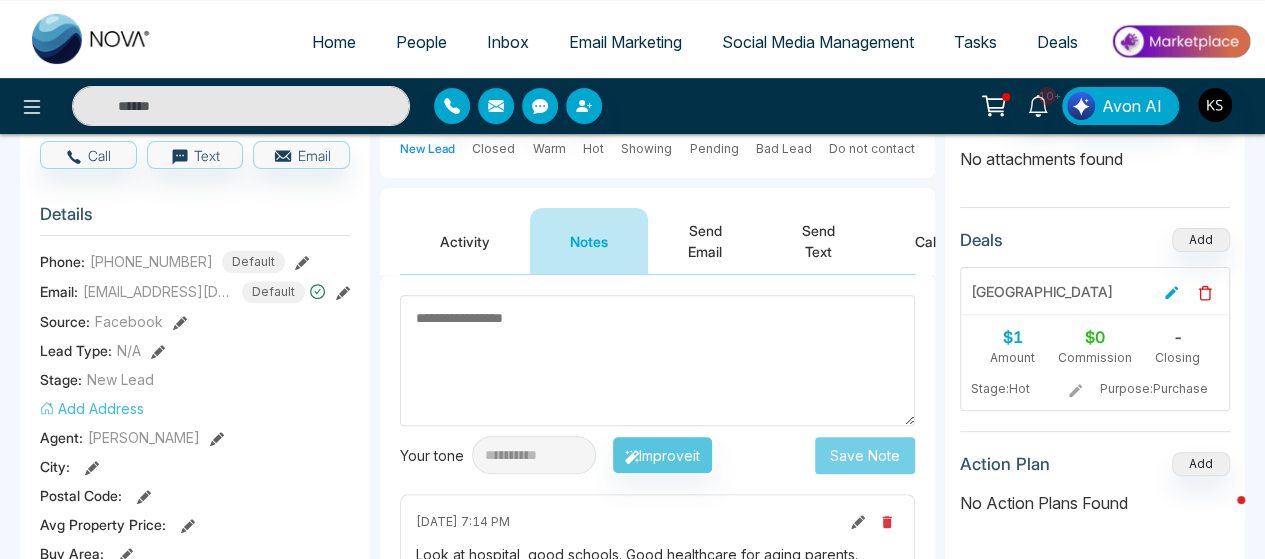 click at bounding box center [657, 360] 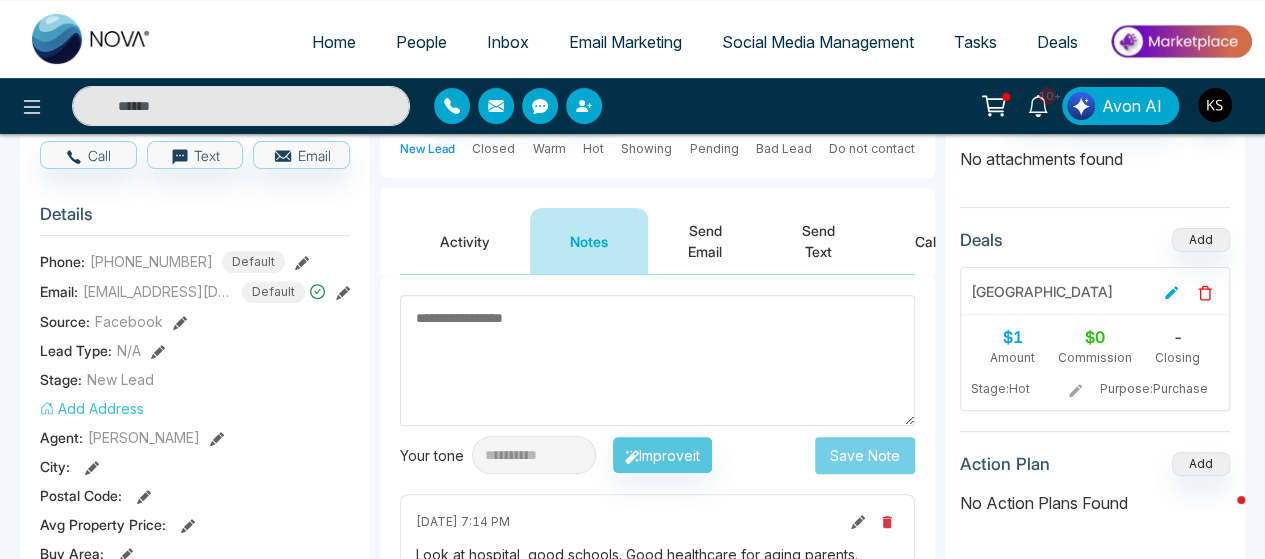 type on "**********" 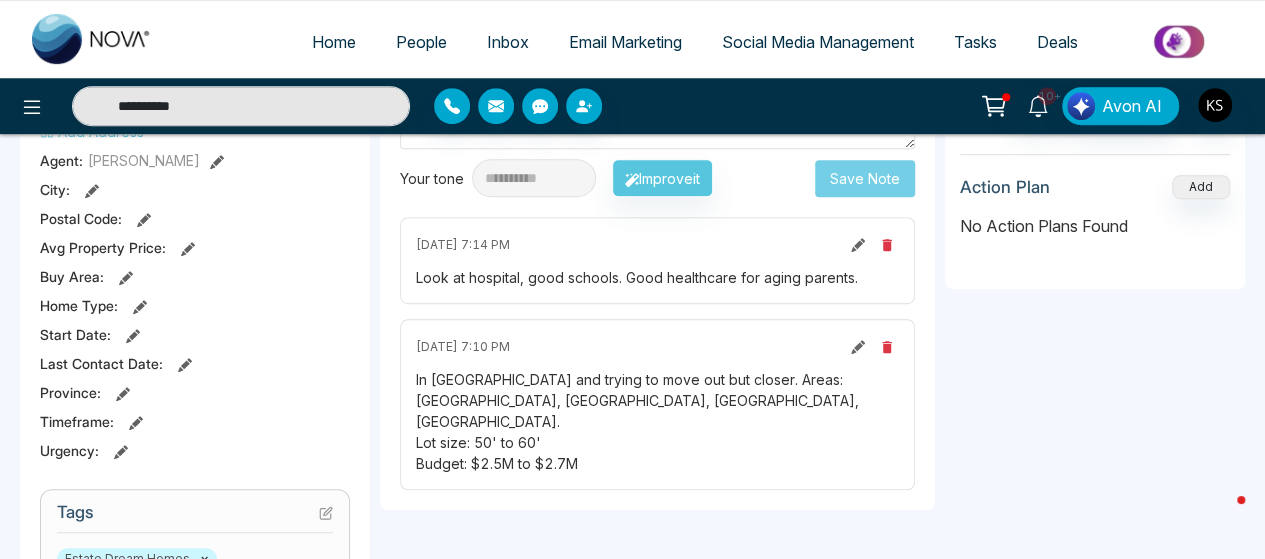 scroll, scrollTop: 481, scrollLeft: 0, axis: vertical 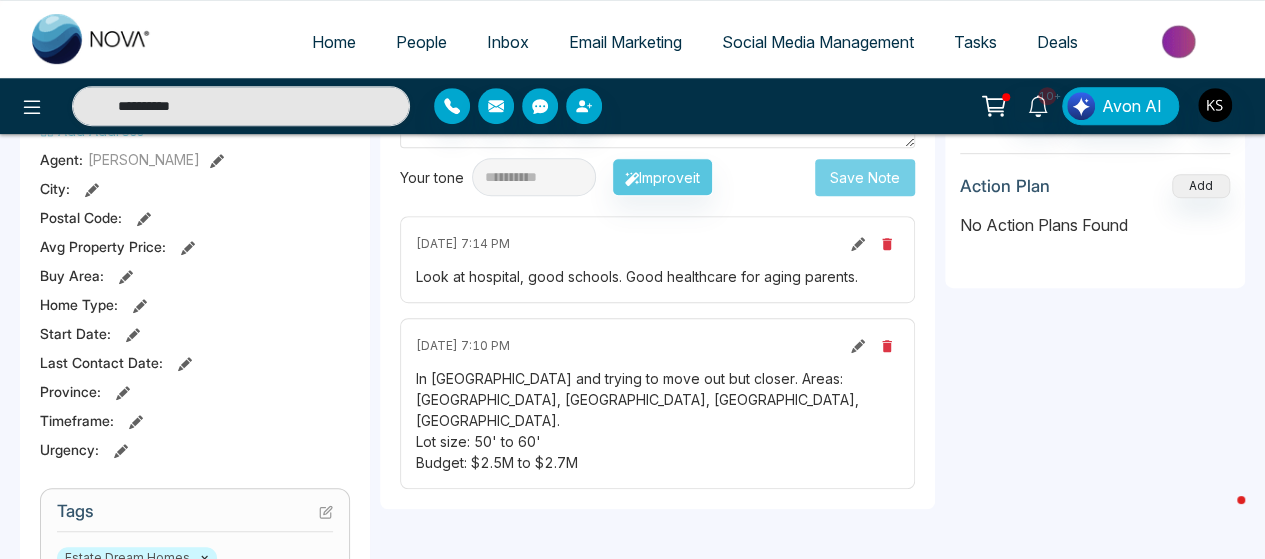 drag, startPoint x: 580, startPoint y: 443, endPoint x: 401, endPoint y: 364, distance: 195.65787 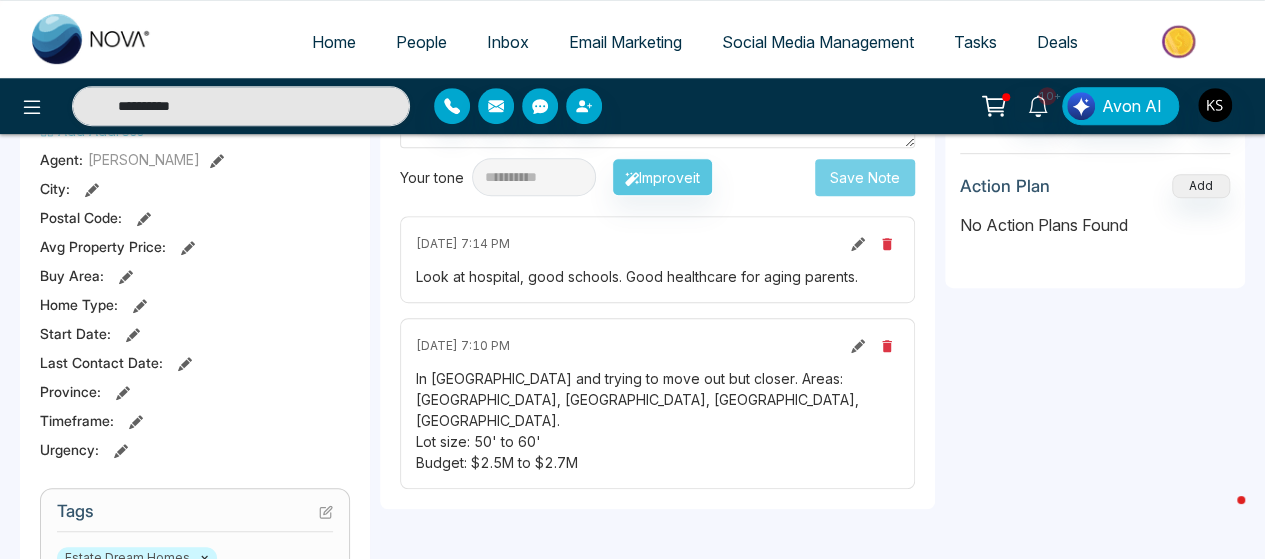 click on "[DATE] 7:10 PM In [GEOGRAPHIC_DATA] and trying to move out but closer. Areas: [GEOGRAPHIC_DATA], [GEOGRAPHIC_DATA], [GEOGRAPHIC_DATA], [GEOGRAPHIC_DATA].
Lot size: 50' to 60'
Budget: $2.5M to $2.7M" at bounding box center [657, 403] 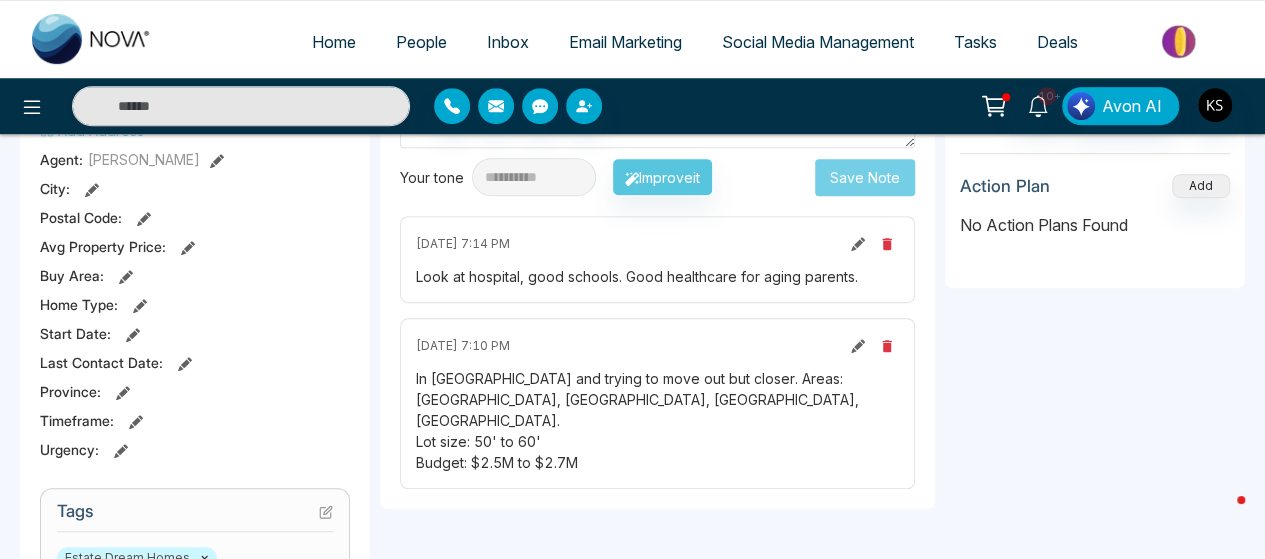 click on "In [GEOGRAPHIC_DATA] and trying to move out but closer. Areas: [GEOGRAPHIC_DATA], [GEOGRAPHIC_DATA], [GEOGRAPHIC_DATA], [GEOGRAPHIC_DATA].
Lot size: 50' to 60'
Budget: $2.5M to $2.7M" at bounding box center [657, 420] 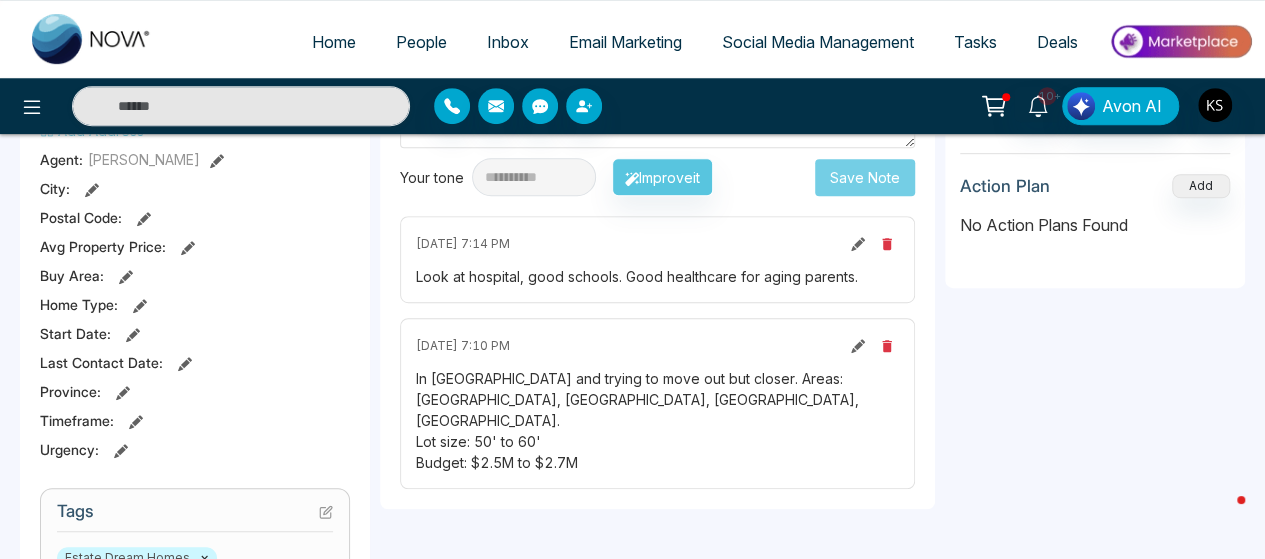 type on "**********" 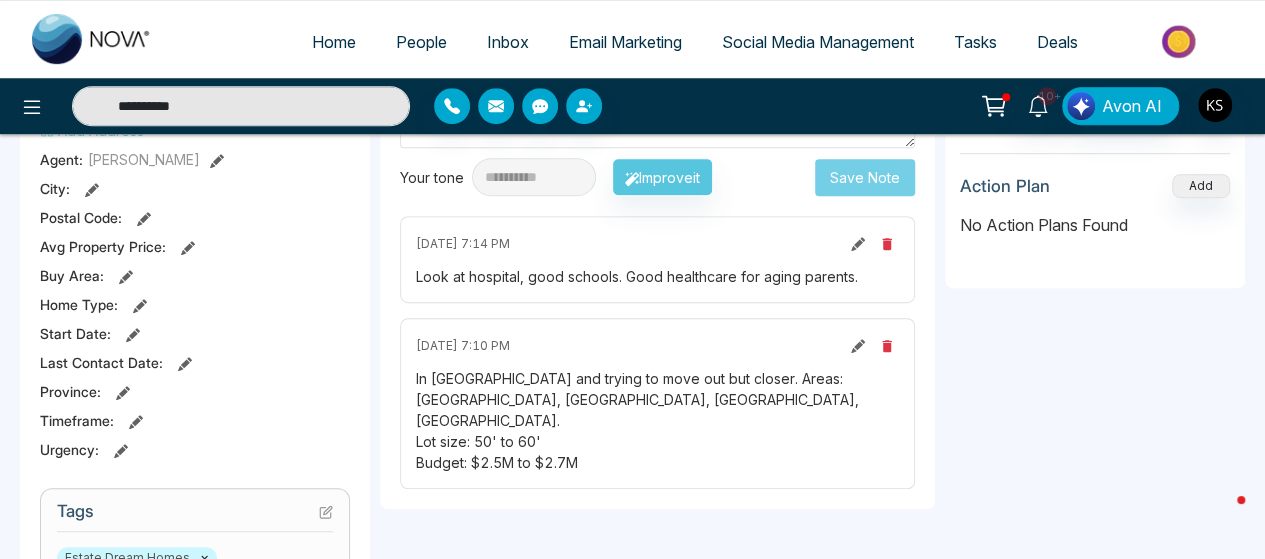 click on "**********" at bounding box center [241, 106] 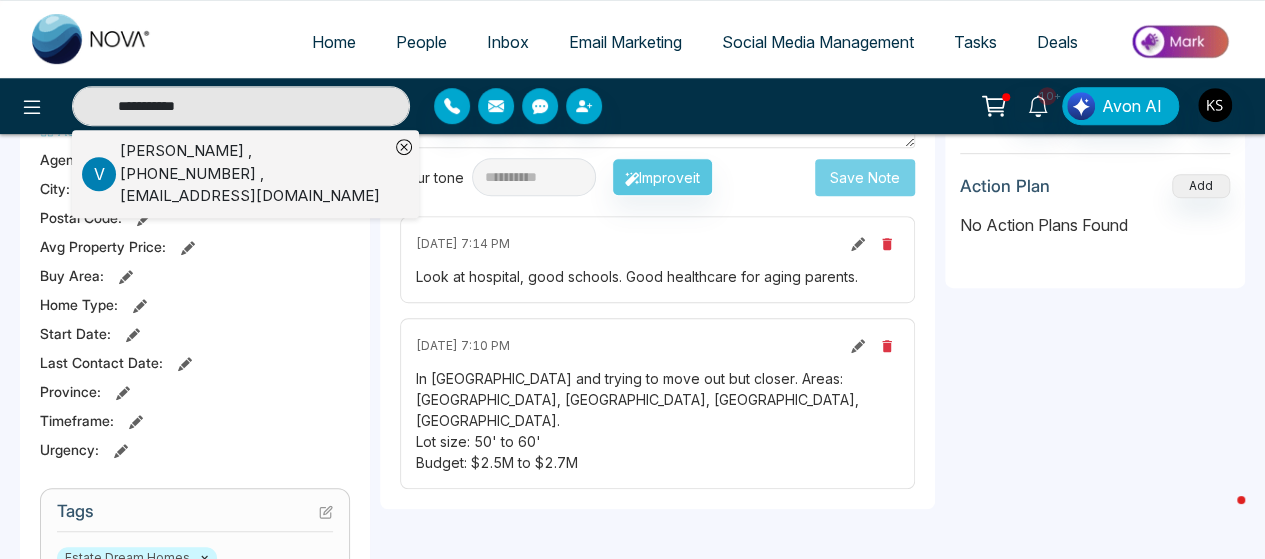 type on "**********" 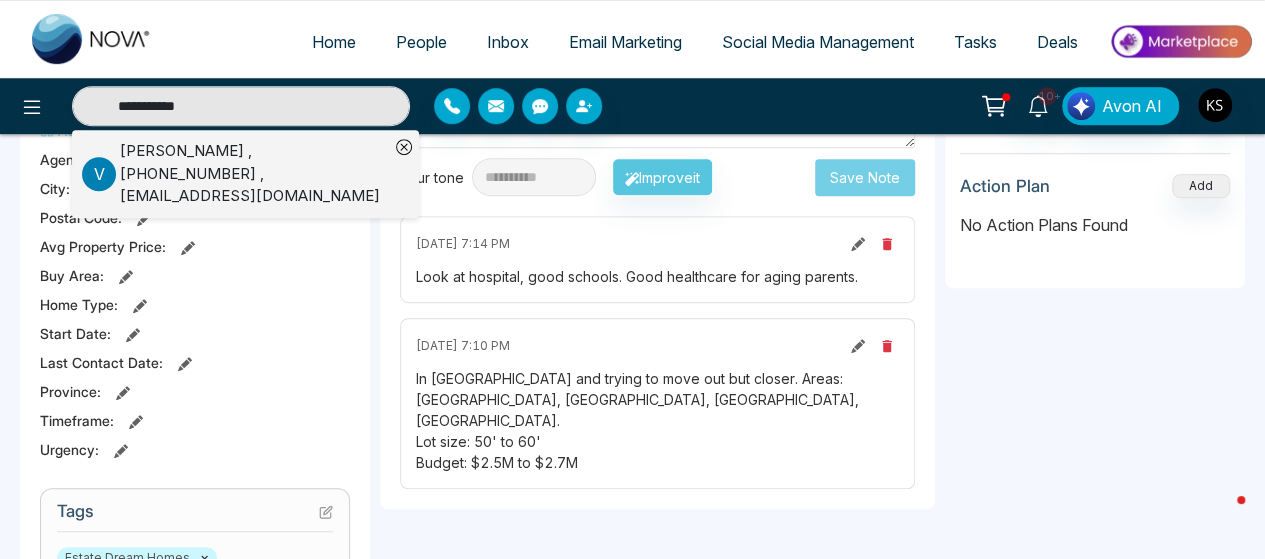 click on "[PERSON_NAME]     , [PHONE_NUMBER]   , [EMAIL_ADDRESS][DOMAIN_NAME]" at bounding box center [254, 174] 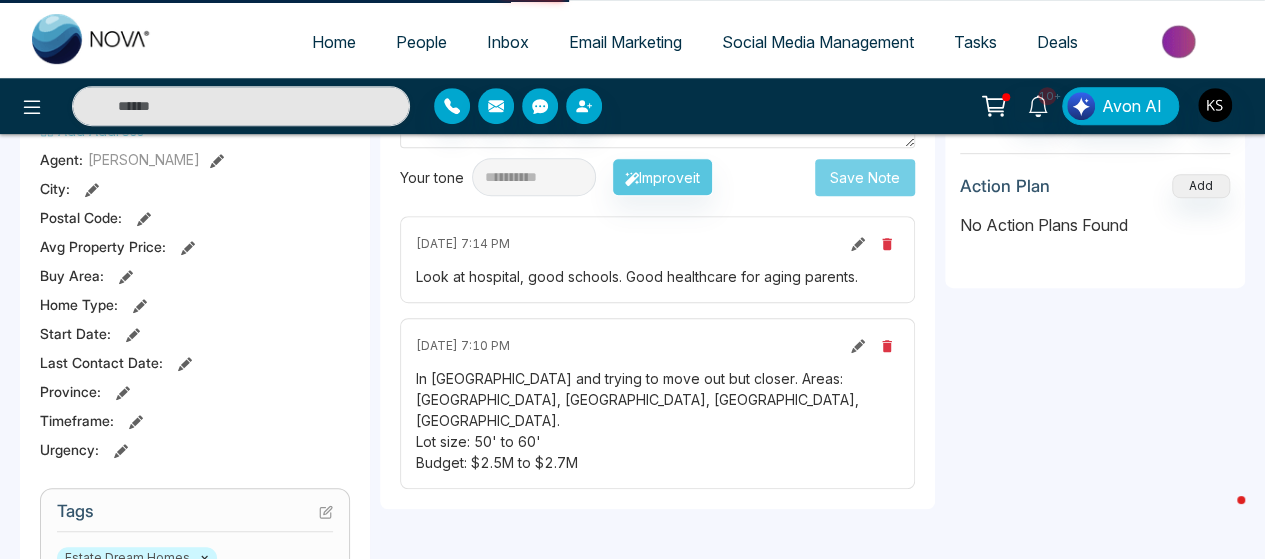 type on "**********" 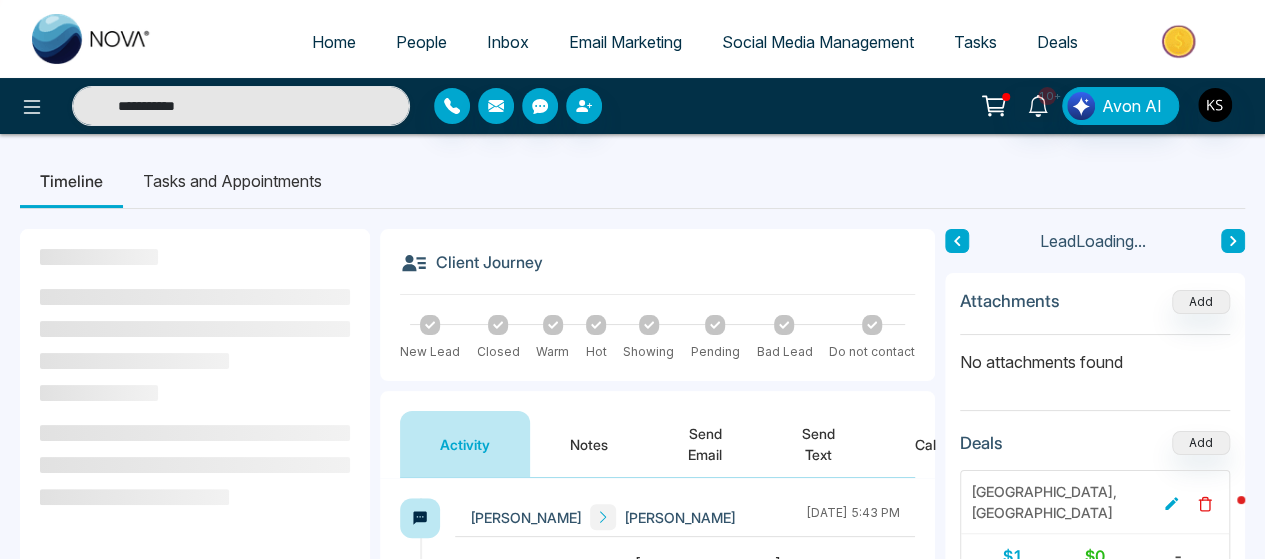 scroll, scrollTop: 268, scrollLeft: 0, axis: vertical 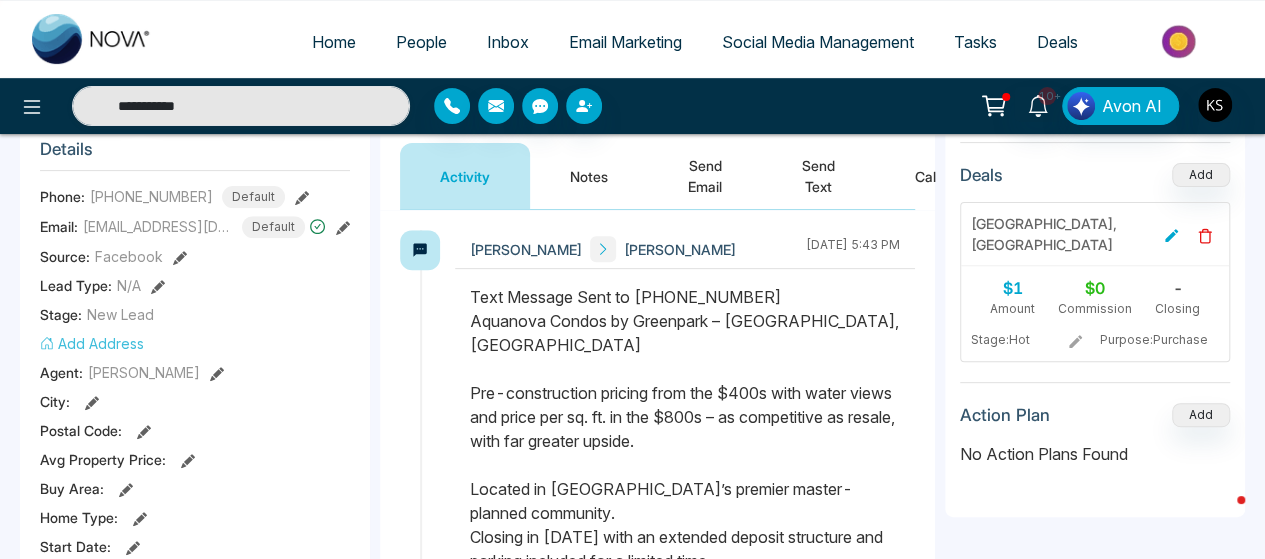click on "Notes" at bounding box center (589, 176) 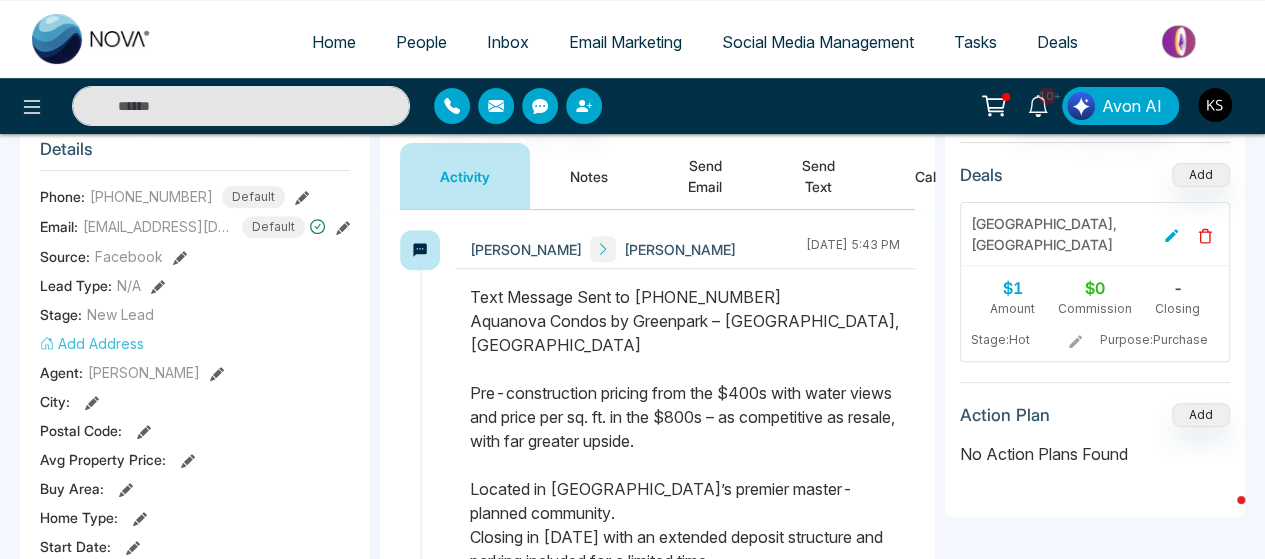 type on "**********" 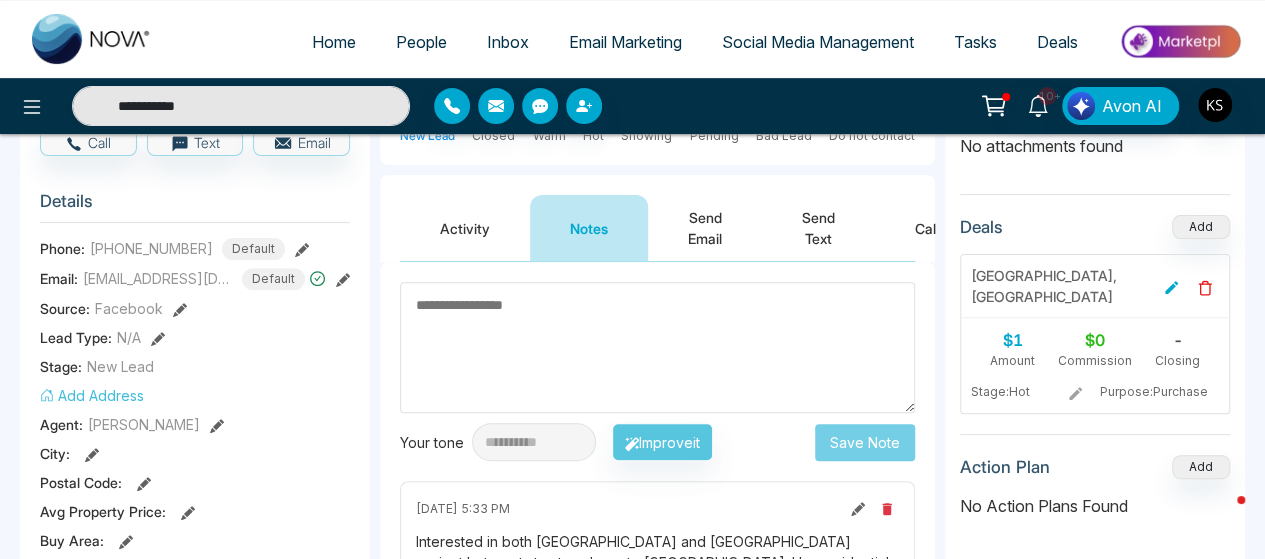 scroll, scrollTop: 214, scrollLeft: 0, axis: vertical 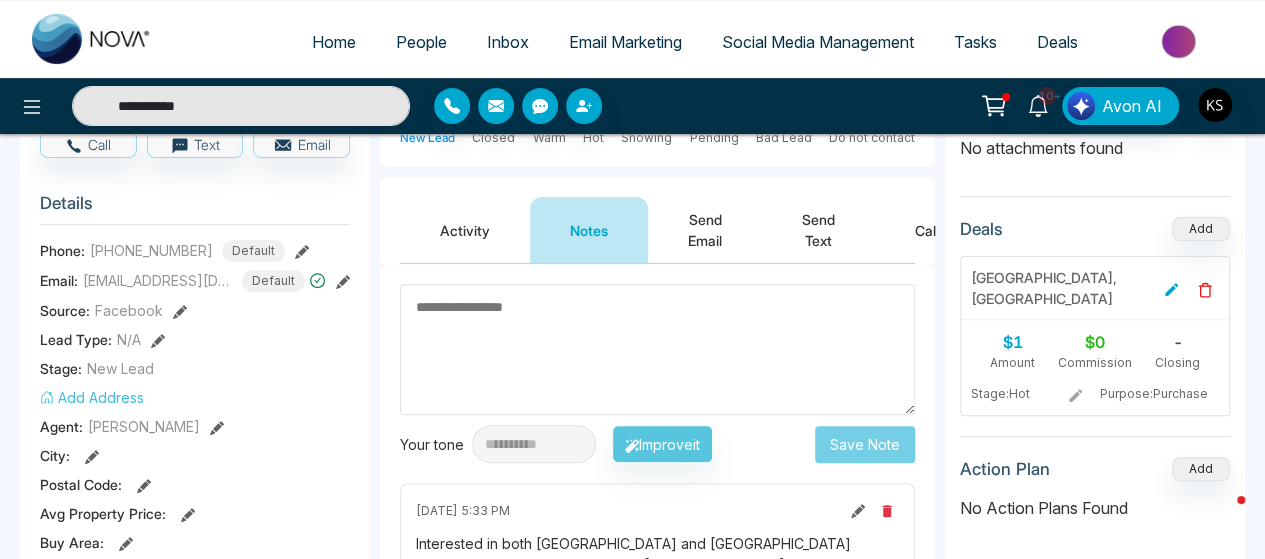 click on "Activity" at bounding box center [465, 230] 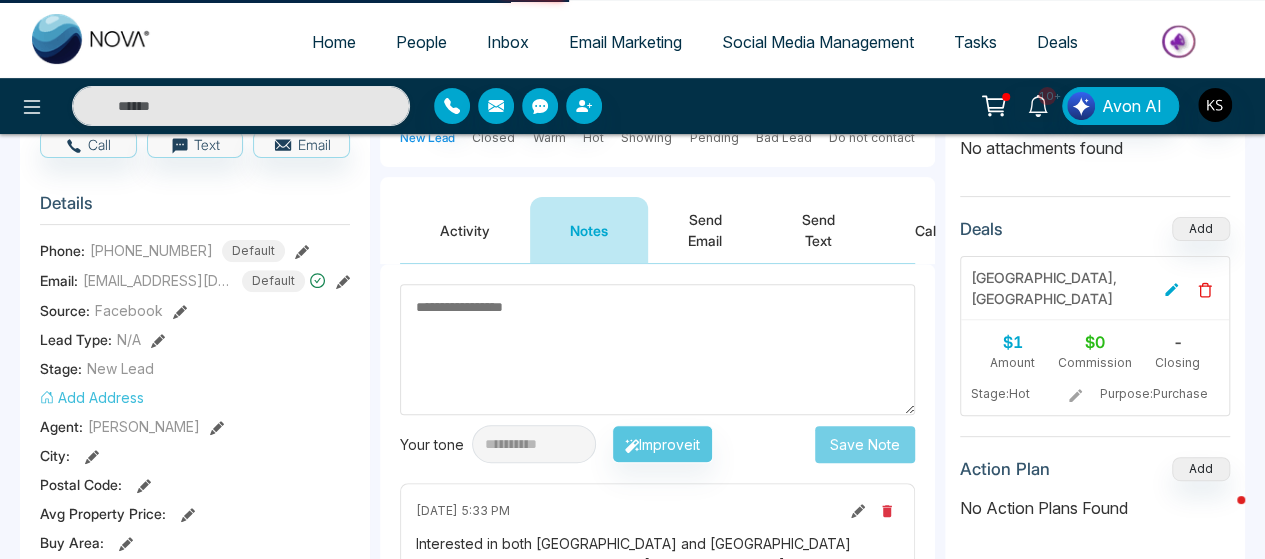 type on "**********" 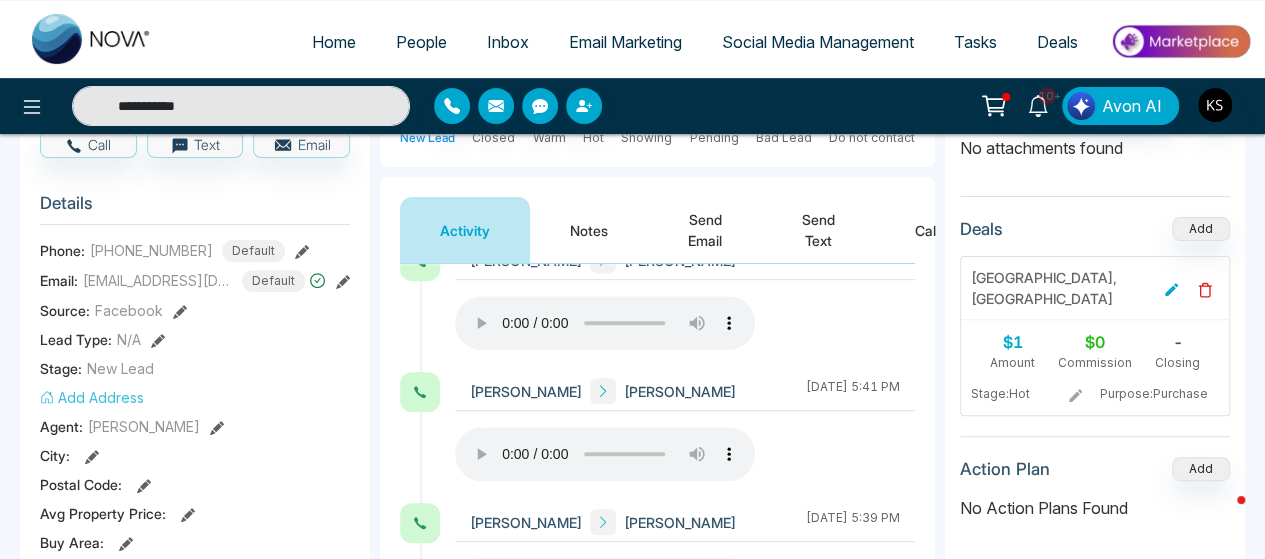scroll, scrollTop: 900, scrollLeft: 0, axis: vertical 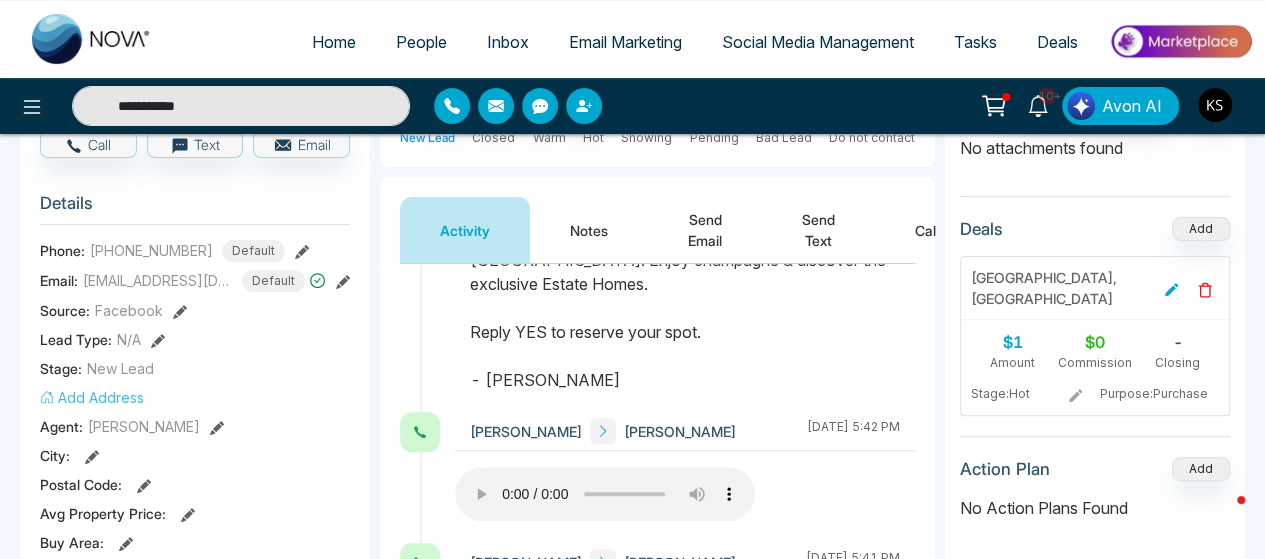 type 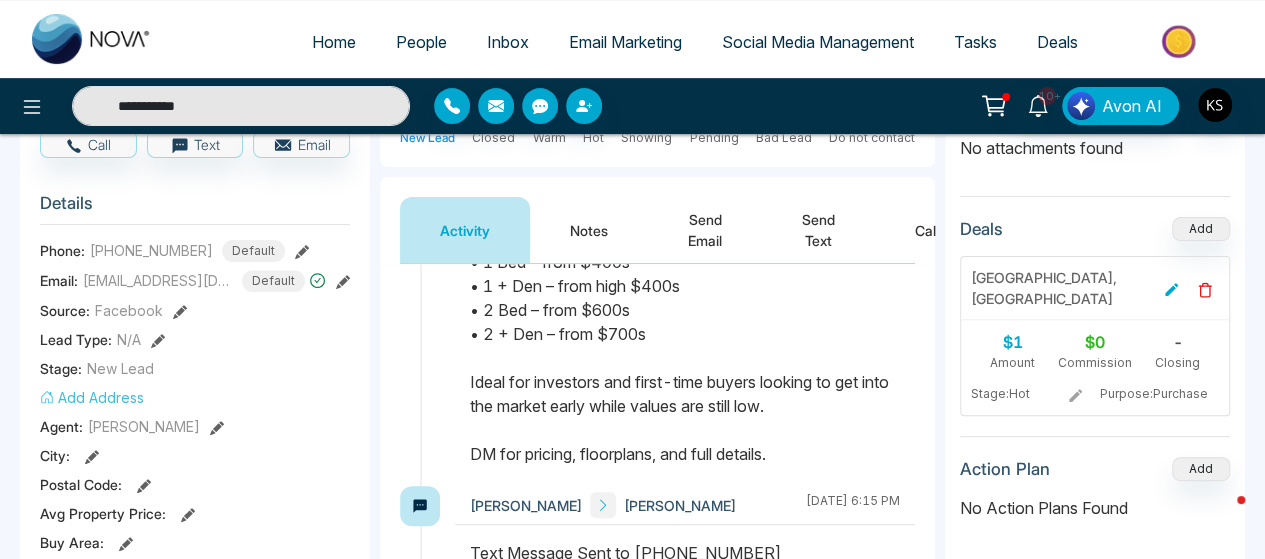 scroll, scrollTop: 385, scrollLeft: 0, axis: vertical 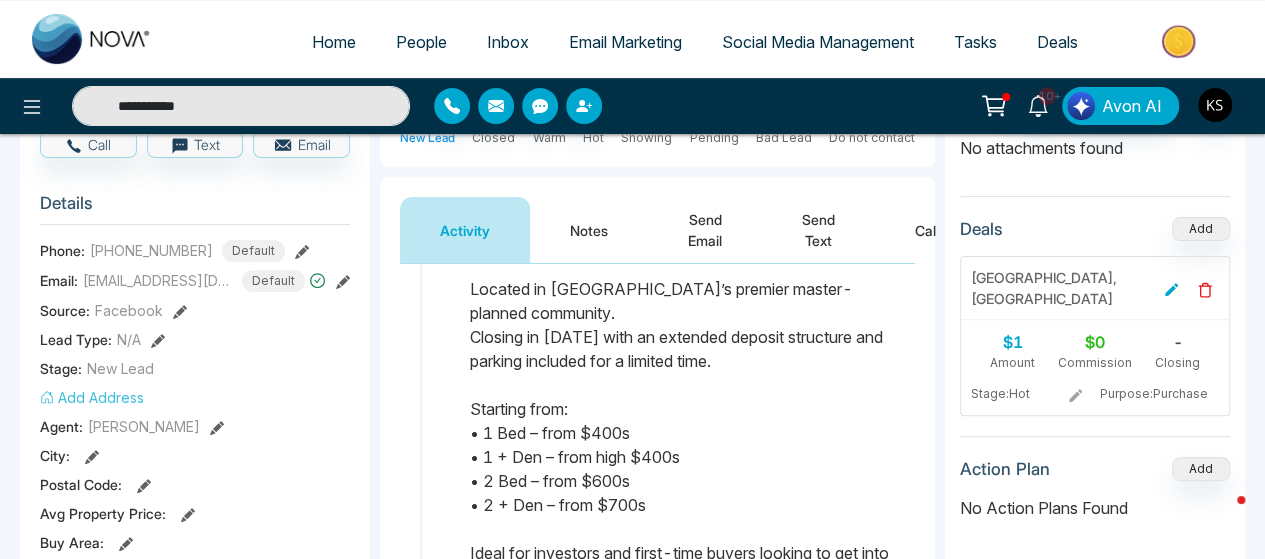 click on "**********" at bounding box center [241, 106] 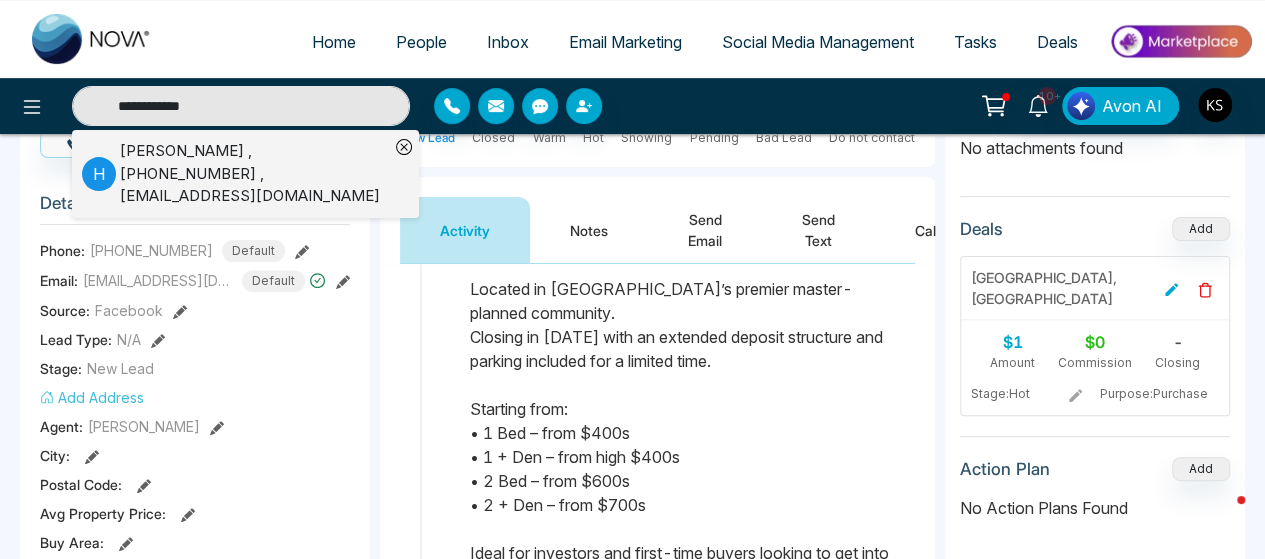 type on "**********" 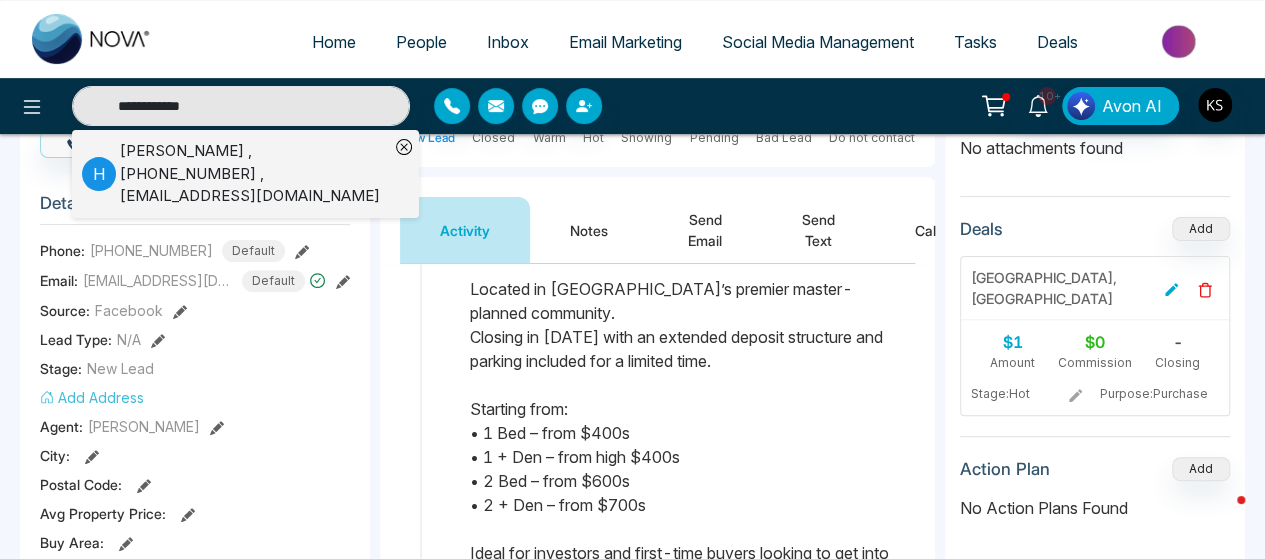 click on "[PERSON_NAME]     , [PHONE_NUMBER]   , [EMAIL_ADDRESS][DOMAIN_NAME]" at bounding box center [254, 174] 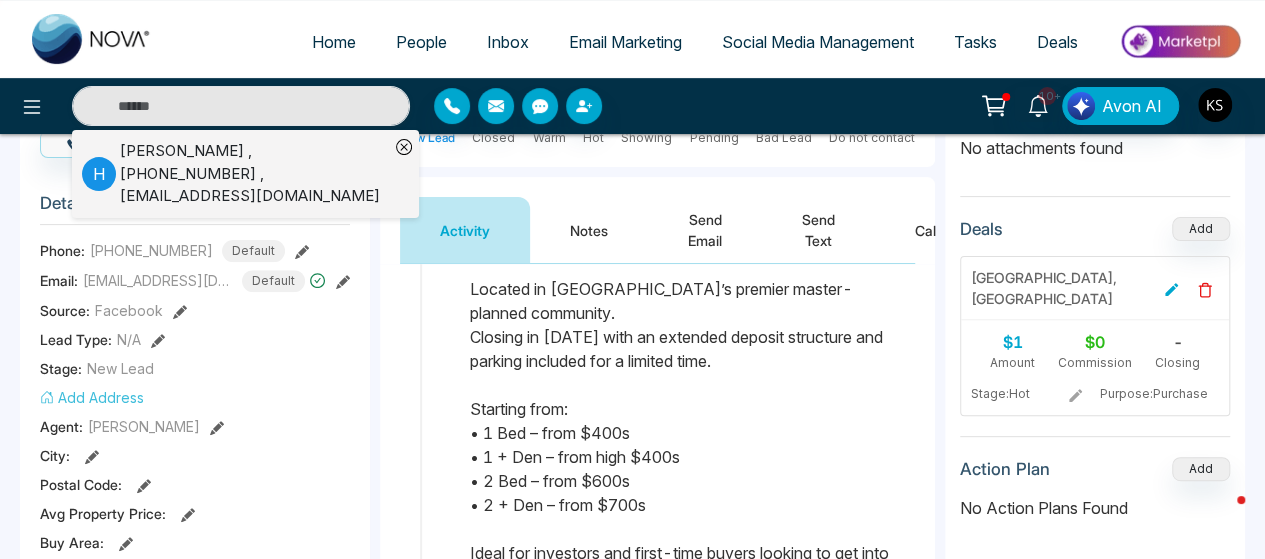 type on "**********" 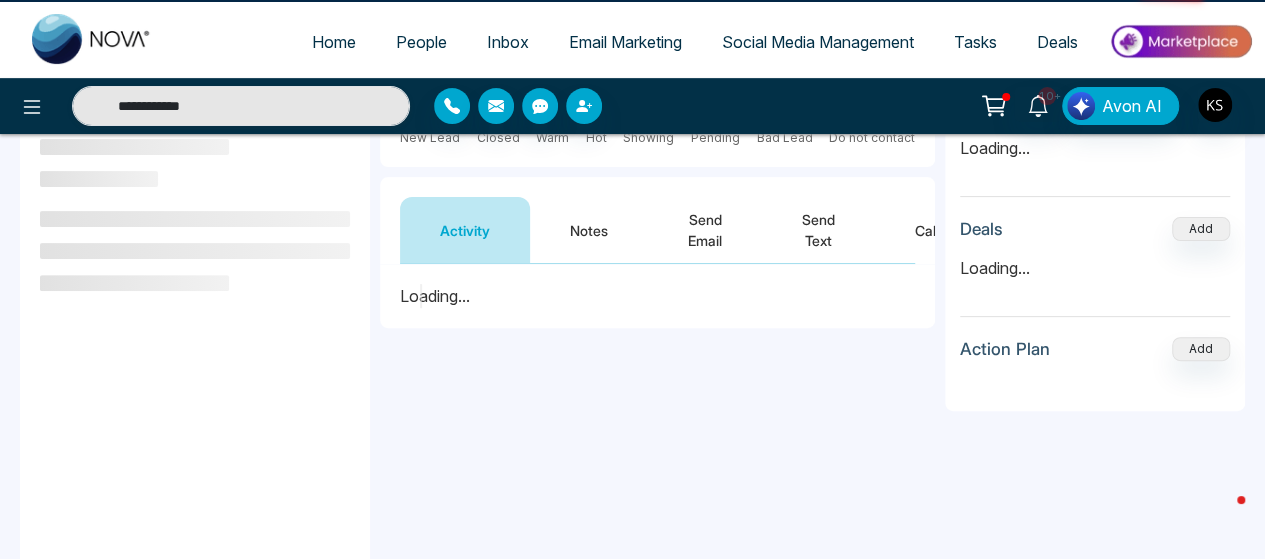 scroll, scrollTop: 0, scrollLeft: 0, axis: both 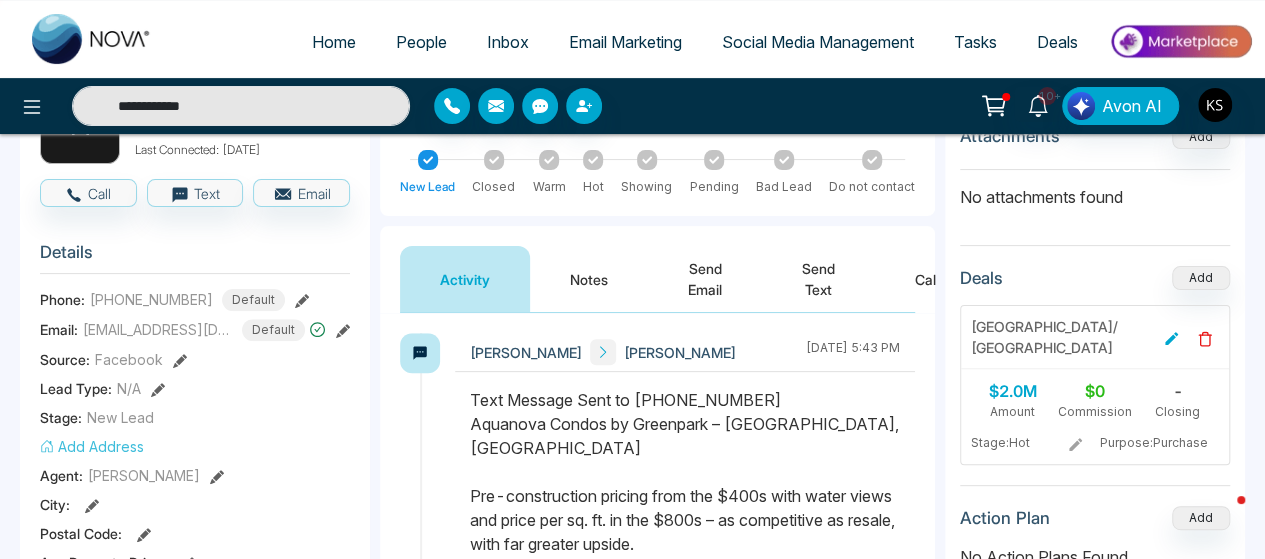 click on "Notes" at bounding box center [589, 279] 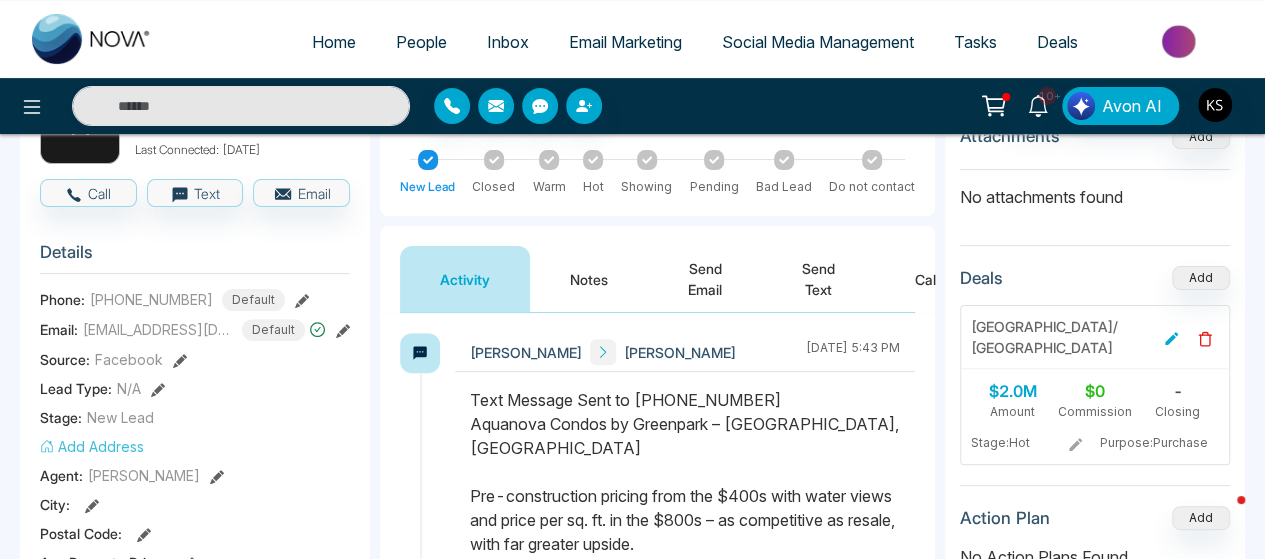 type on "**********" 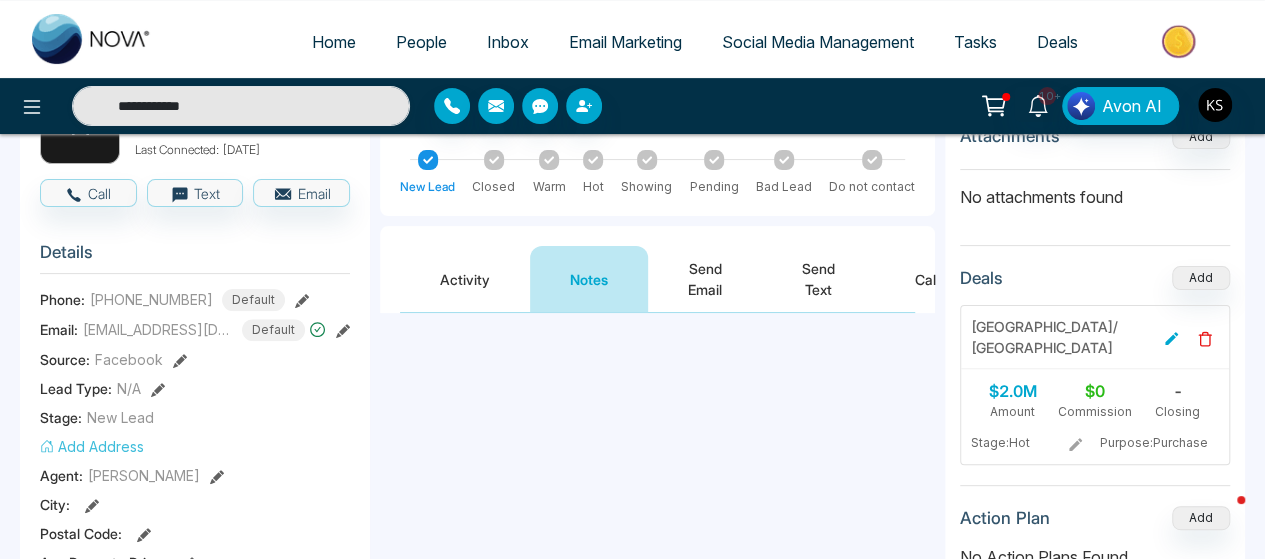 scroll, scrollTop: 0, scrollLeft: 0, axis: both 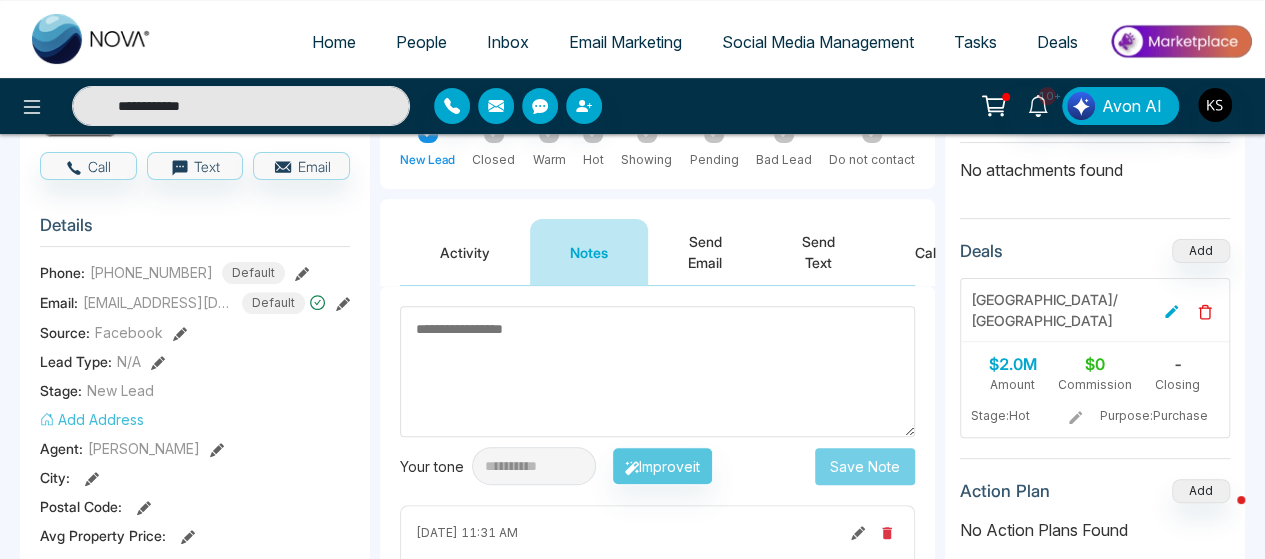 click at bounding box center [657, 371] 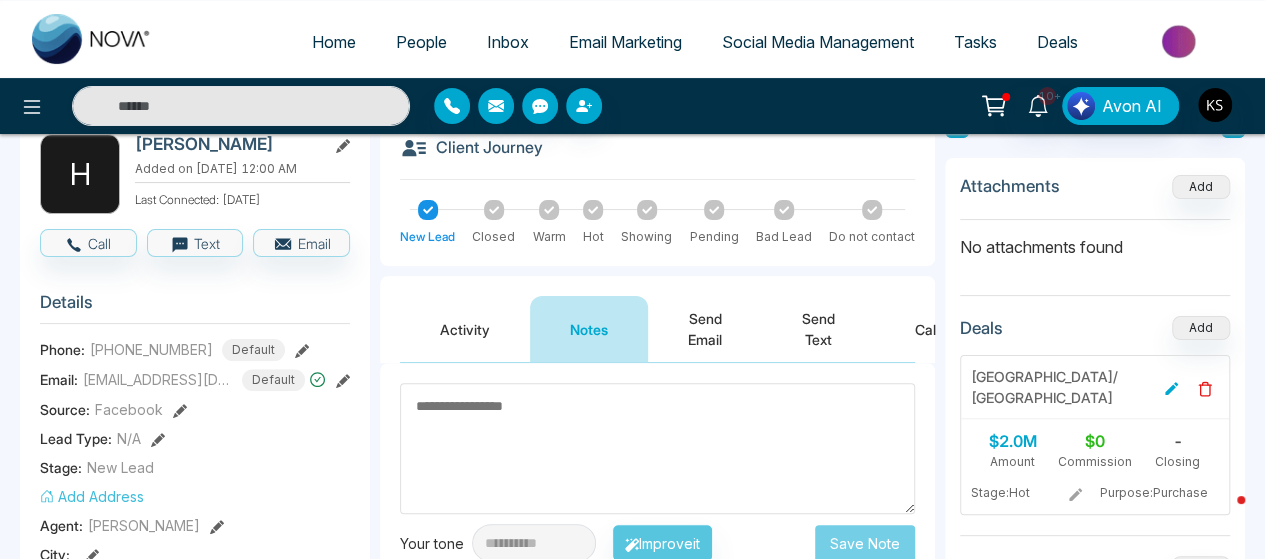 type on "**********" 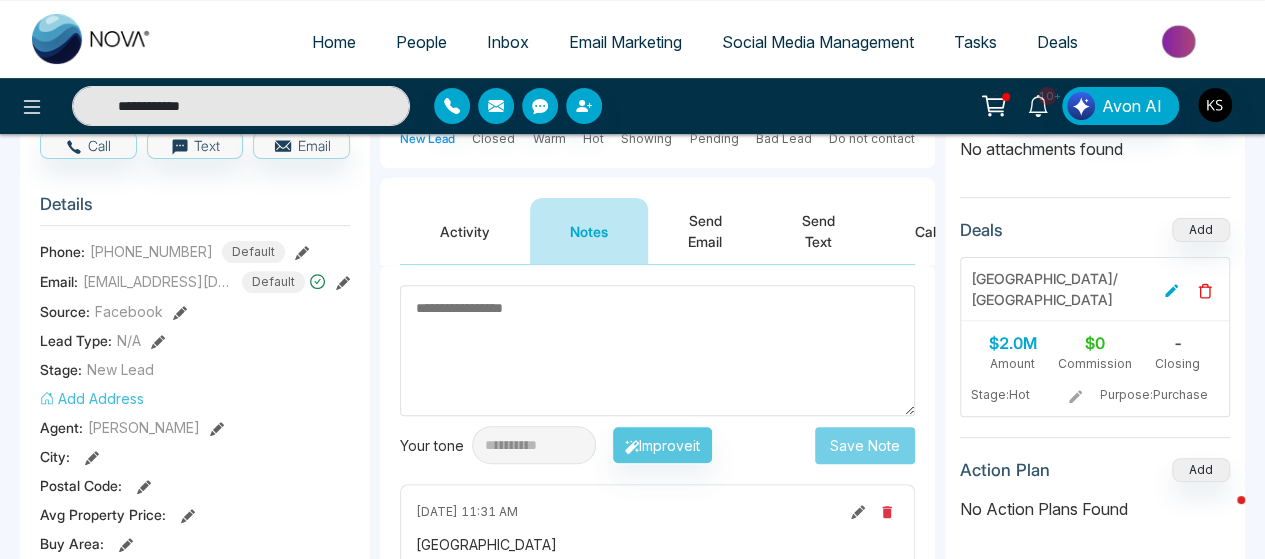scroll, scrollTop: 212, scrollLeft: 0, axis: vertical 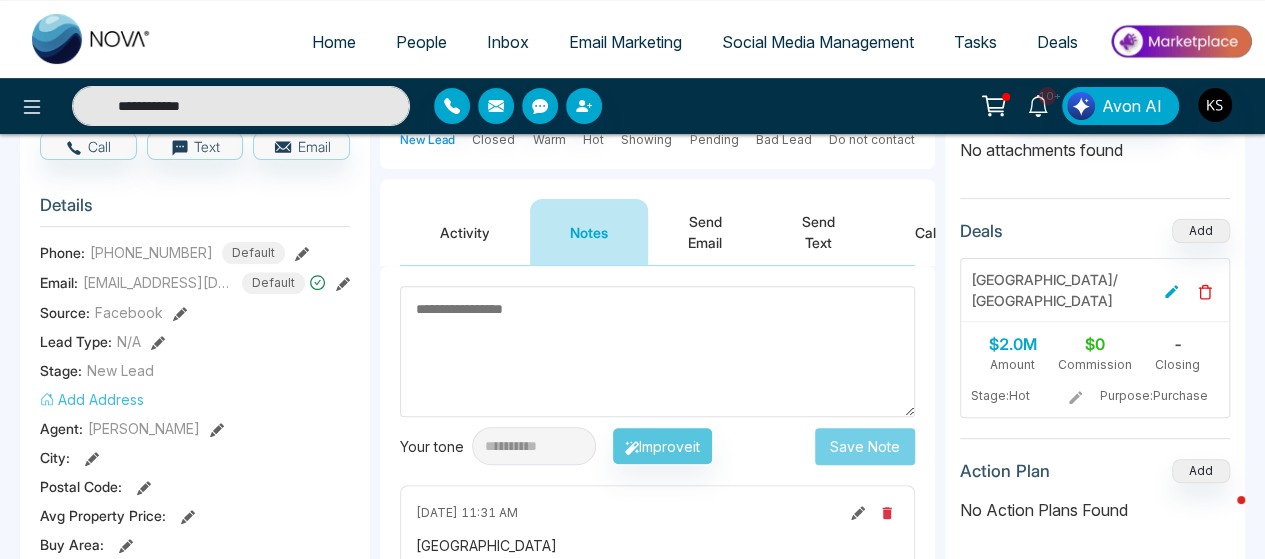 click on "Activity" at bounding box center [465, 232] 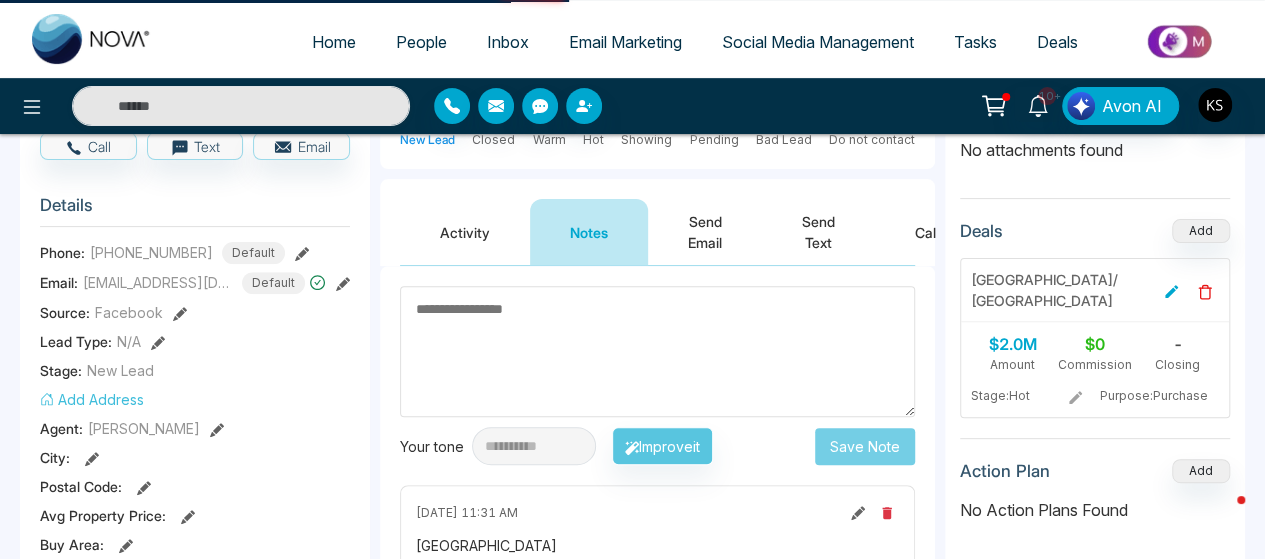 type on "**********" 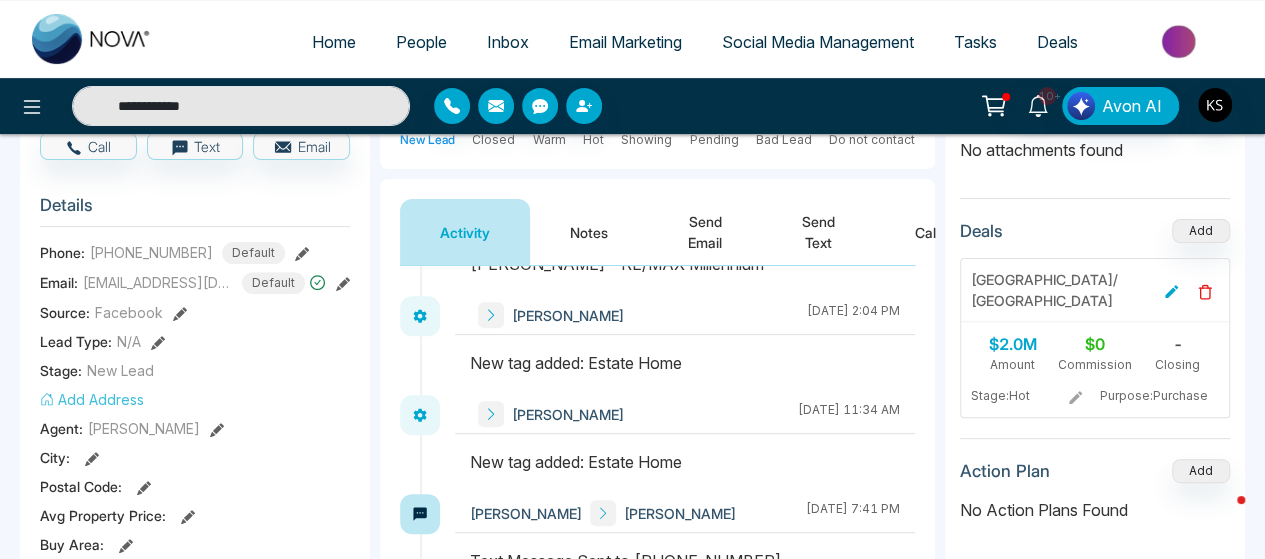 scroll, scrollTop: 2064, scrollLeft: 0, axis: vertical 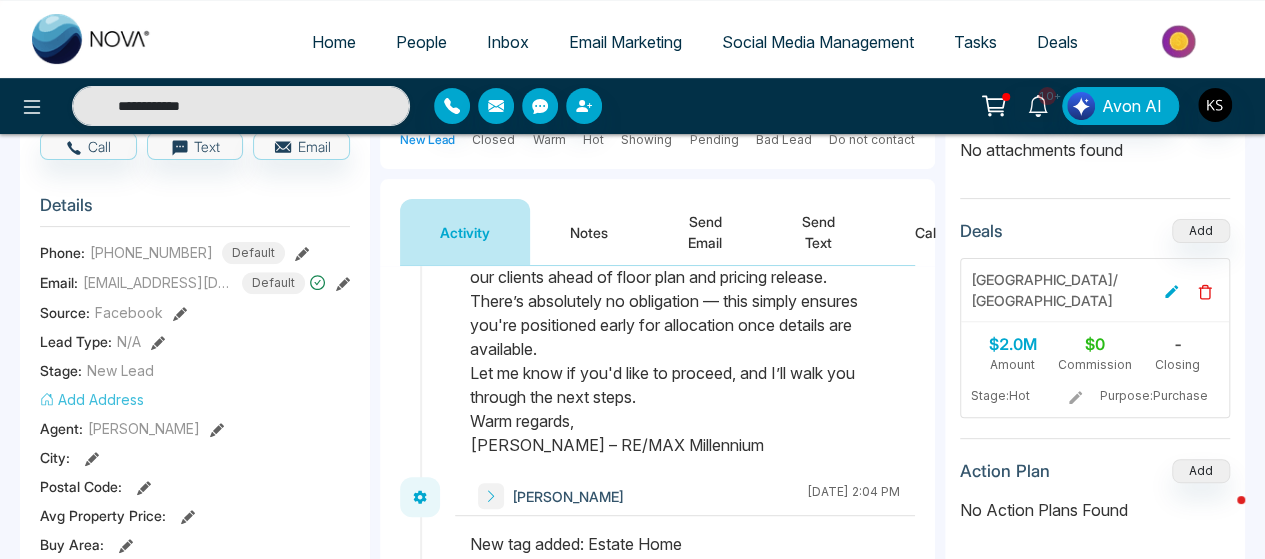 click on "Notes" at bounding box center (589, 232) 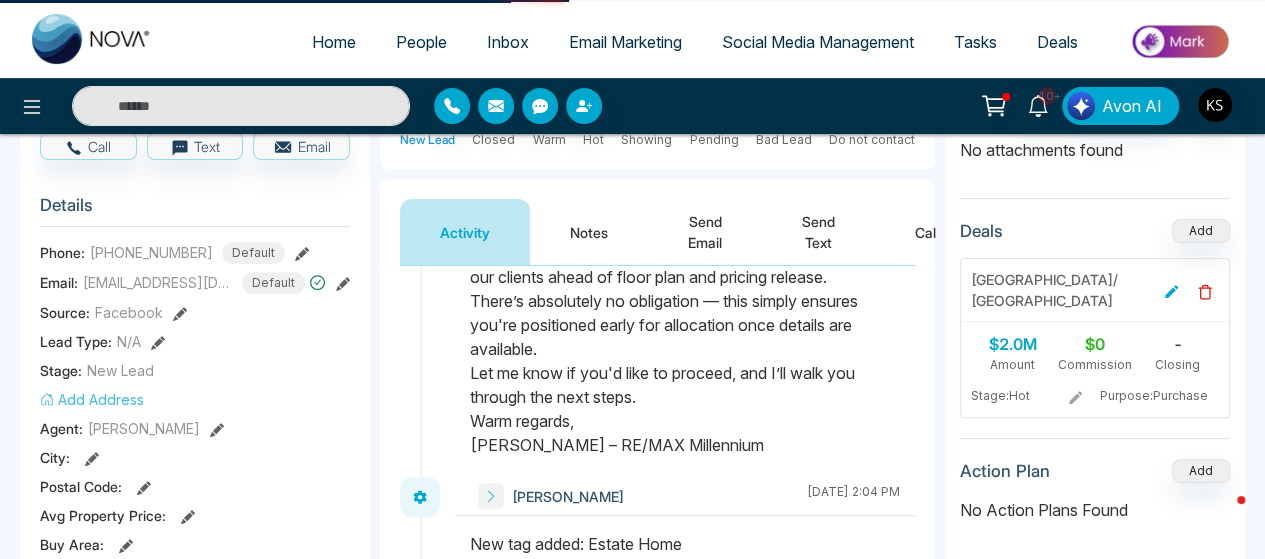 type on "**********" 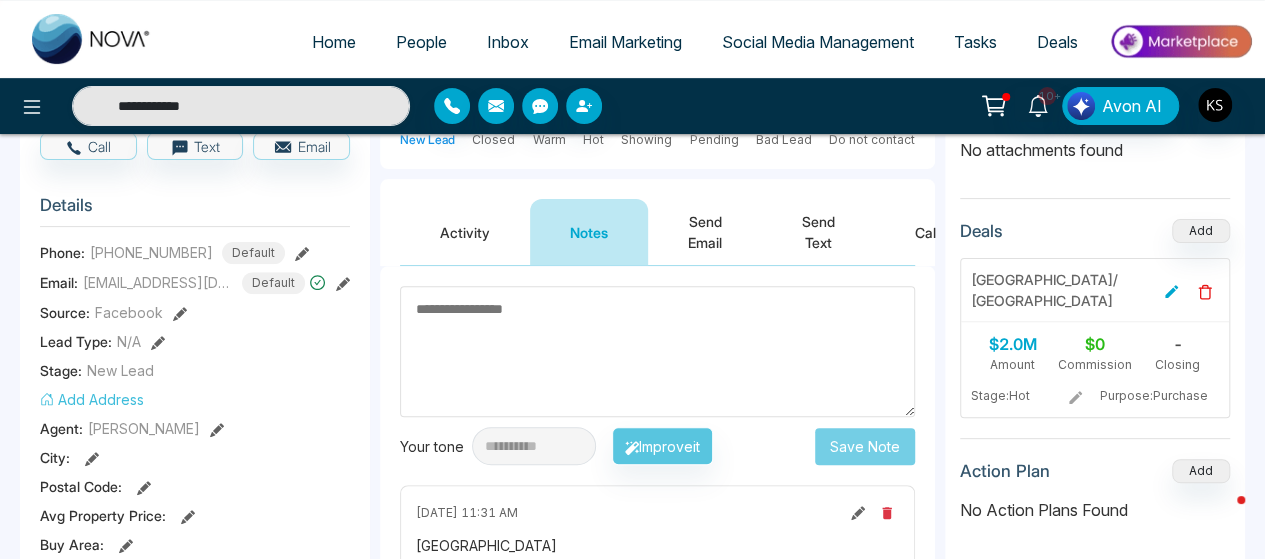 scroll, scrollTop: 0, scrollLeft: 0, axis: both 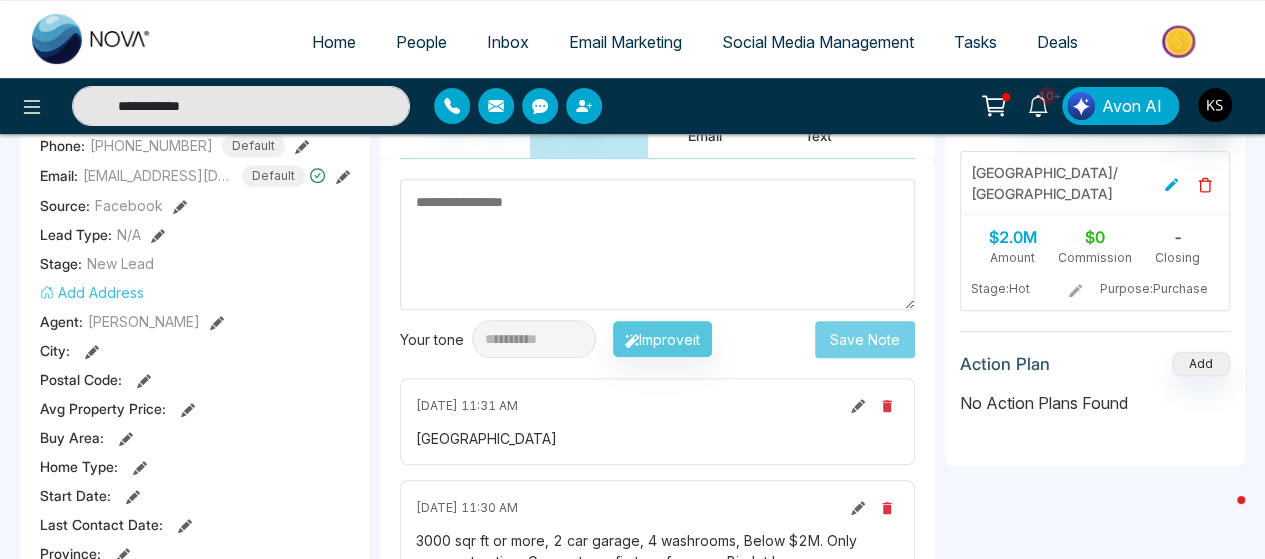 click at bounding box center (657, 244) 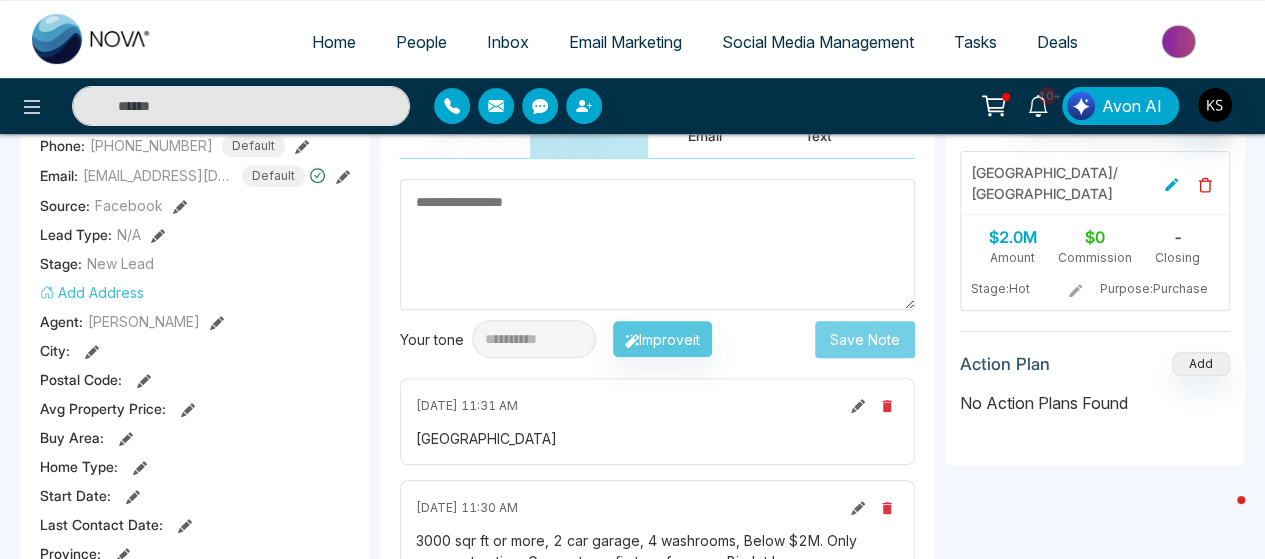 scroll, scrollTop: 0, scrollLeft: 0, axis: both 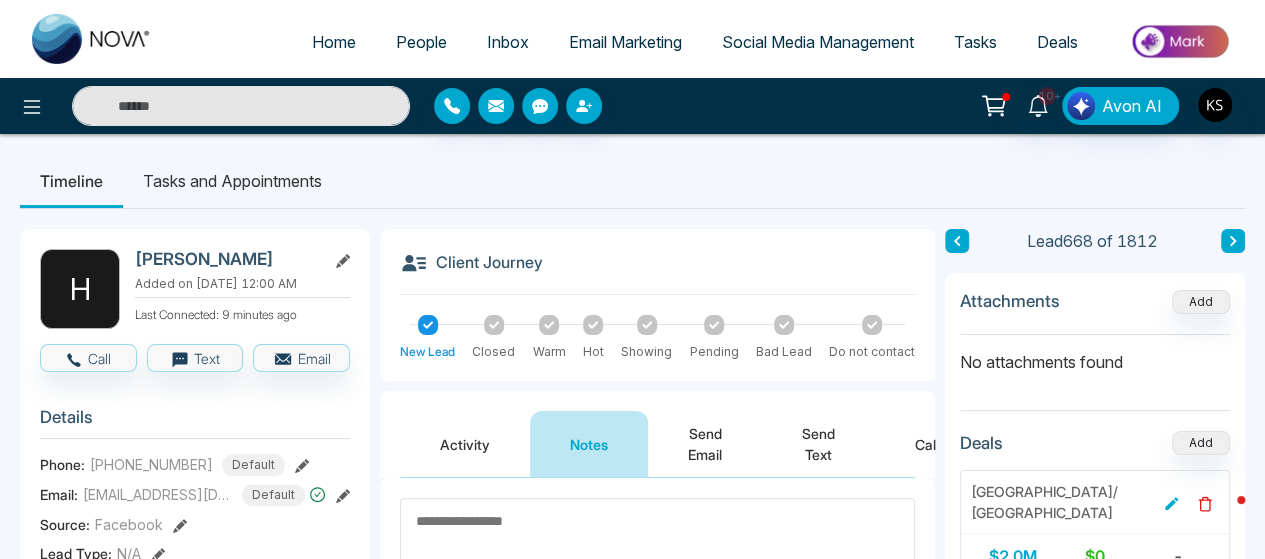 type on "**********" 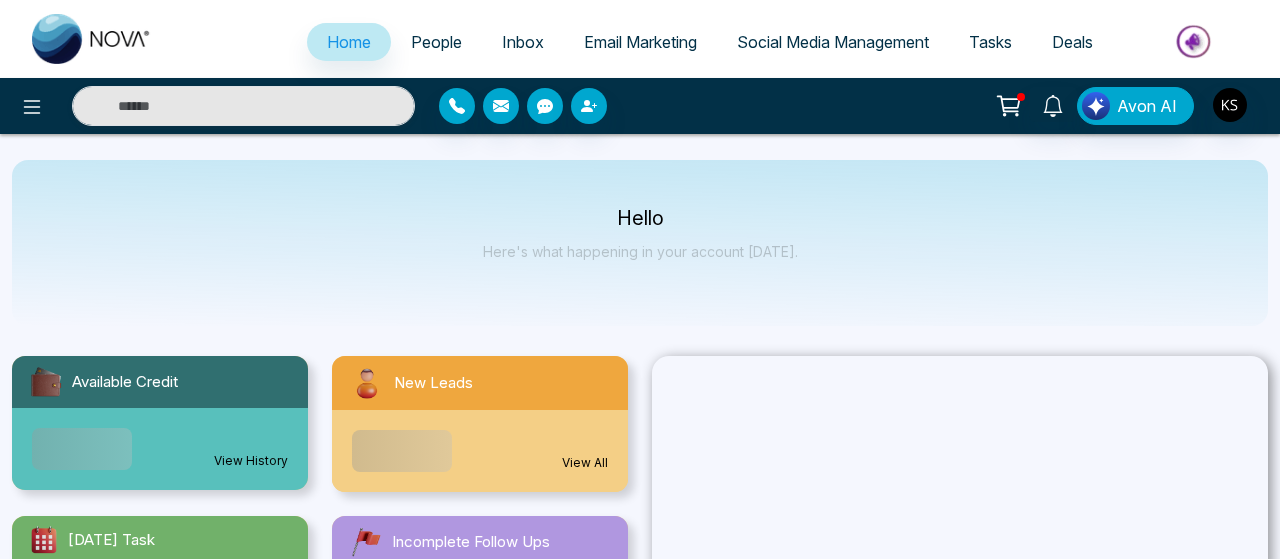 select on "*" 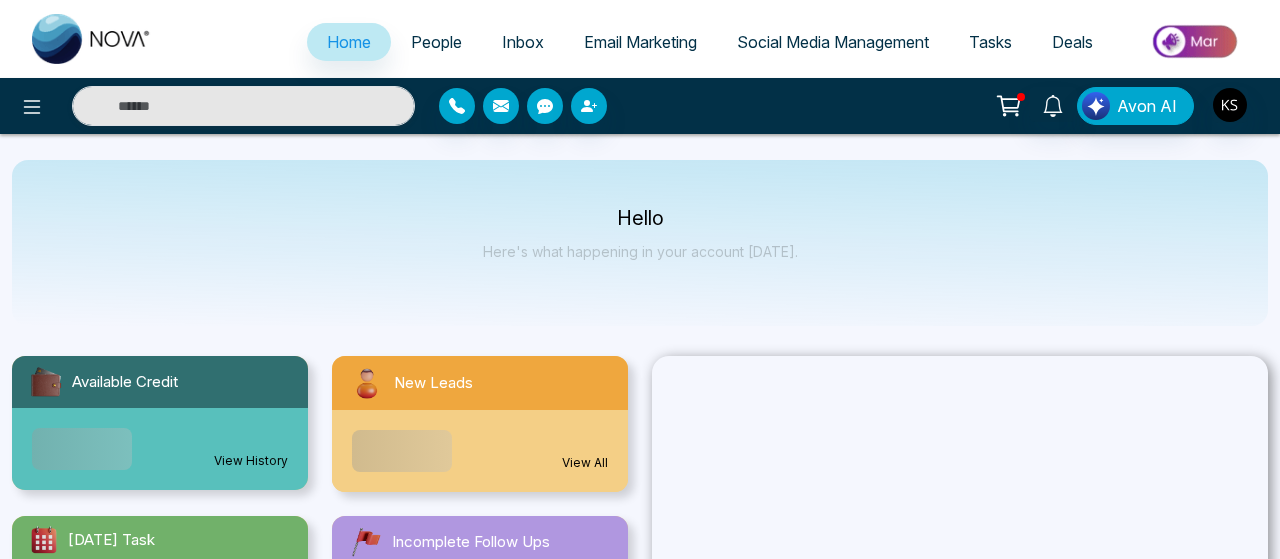 select on "*" 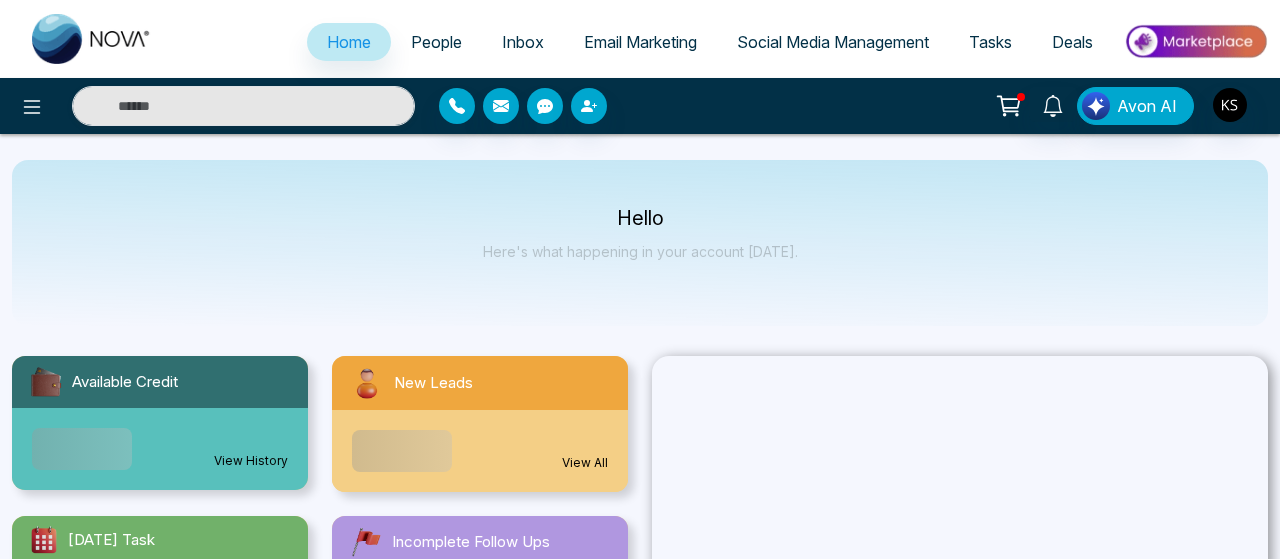 scroll, scrollTop: 0, scrollLeft: 0, axis: both 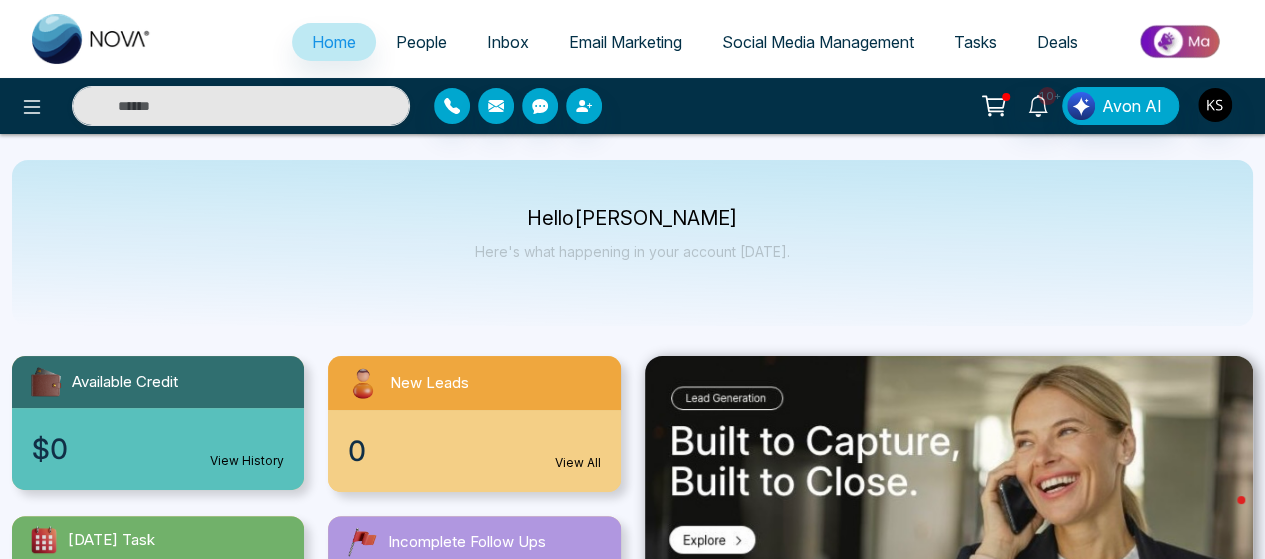 click on "Deals" at bounding box center (1057, 42) 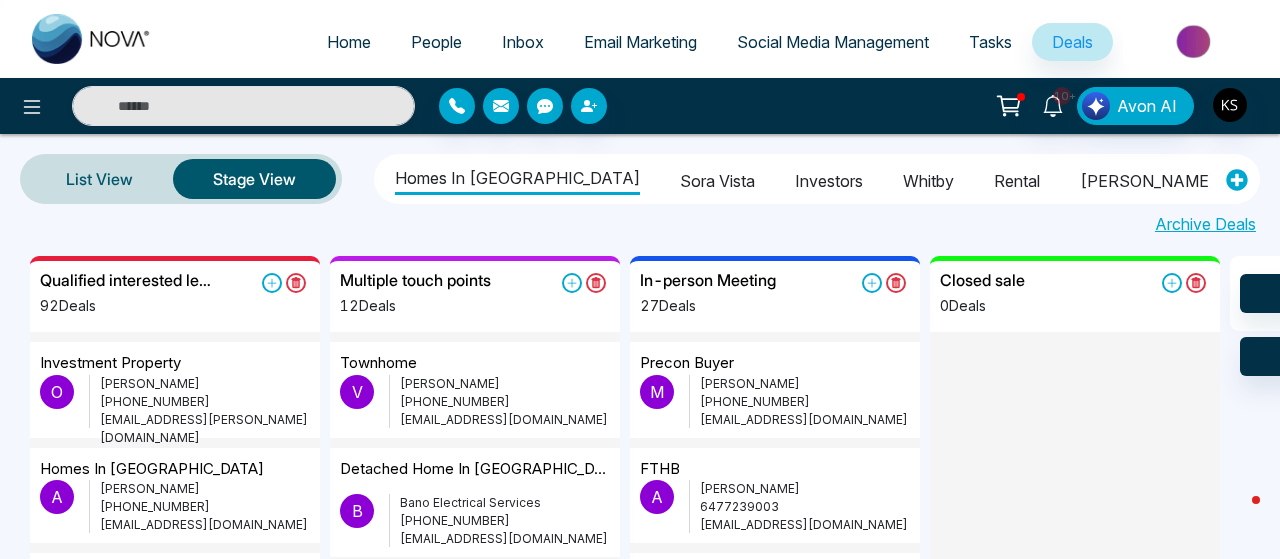 scroll, scrollTop: 0, scrollLeft: 230, axis: horizontal 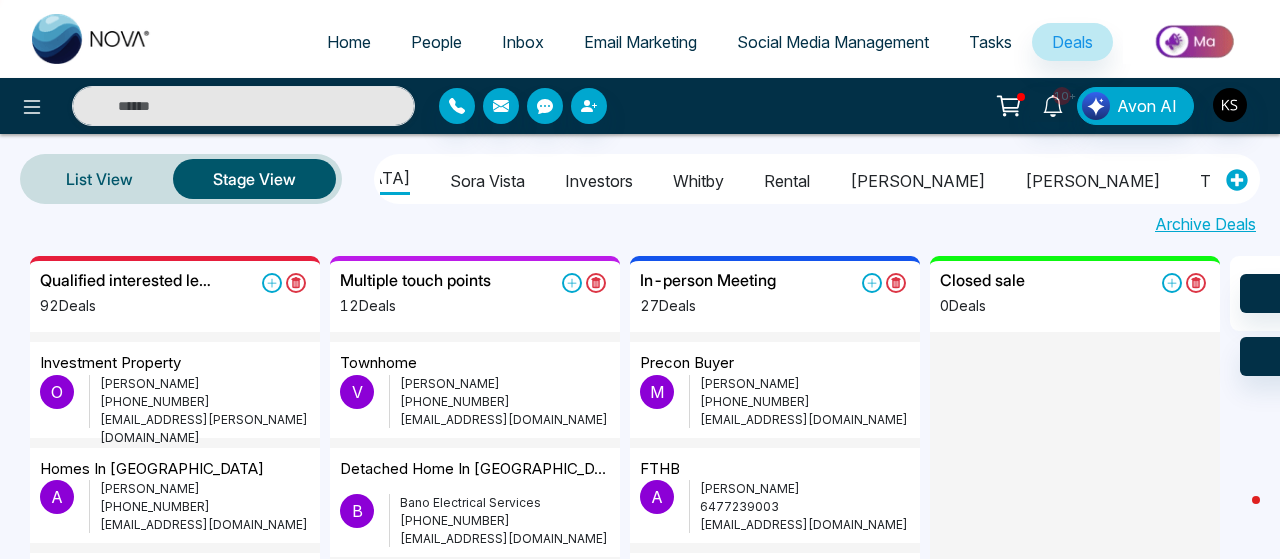 click on "Estate Homes Campaign" at bounding box center [1404, 178] 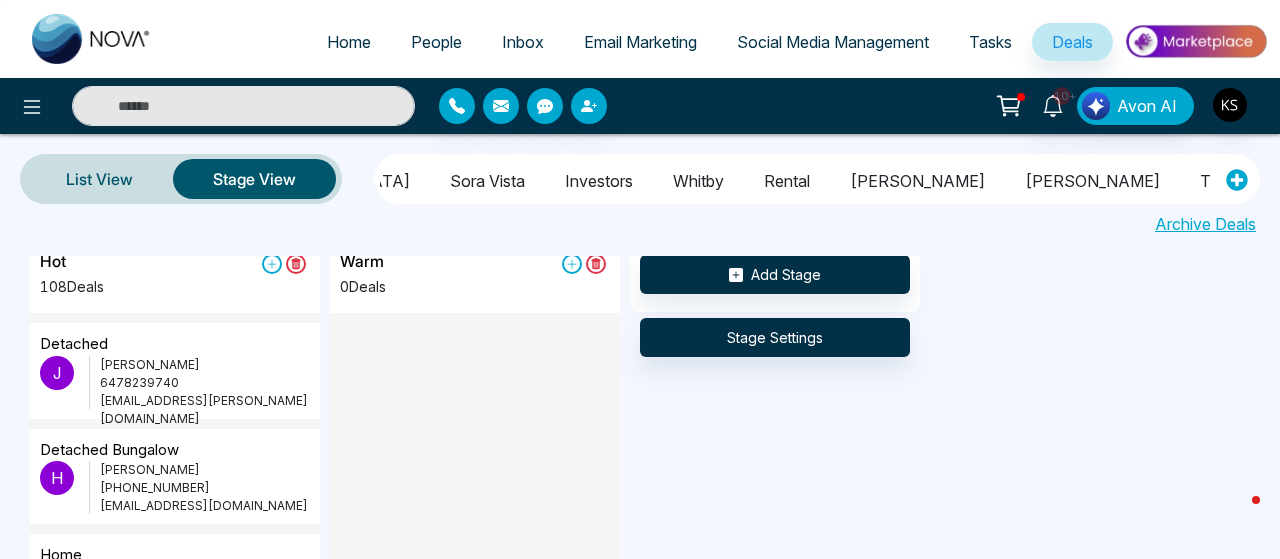 scroll, scrollTop: 0, scrollLeft: 0, axis: both 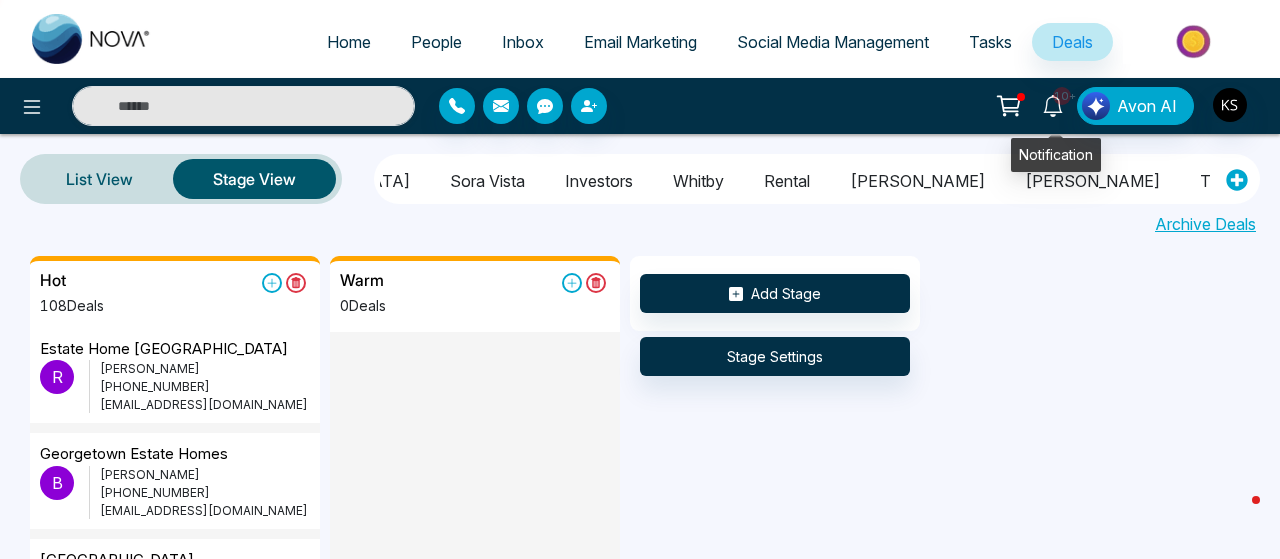 click 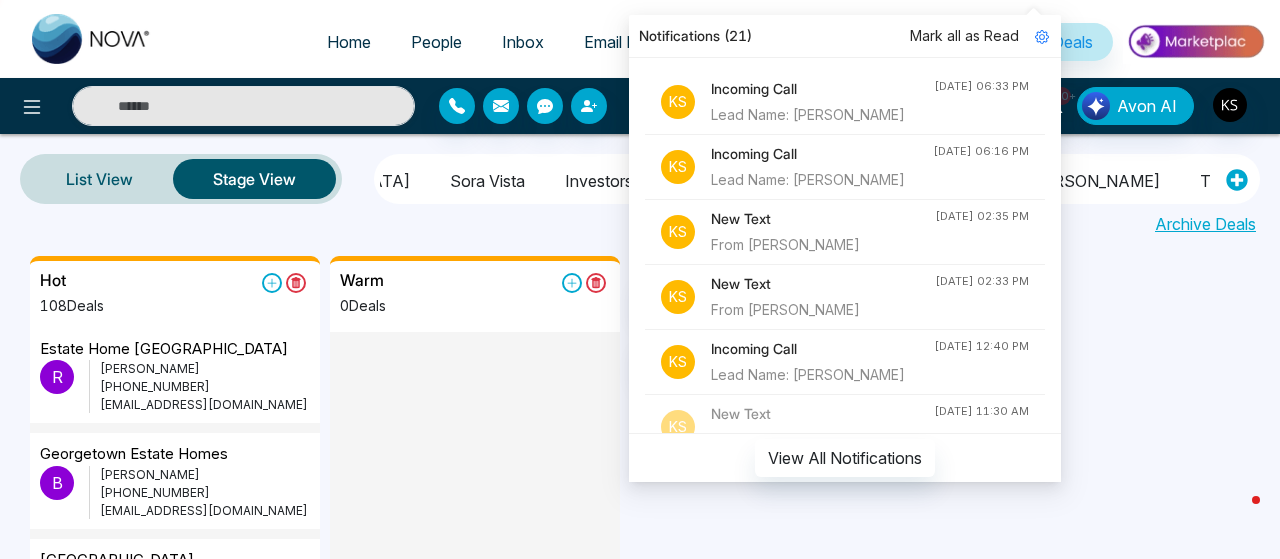 click on "Hot 108  Deals  Detached J Jatinder     6478239740 saib.jatin@gmail.com Detached Bungalow H Harry Singh     +14162705946 harjindersingh@hotmail.com Home Y Yash Rana     +16475402043 ranayash98@gmail.com Estate home Georgetown R Ravi Ganesh     +13653668992 Ravi43ganesh@icloud.com Georgetown Estate Homes B Bobby Uppal     (416) 302-7845 bobbyuppal@hotmail.com Georgetown H Hum Dee     +16479791523 Humrajd@hotmail.com Georgetown N Nasir Mahmood     +16474083817 nmchaudhery@hotmail.com Georgetown S Sukh     +16474029001 nandrasukhpreet@gmail.com Georgetown     Georgetown S Sorinder Kaur     +16472980937 sorinderkaur62@gmail.com Georgetown P Parminder Kalsi     +16478983445 parminderskalsi@gmail.com Georgetown G Gurpreet Jandu     +16472029052 jandutruckrepair@gmail.com Georgetown S Saad Ansari     +12892052805 Saadtheansari@gmail.com George/Mississauga R Rhea D'Souza     +14168871240 rheasobhraj@hotmail.com Georgetown a amritKhattra     +16472443066 amritkhattra@gmail.com Georgetown A Amrita Roka     +14169965309" at bounding box center (670, 409) 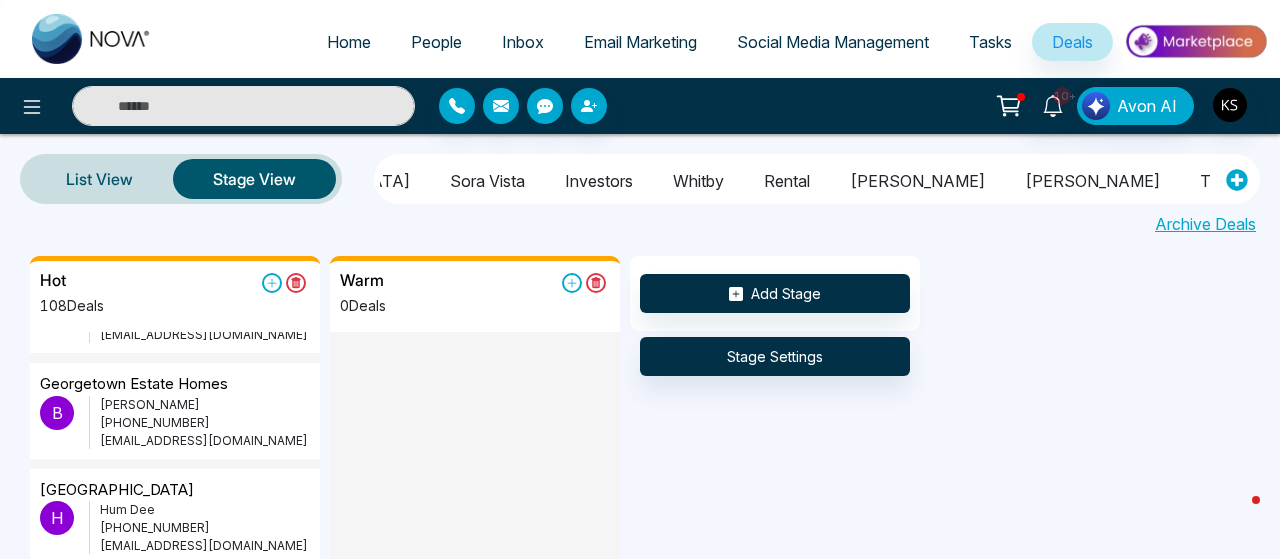 scroll, scrollTop: 494, scrollLeft: 0, axis: vertical 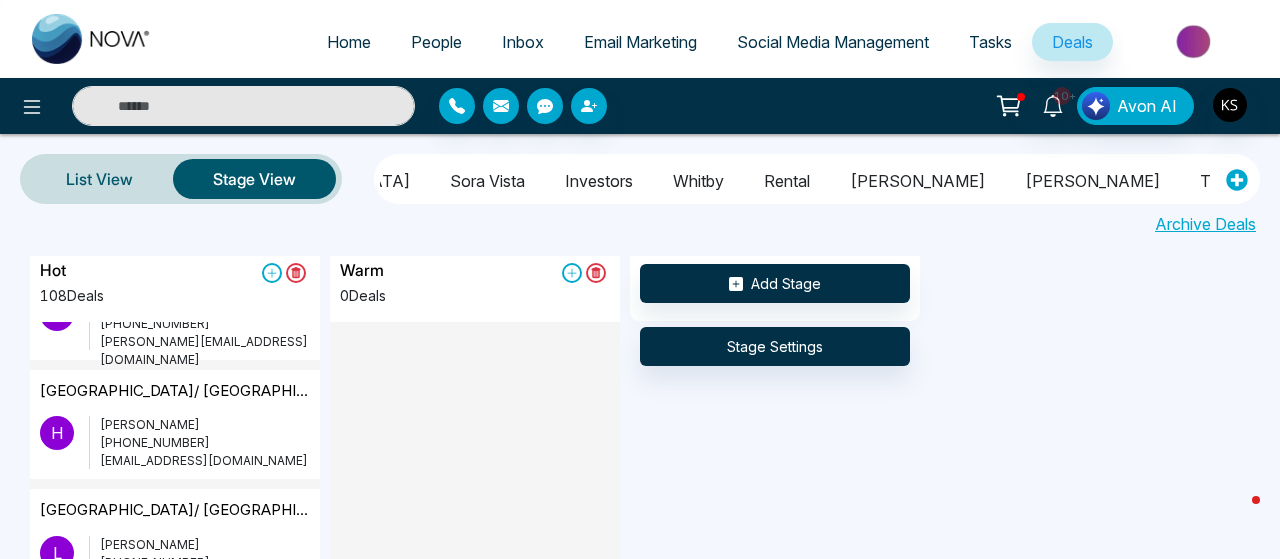 click at bounding box center (243, 106) 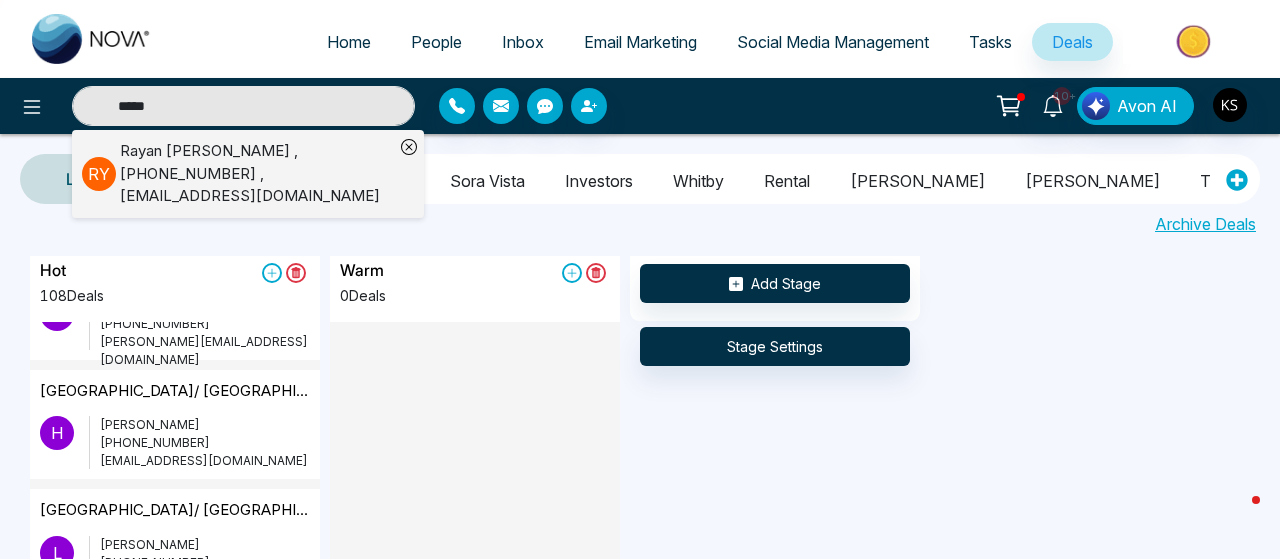 type on "*****" 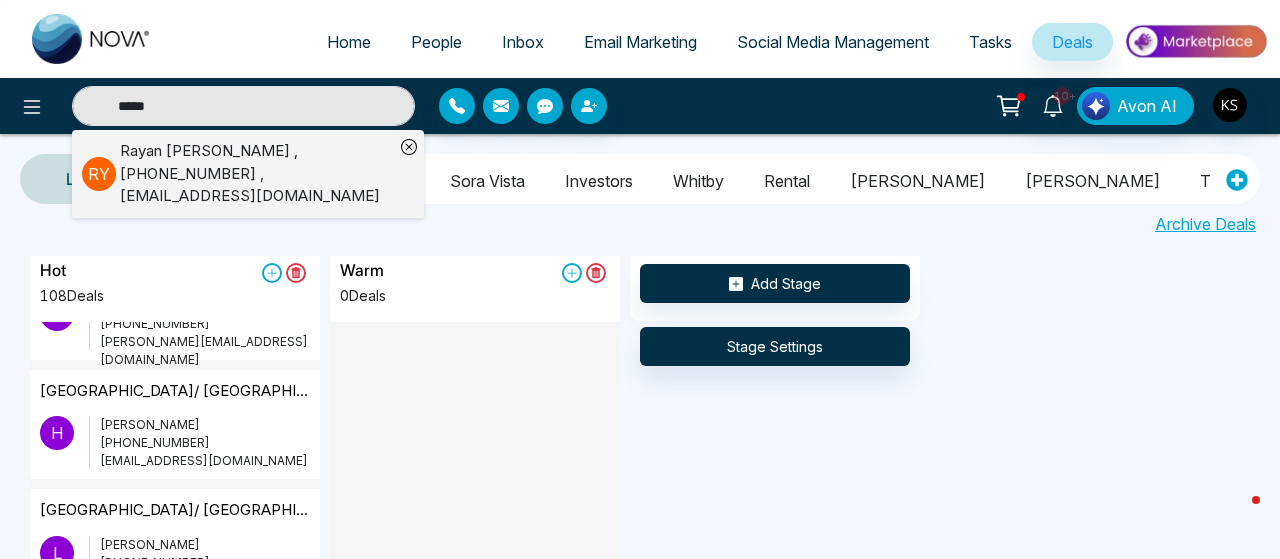 click on "Rayan   Yousif   , +14165879602   , rayan.yousif1@gmail.com" at bounding box center (257, 174) 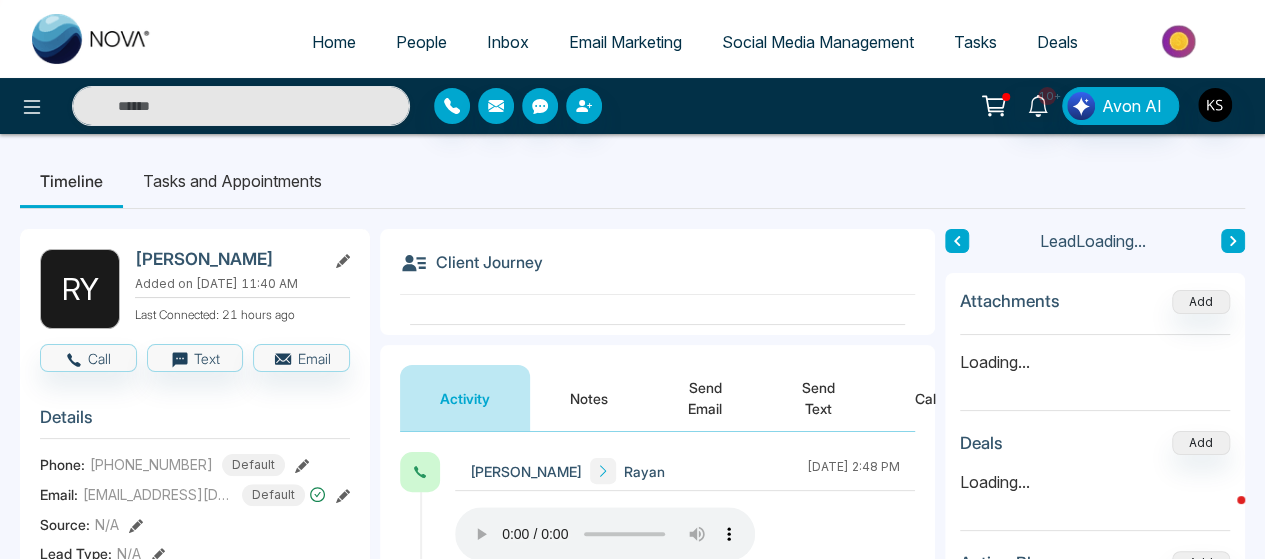 click on "Send Text" at bounding box center [818, 398] 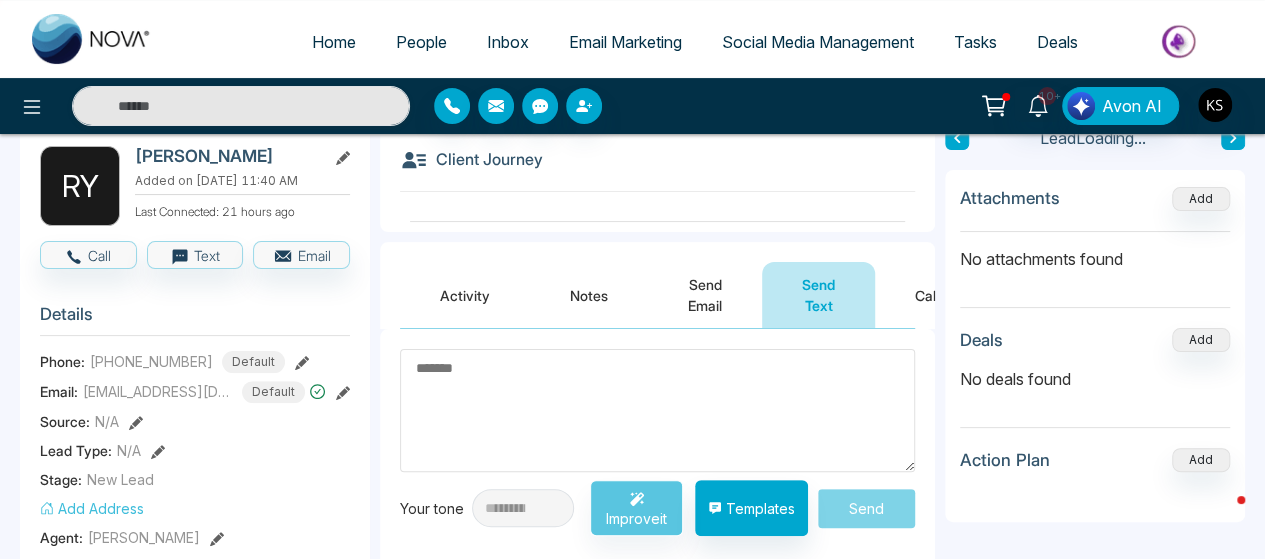 scroll, scrollTop: 104, scrollLeft: 0, axis: vertical 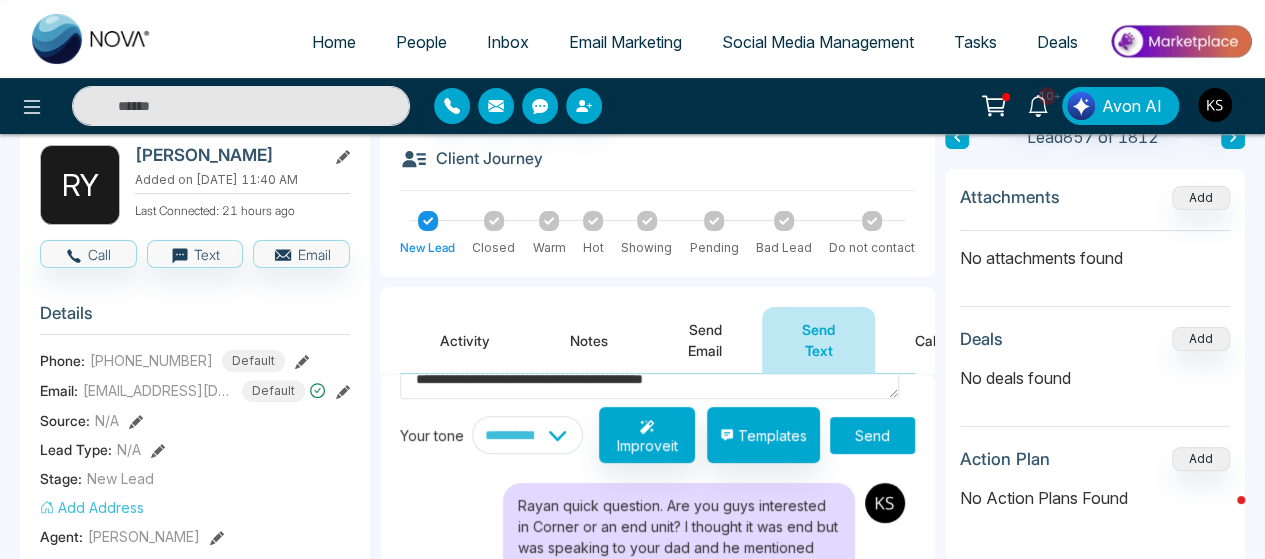 type on "**********" 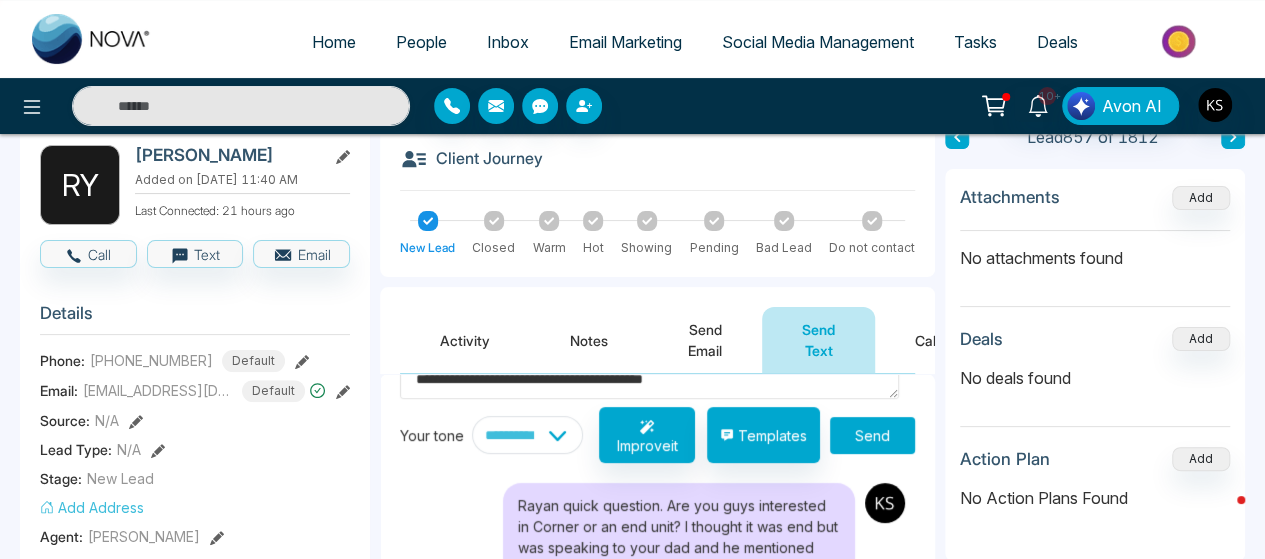 click on "Send" at bounding box center [872, 435] 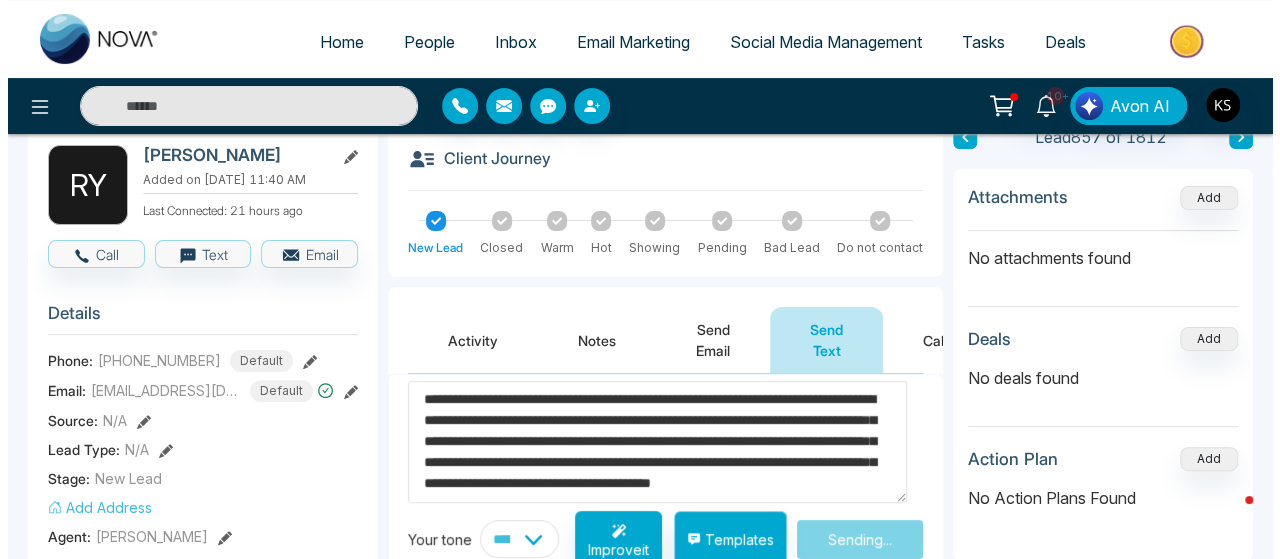 scroll, scrollTop: 11, scrollLeft: 0, axis: vertical 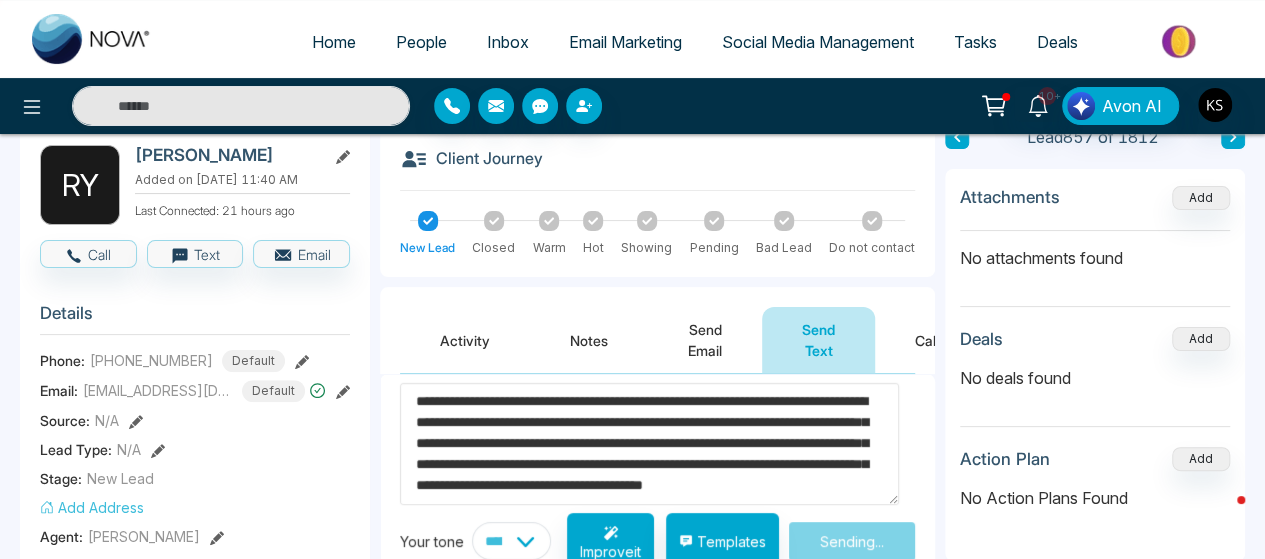 type 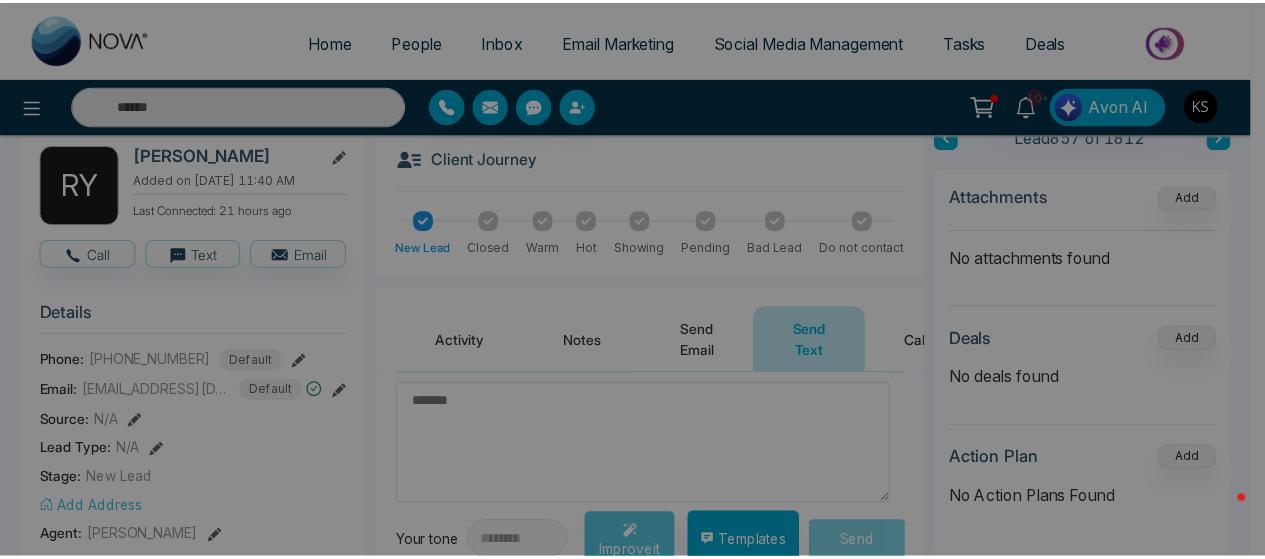 scroll, scrollTop: 0, scrollLeft: 0, axis: both 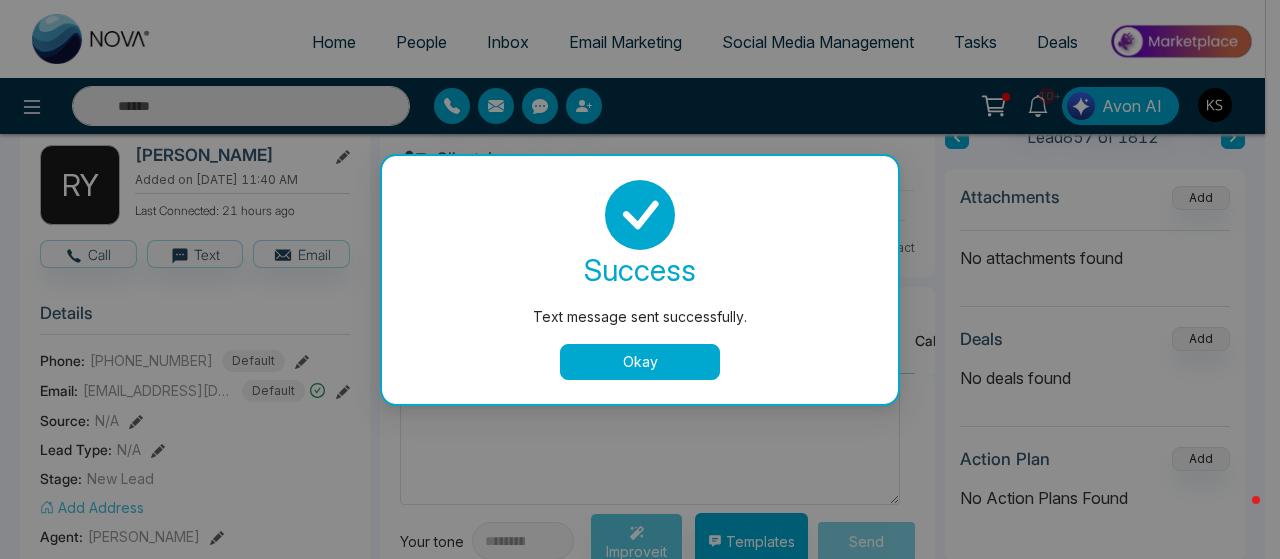 click on "Okay" at bounding box center (640, 362) 